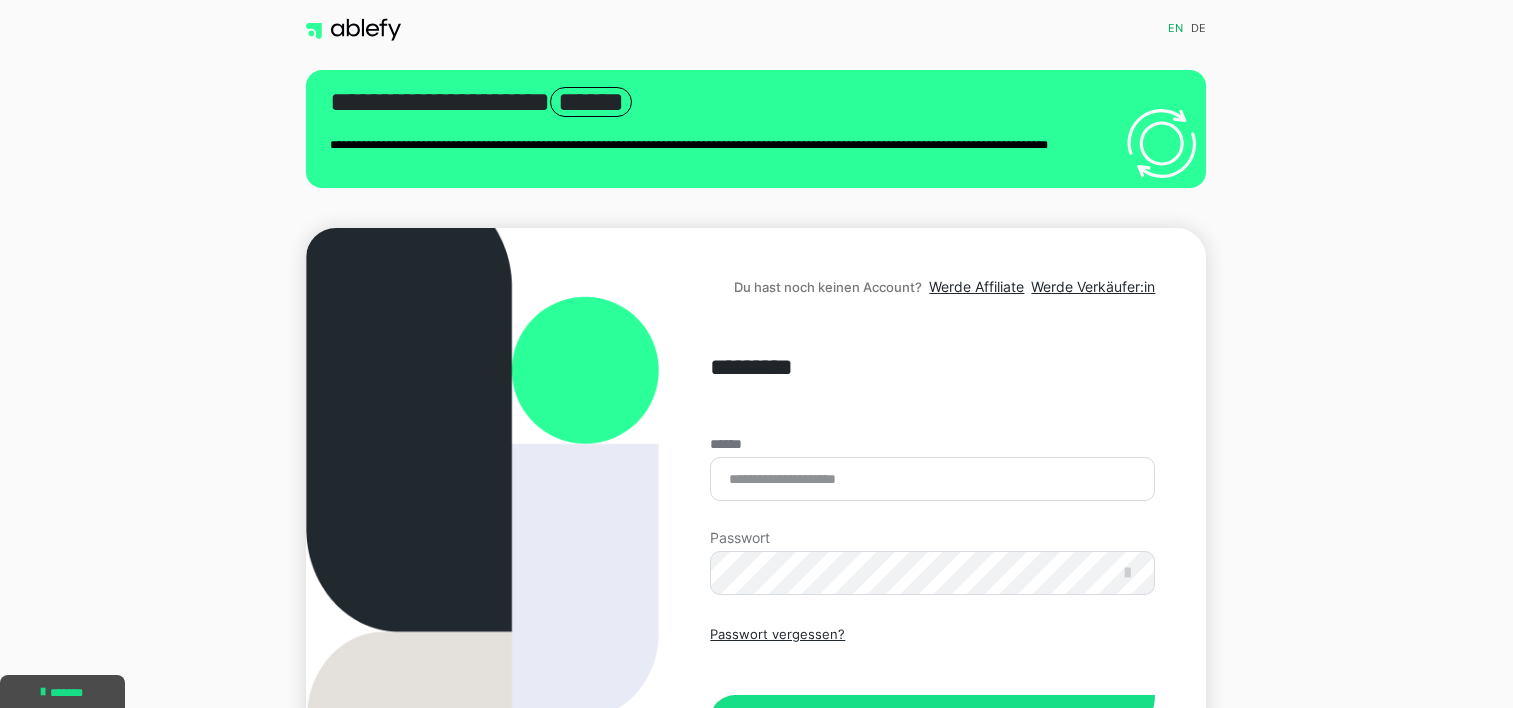 scroll, scrollTop: 0, scrollLeft: 0, axis: both 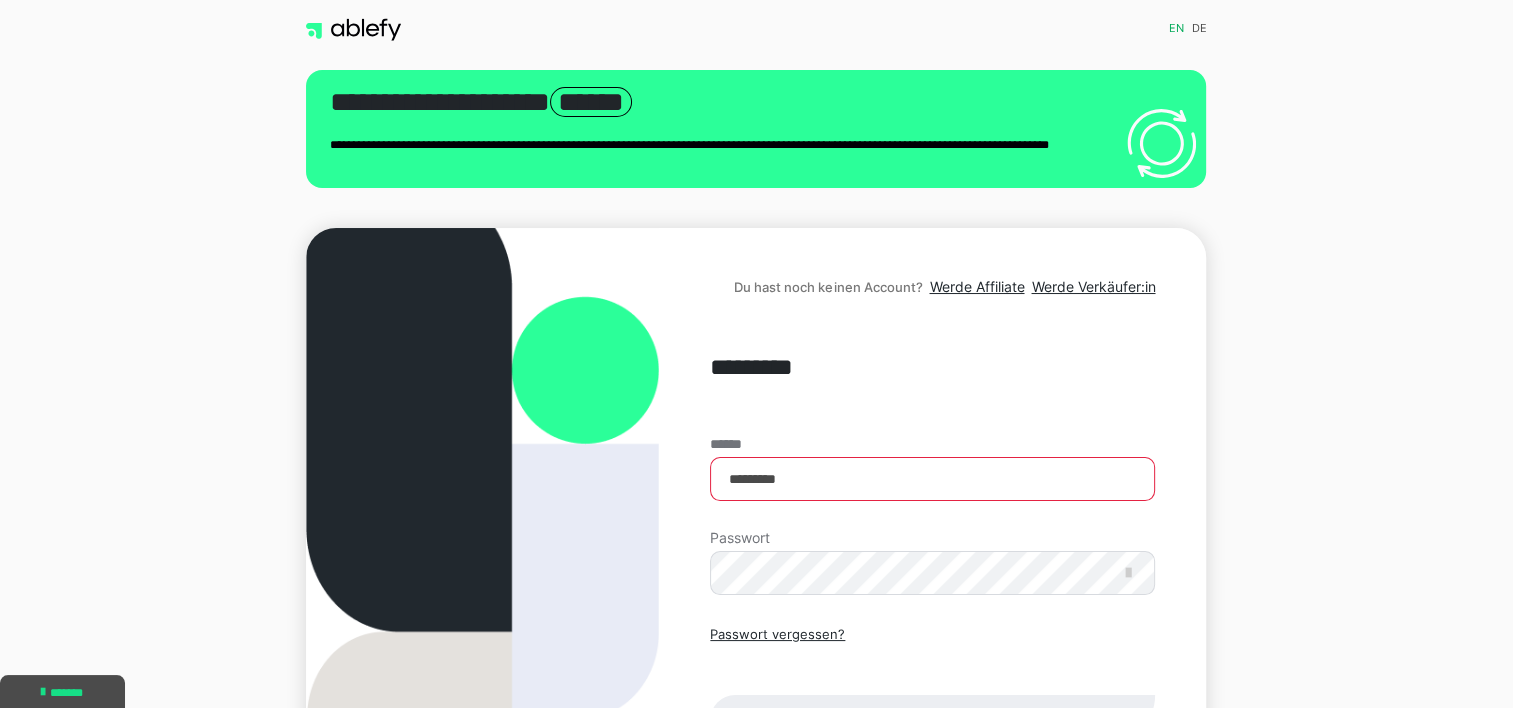 type on "**********" 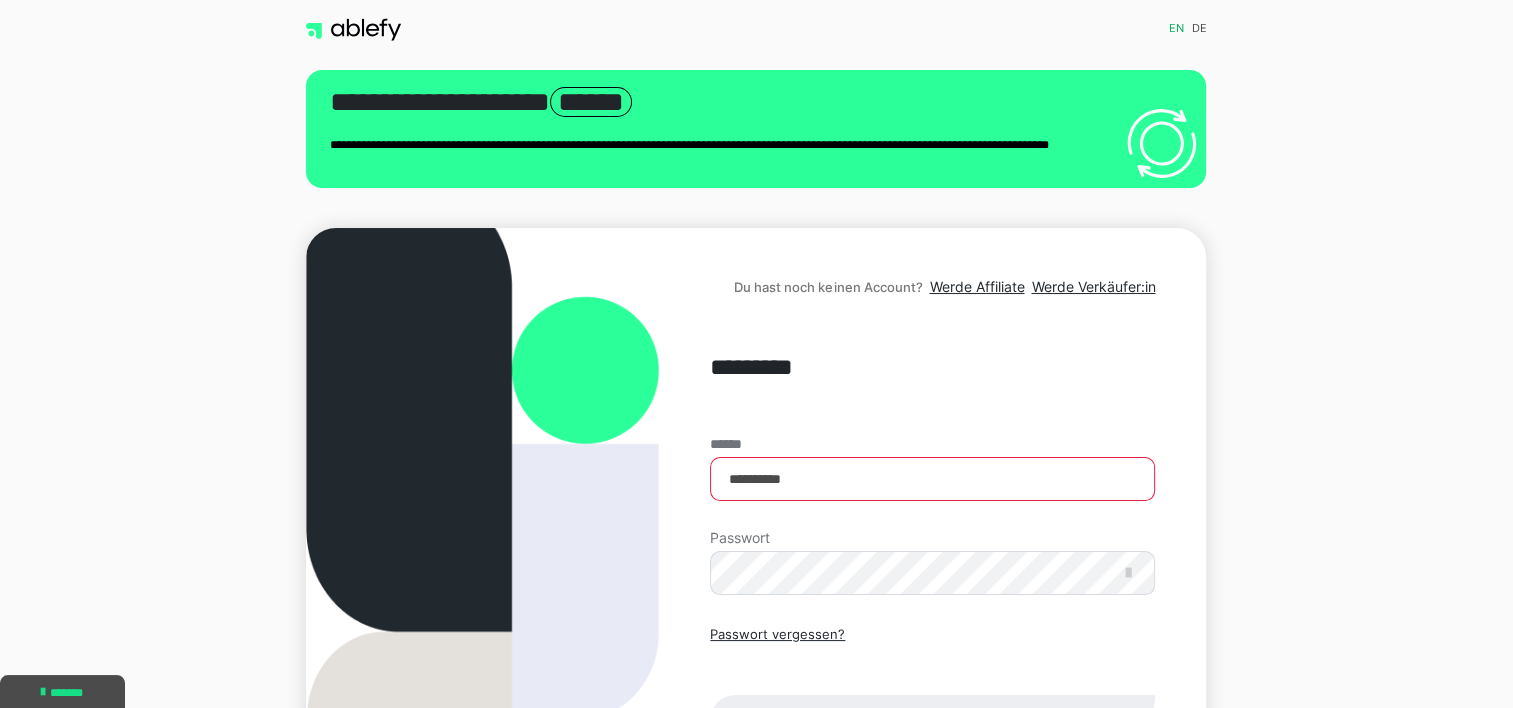 drag, startPoint x: 890, startPoint y: 492, endPoint x: 398, endPoint y: 495, distance: 492.00916 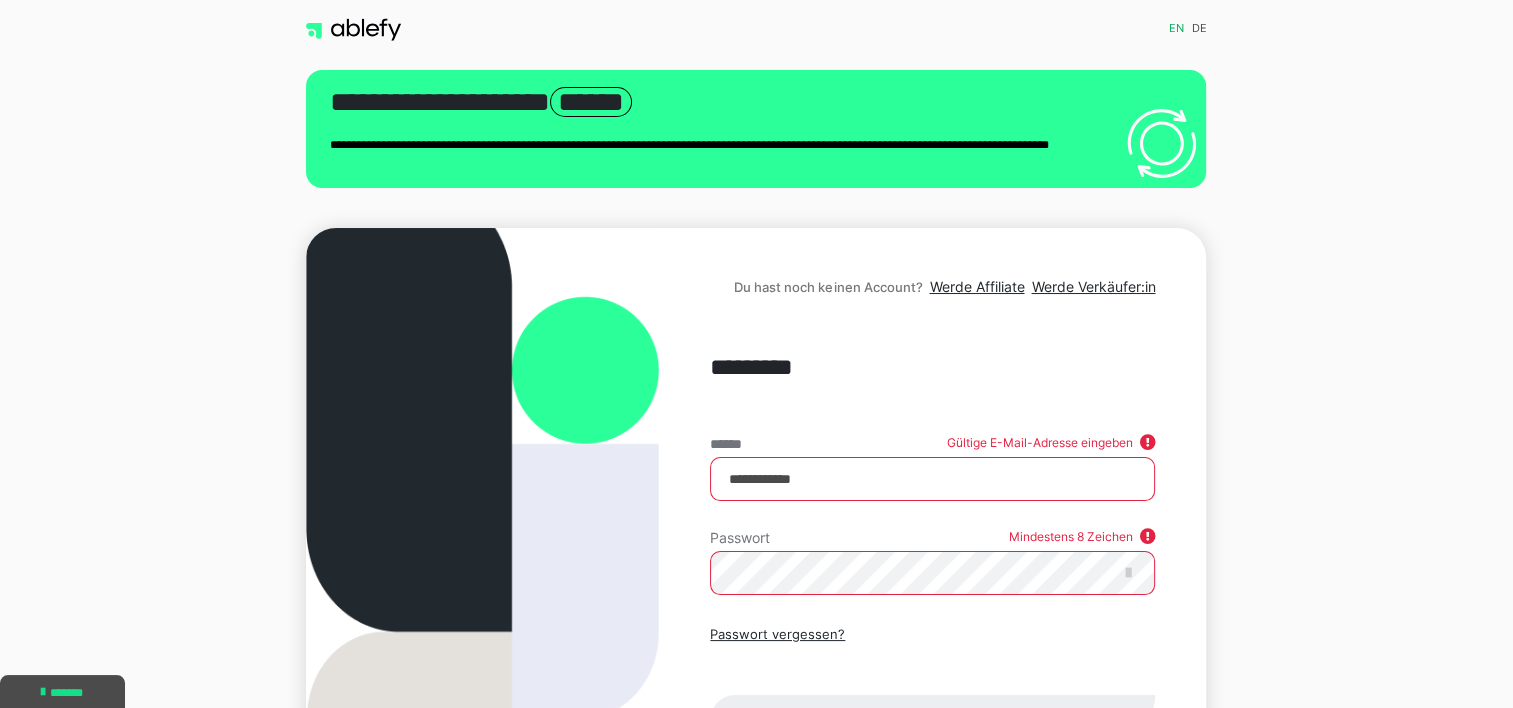 click on "**********" at bounding box center (932, 479) 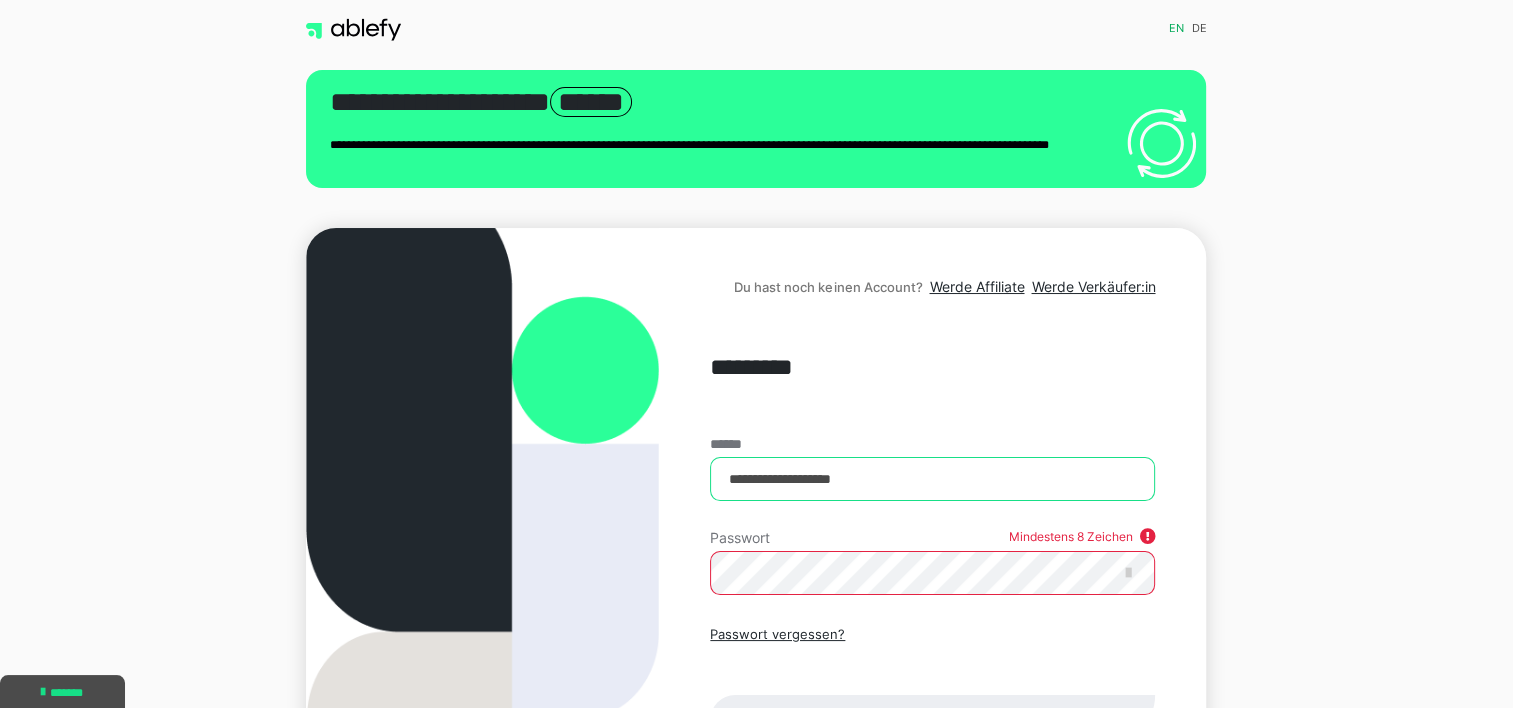 type on "**********" 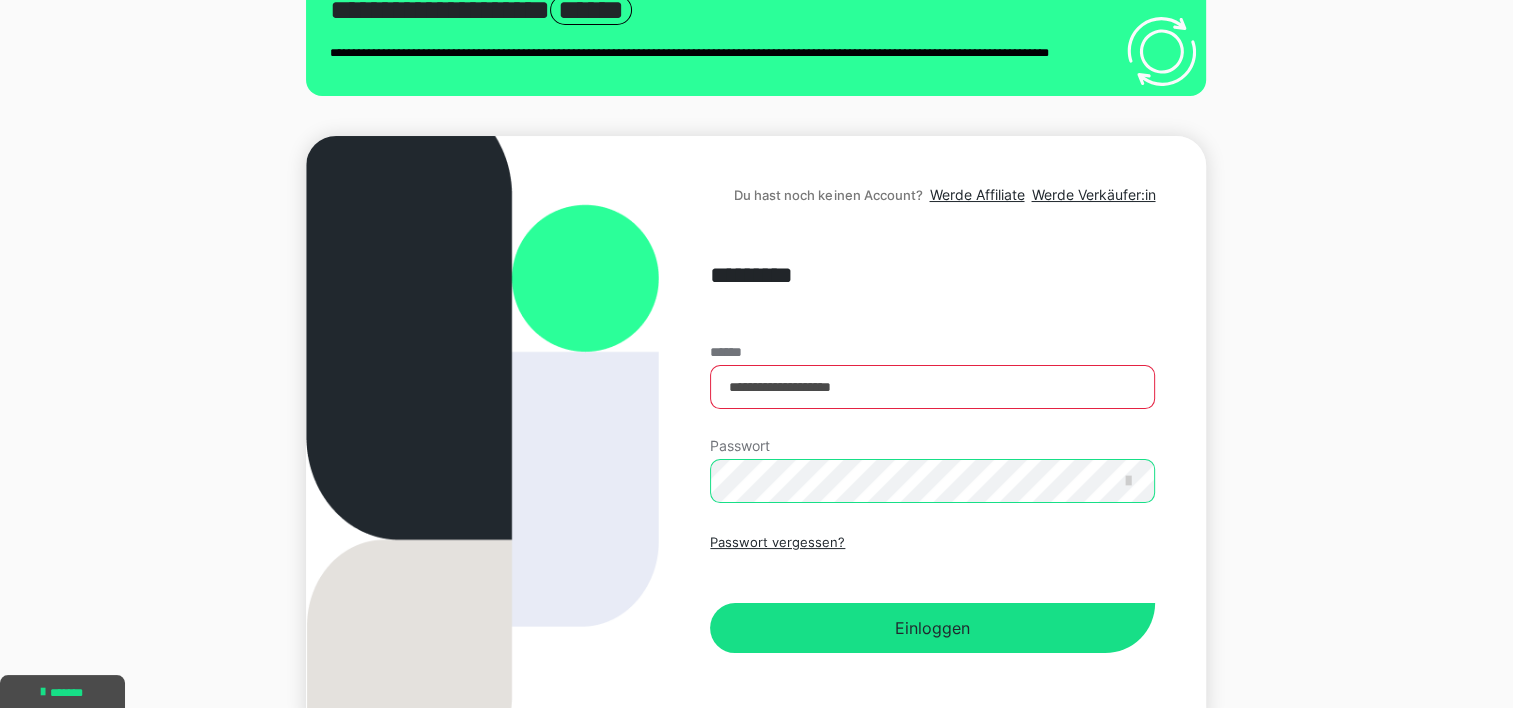 scroll, scrollTop: 200, scrollLeft: 0, axis: vertical 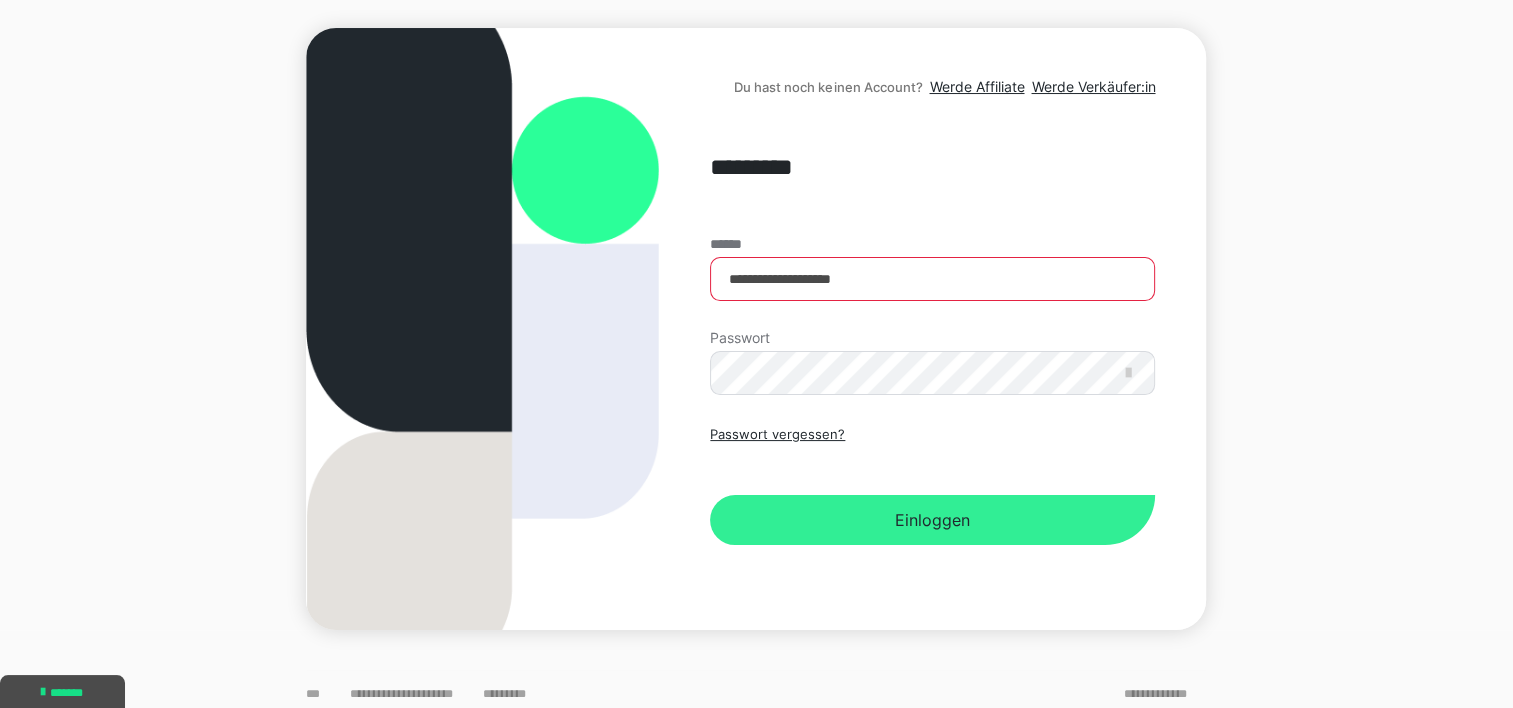 click on "Einloggen" at bounding box center (932, 520) 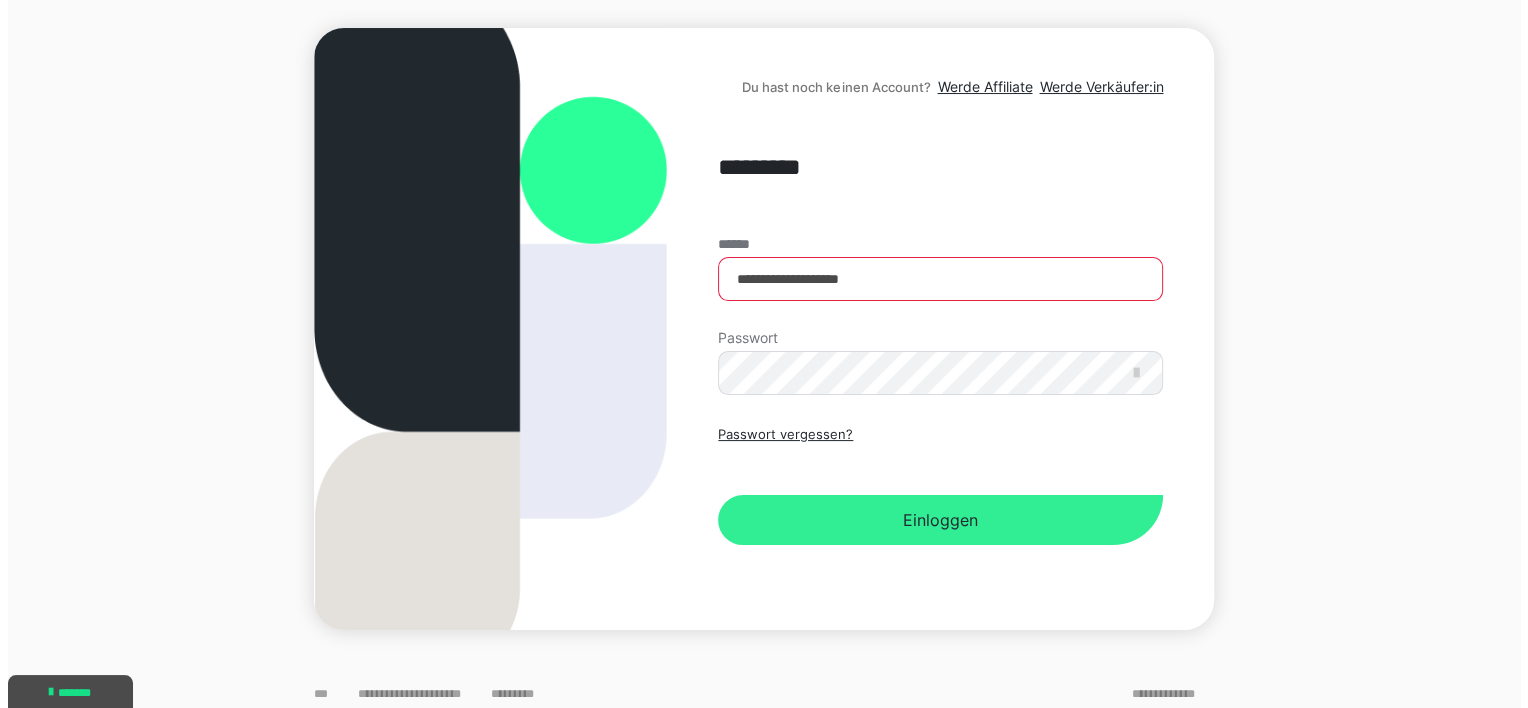 scroll, scrollTop: 0, scrollLeft: 0, axis: both 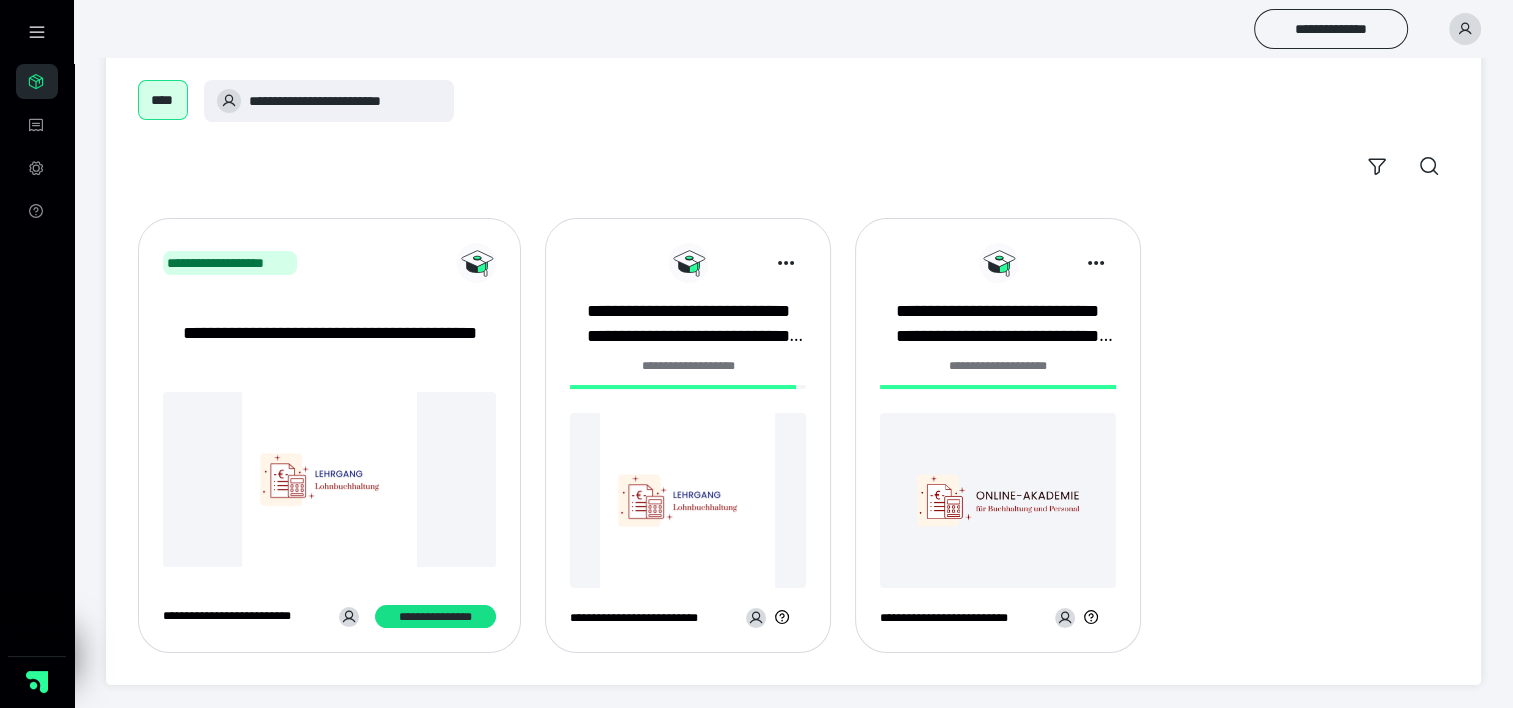 click at bounding box center (688, 500) 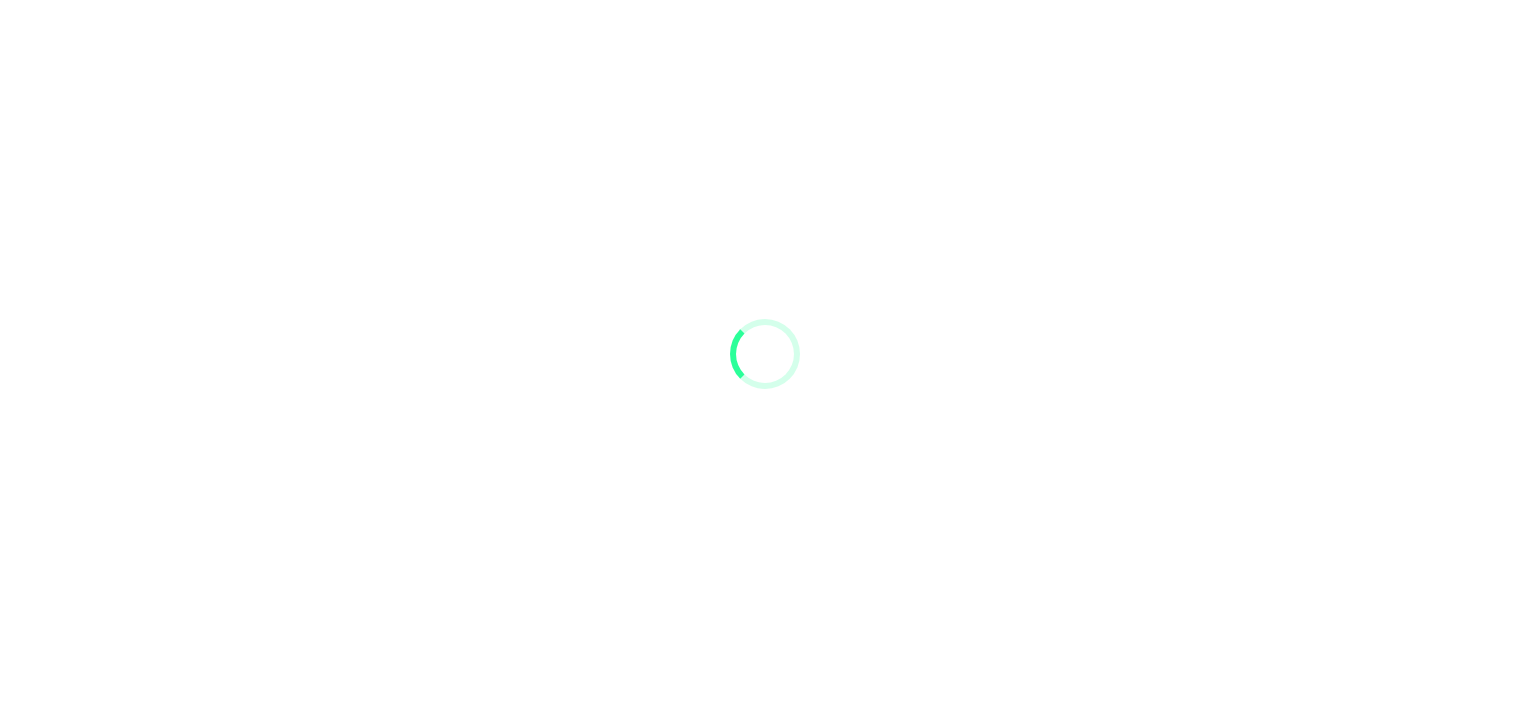 scroll, scrollTop: 0, scrollLeft: 0, axis: both 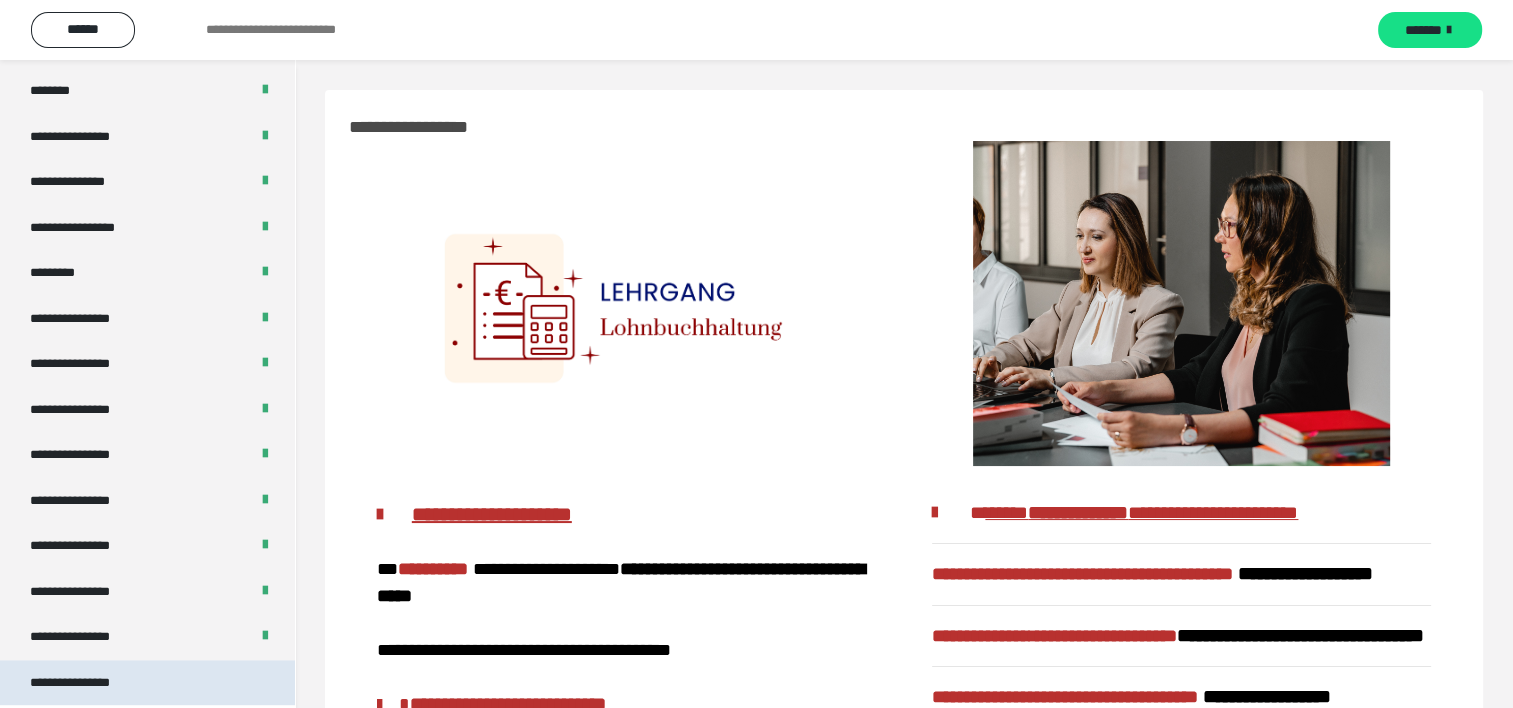 click on "**********" at bounding box center (147, 683) 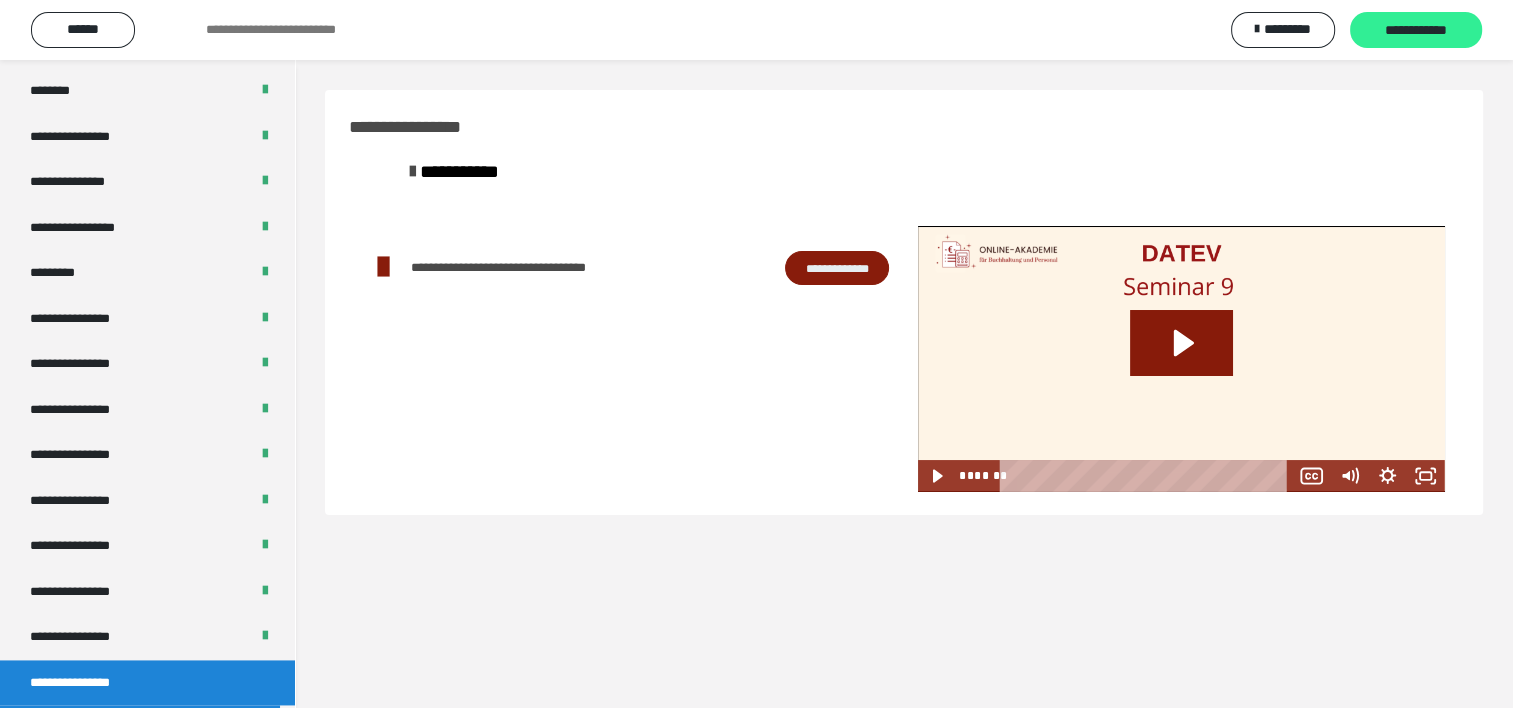click on "**********" at bounding box center (1416, 31) 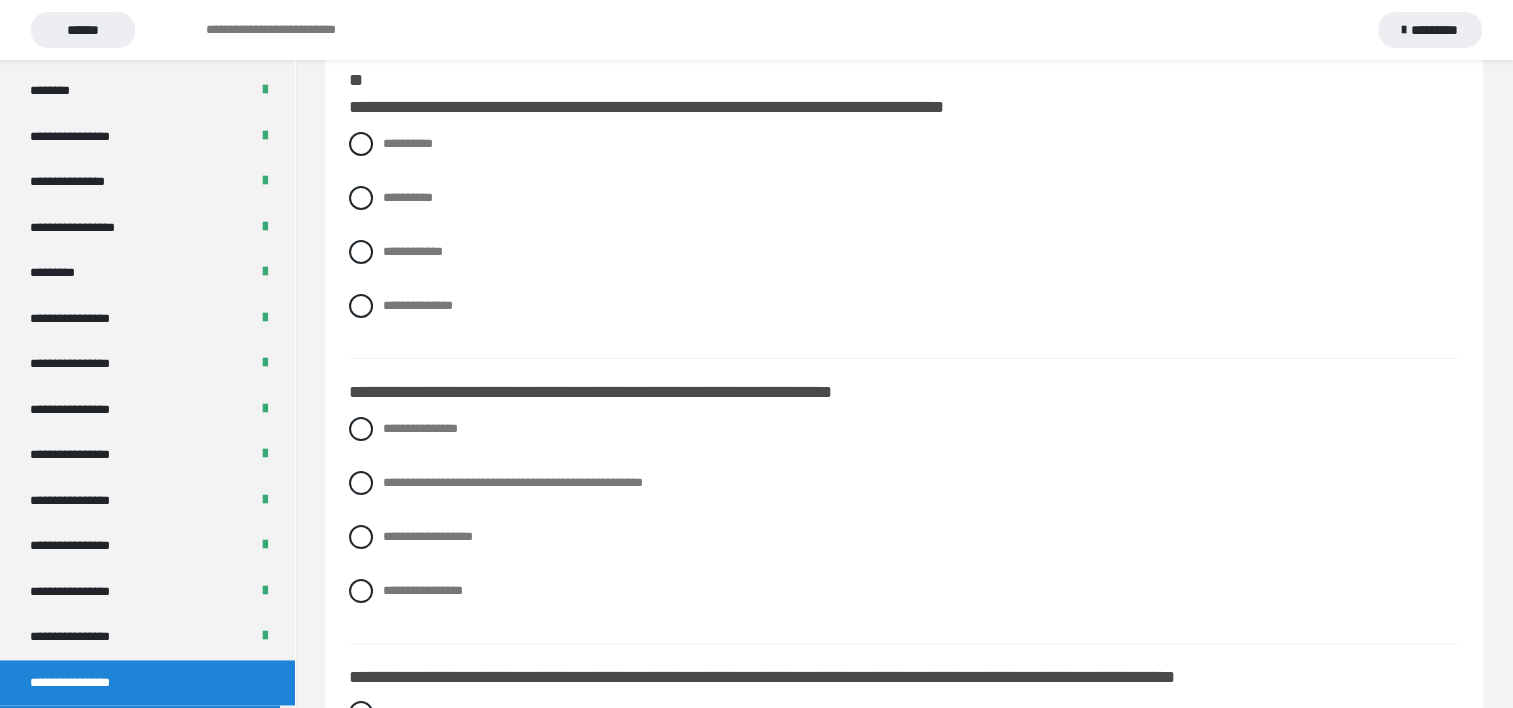 scroll, scrollTop: 0, scrollLeft: 0, axis: both 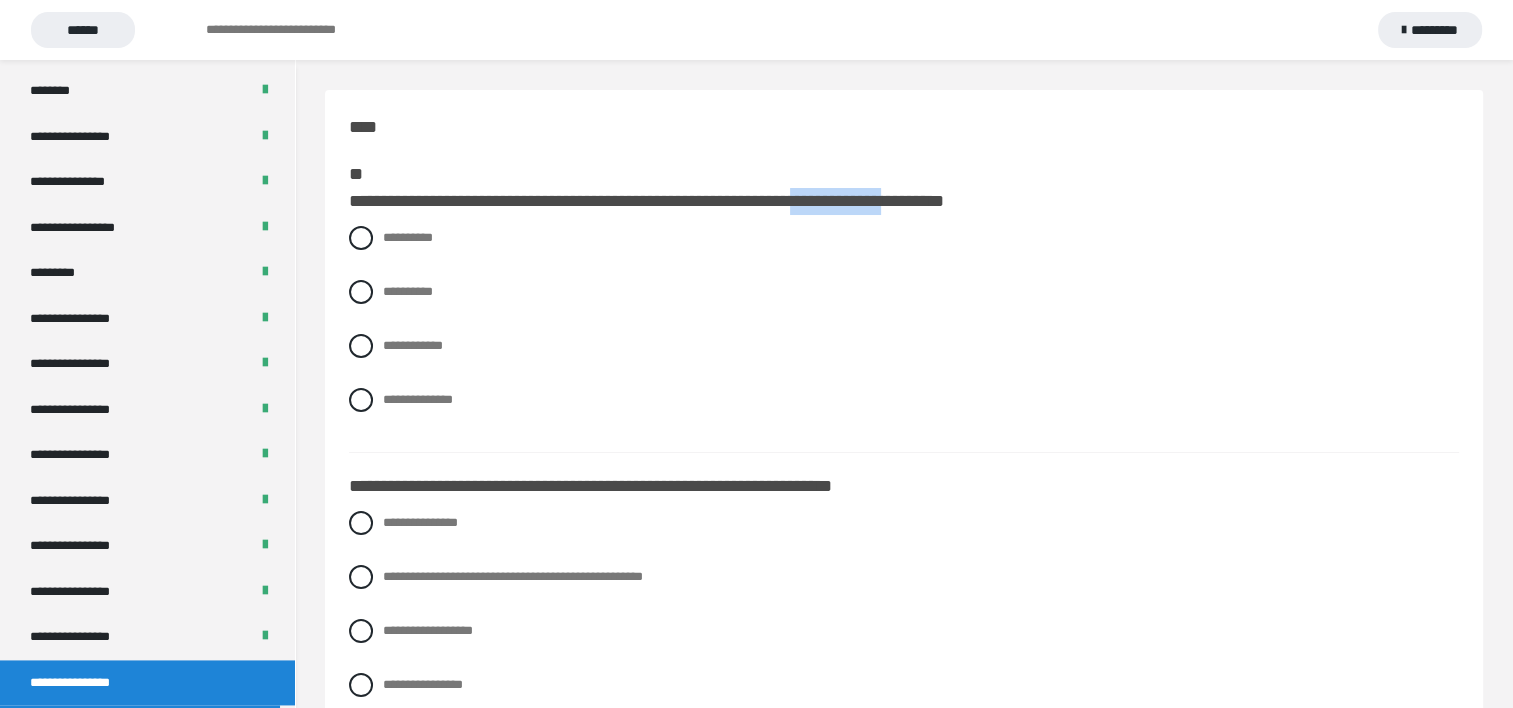drag, startPoint x: 862, startPoint y: 197, endPoint x: 960, endPoint y: 196, distance: 98.005104 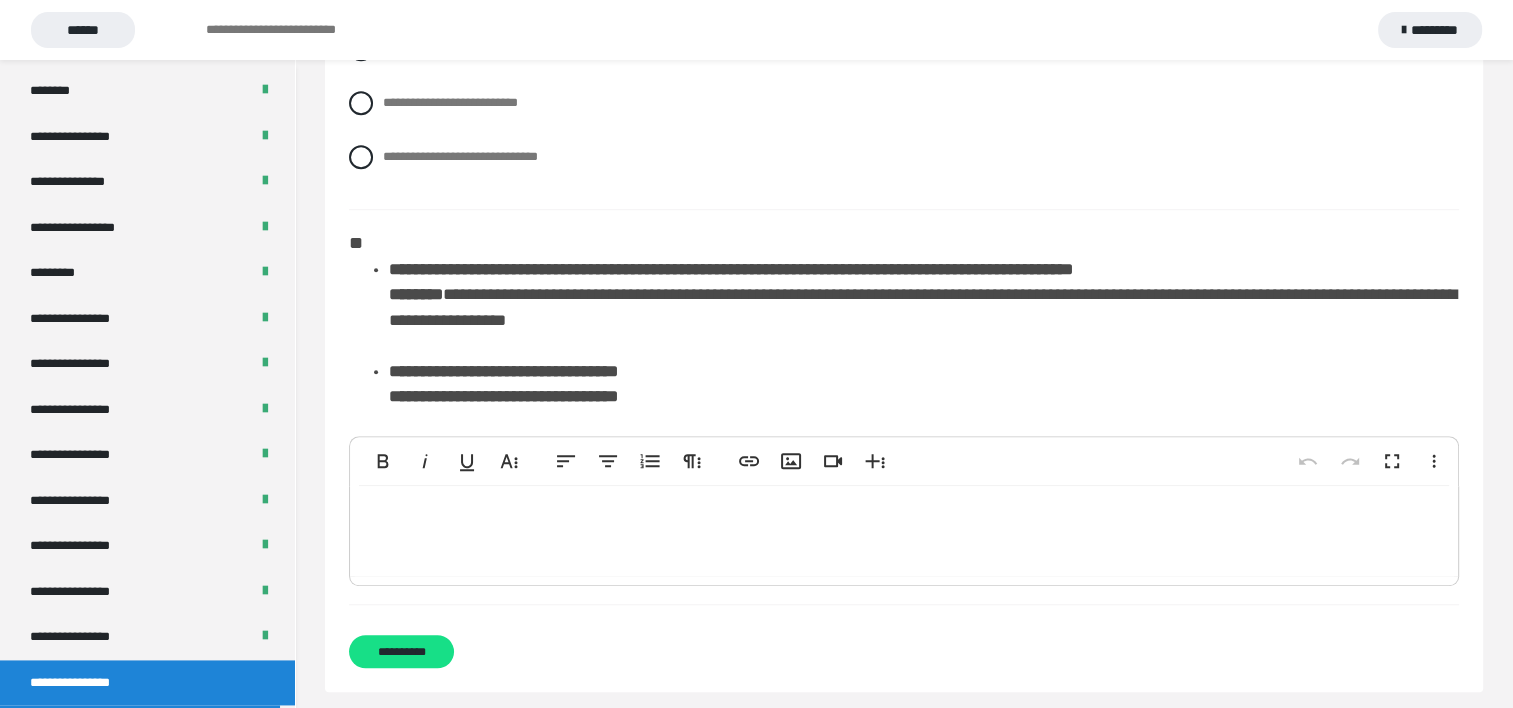 scroll, scrollTop: 1532, scrollLeft: 0, axis: vertical 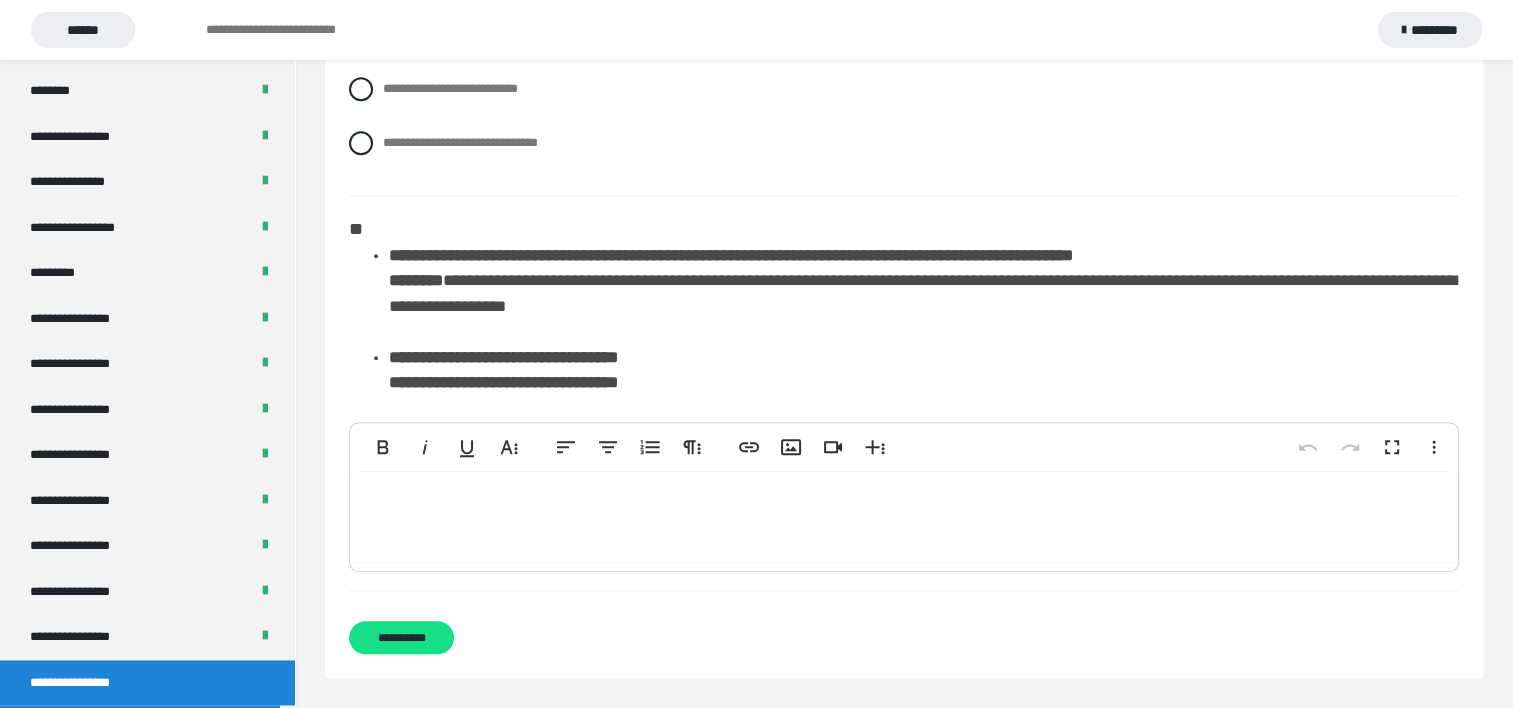 click on "**********" at bounding box center (503, 357) 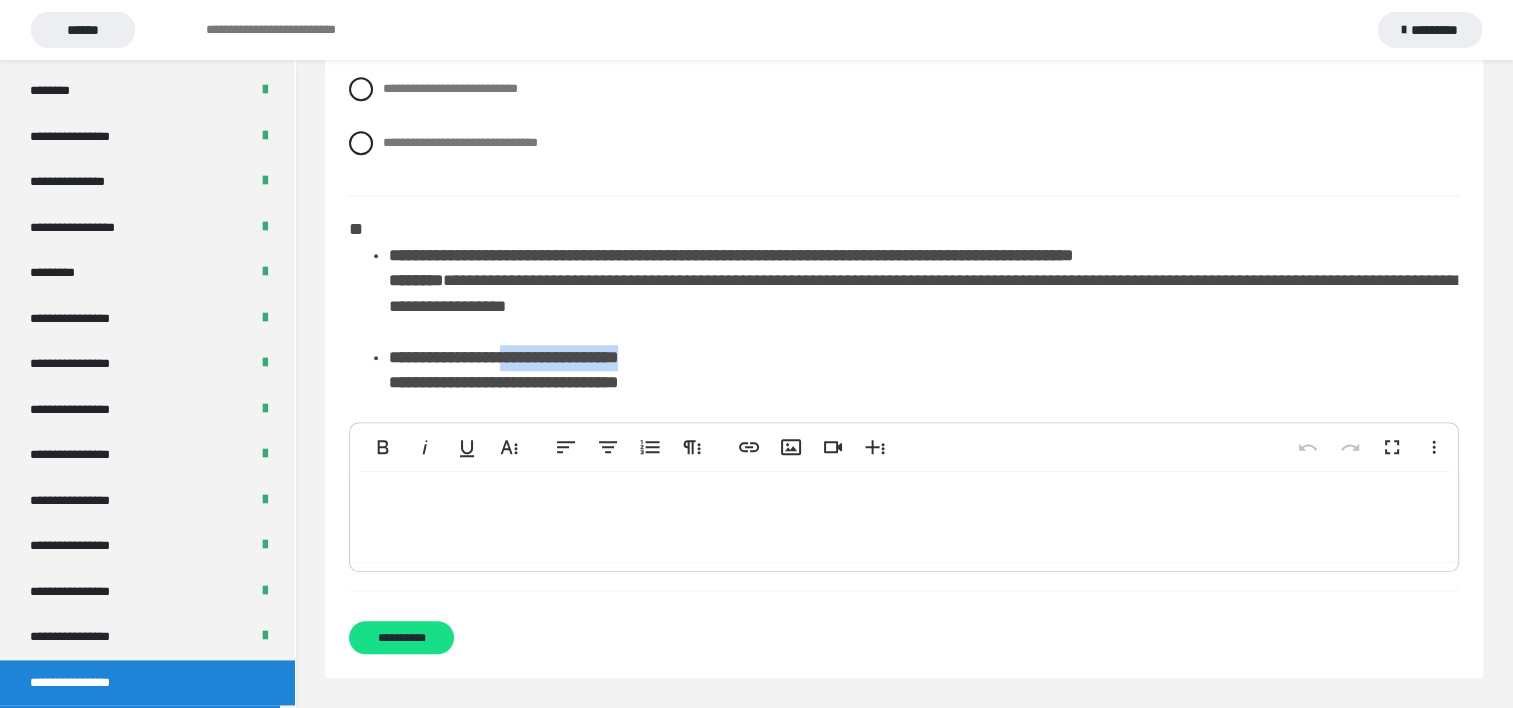click on "**********" at bounding box center [503, 357] 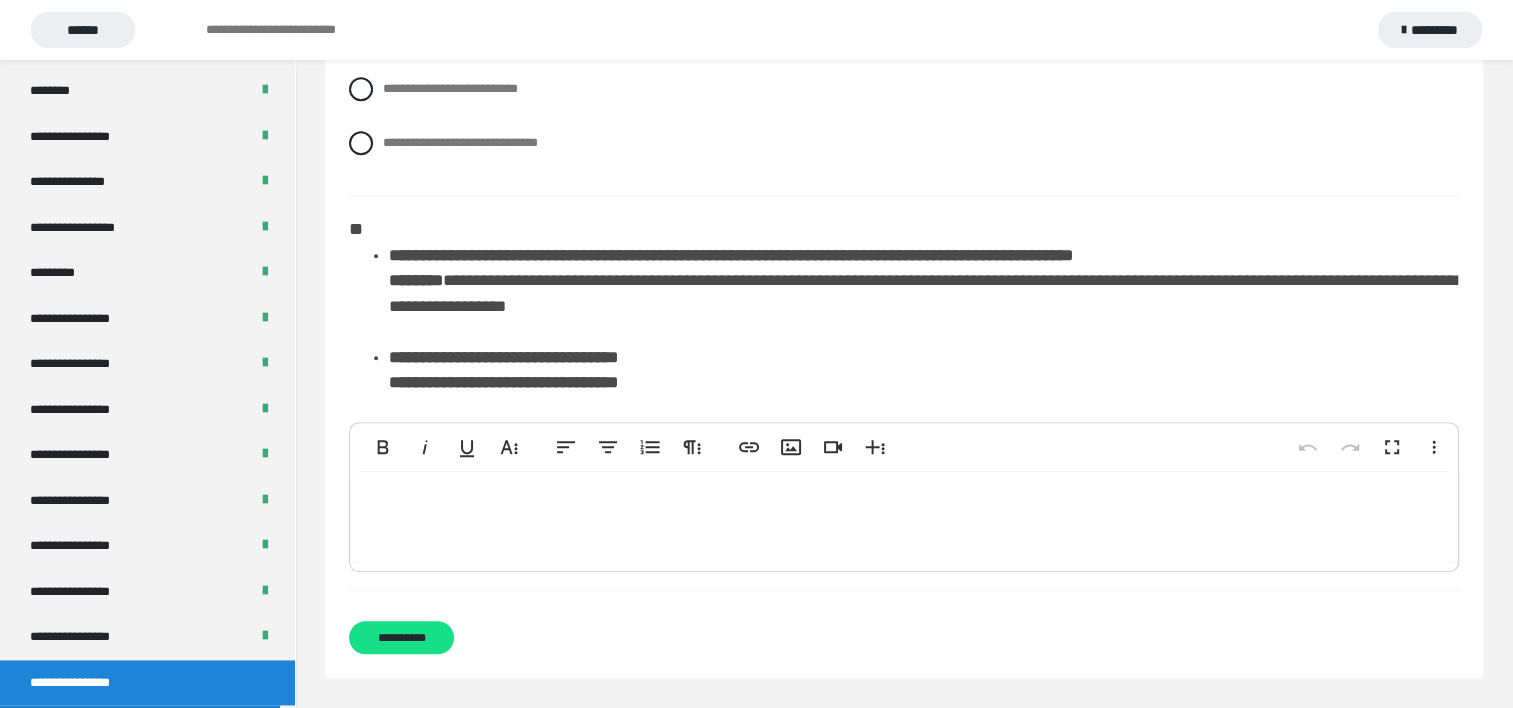 drag, startPoint x: 554, startPoint y: 355, endPoint x: 508, endPoint y: 381, distance: 52.83938 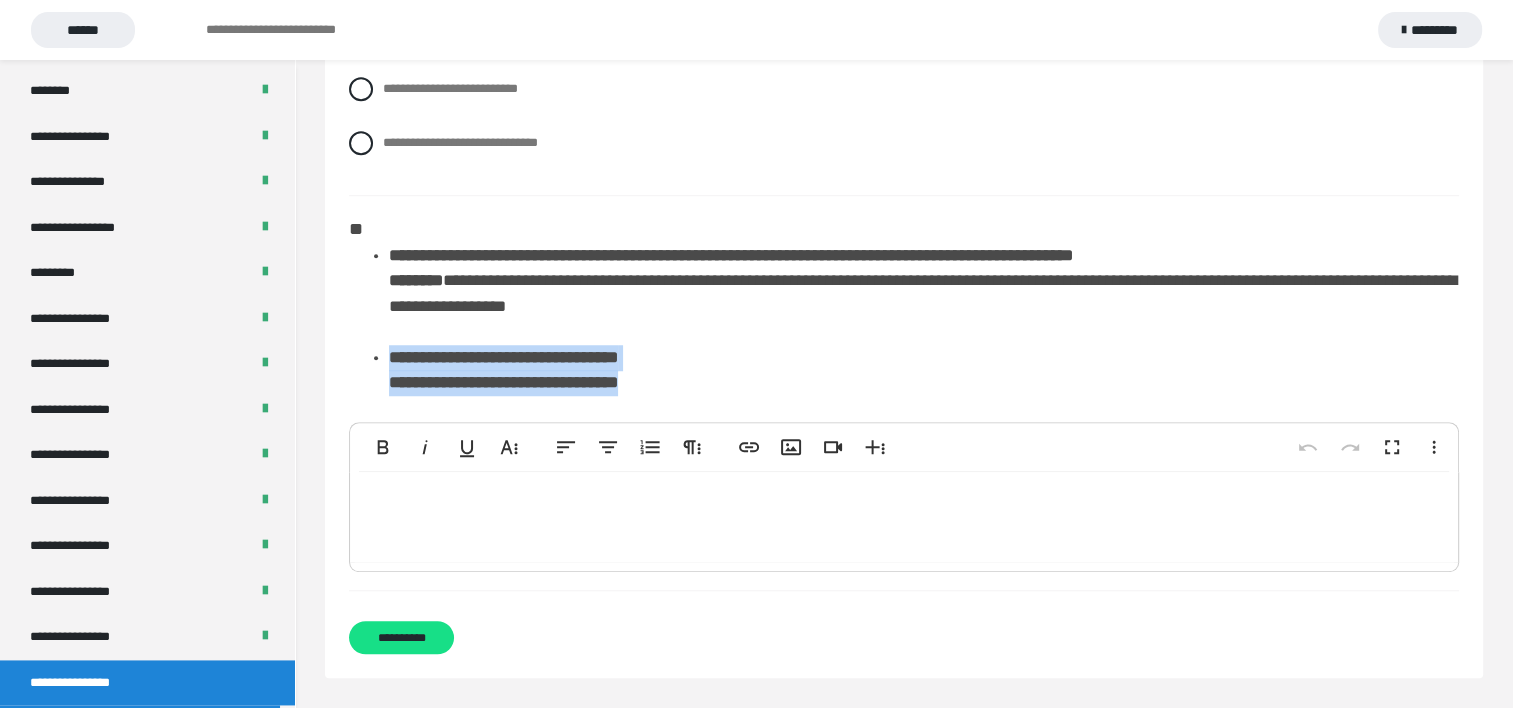 drag, startPoint x: 392, startPoint y: 351, endPoint x: 702, endPoint y: 387, distance: 312.0833 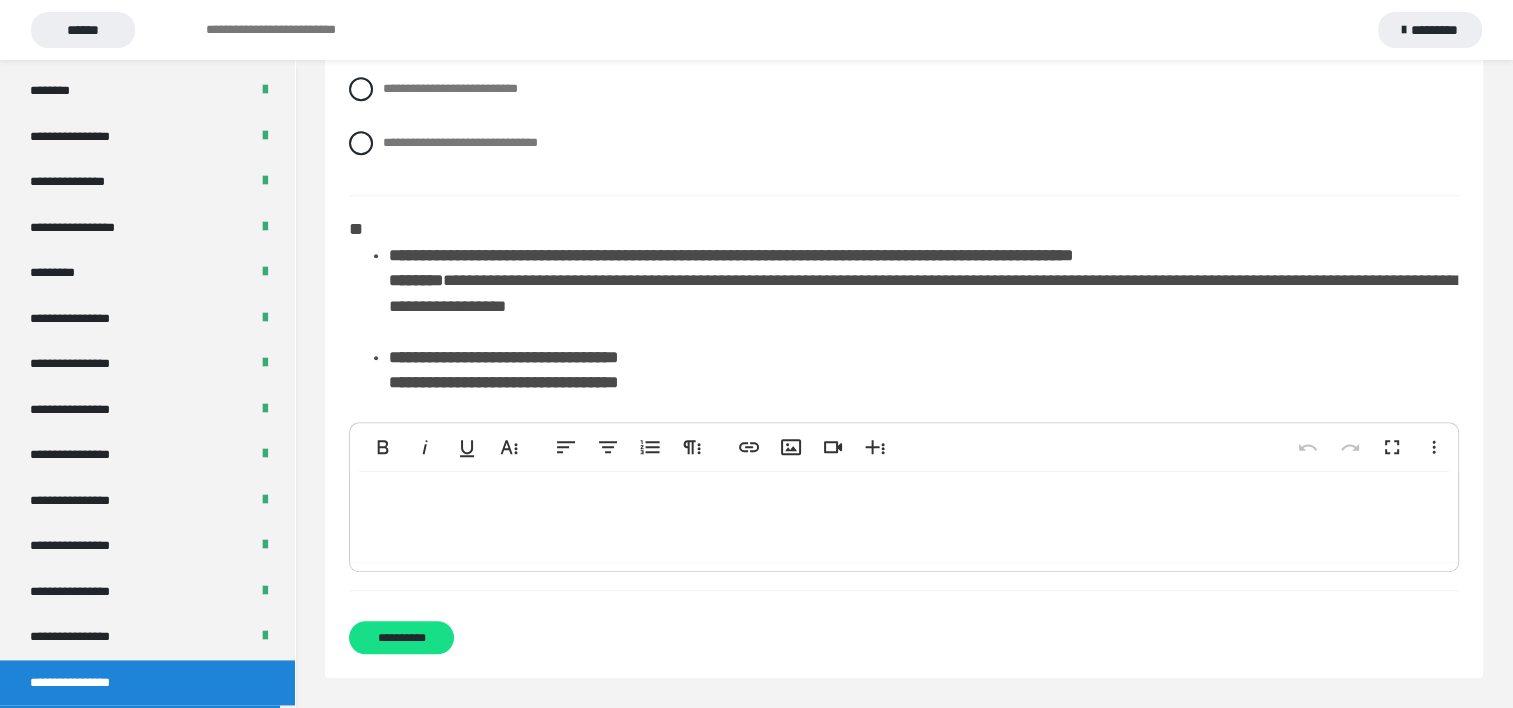 click at bounding box center [904, 517] 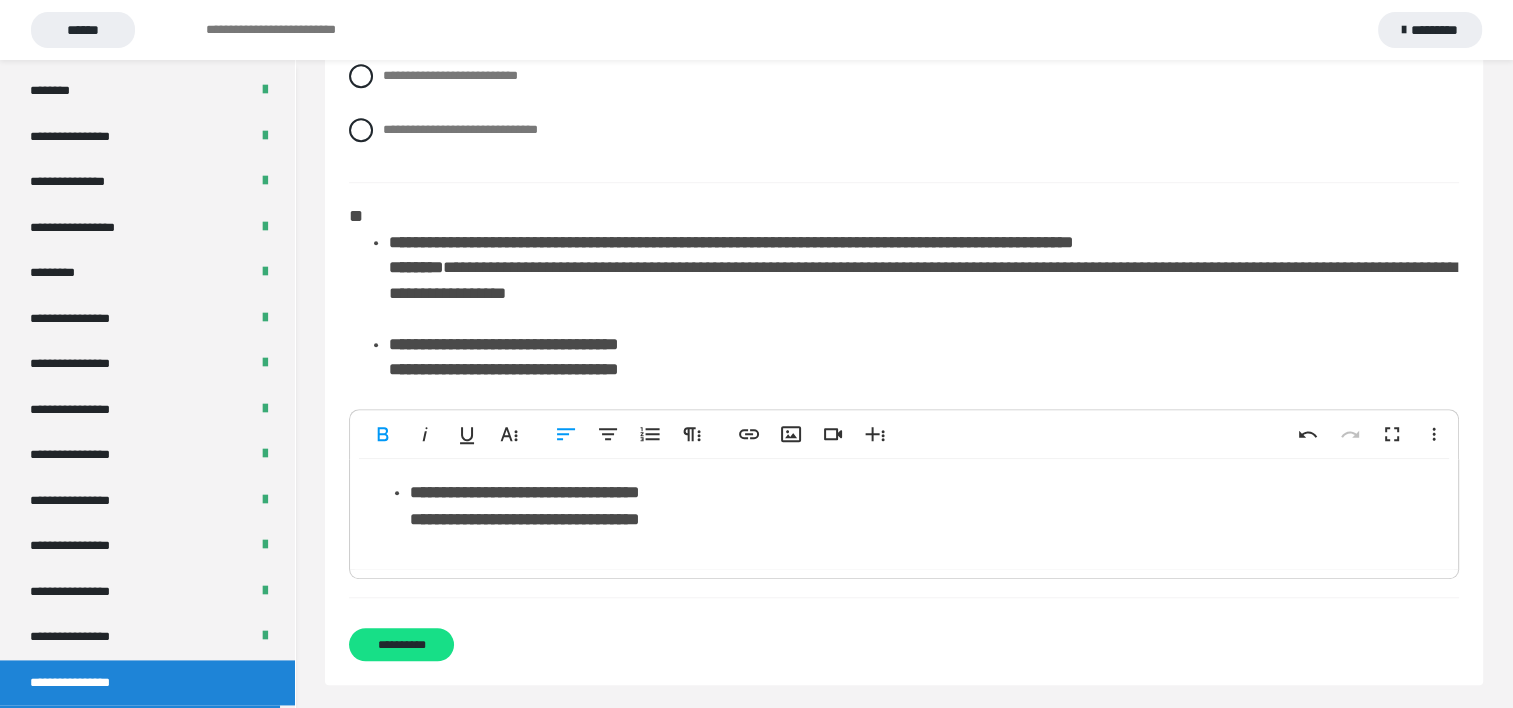 click on "**********" at bounding box center [524, 492] 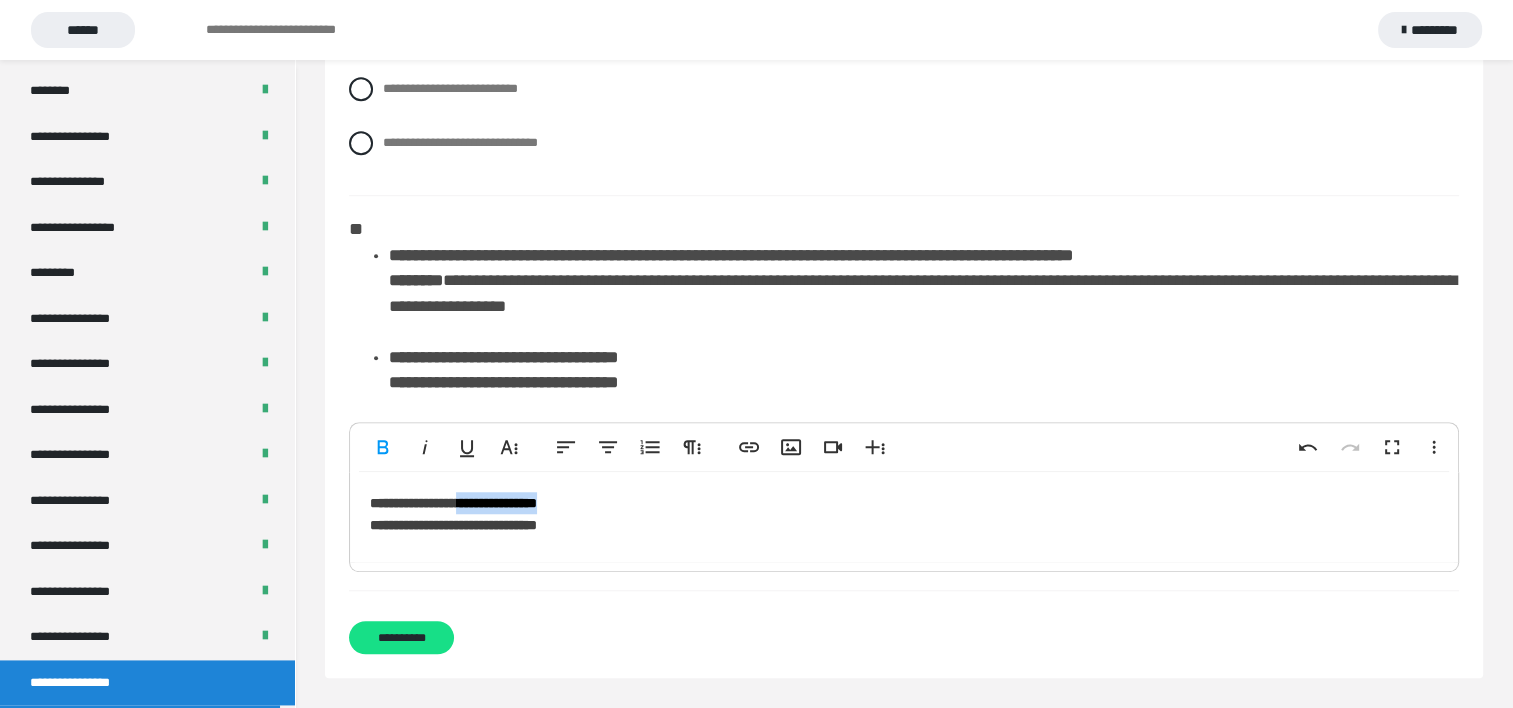 drag, startPoint x: 637, startPoint y: 509, endPoint x: 508, endPoint y: 506, distance: 129.03488 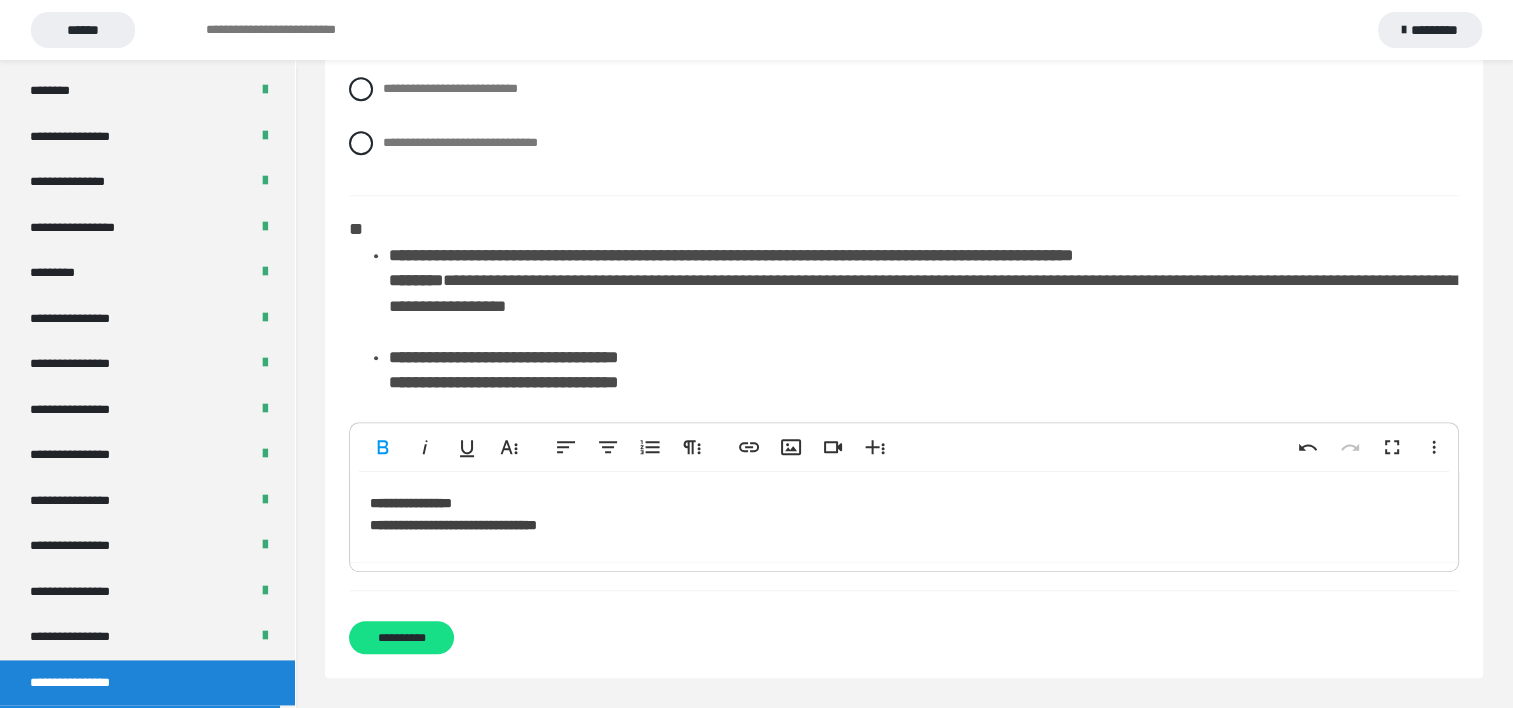 type 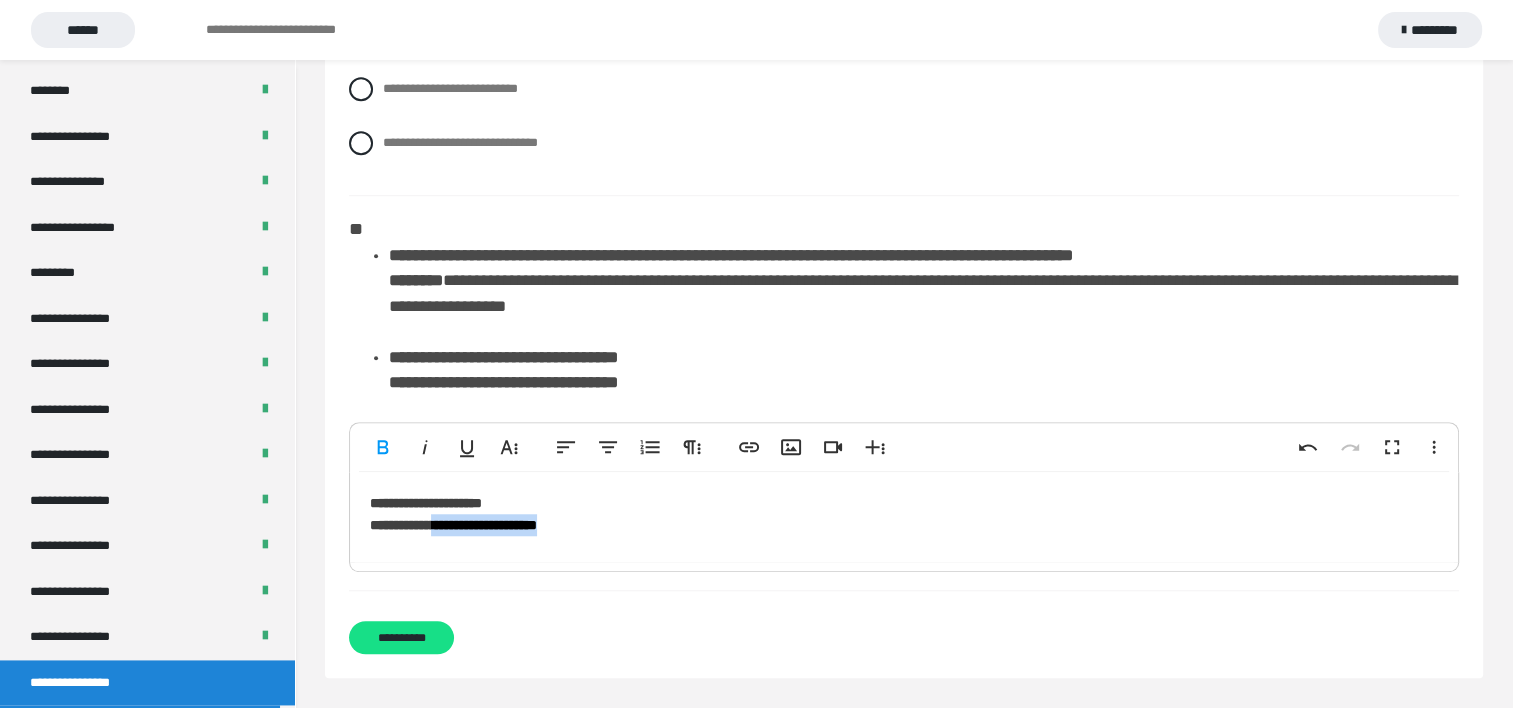 drag, startPoint x: 629, startPoint y: 532, endPoint x: 462, endPoint y: 534, distance: 167.01198 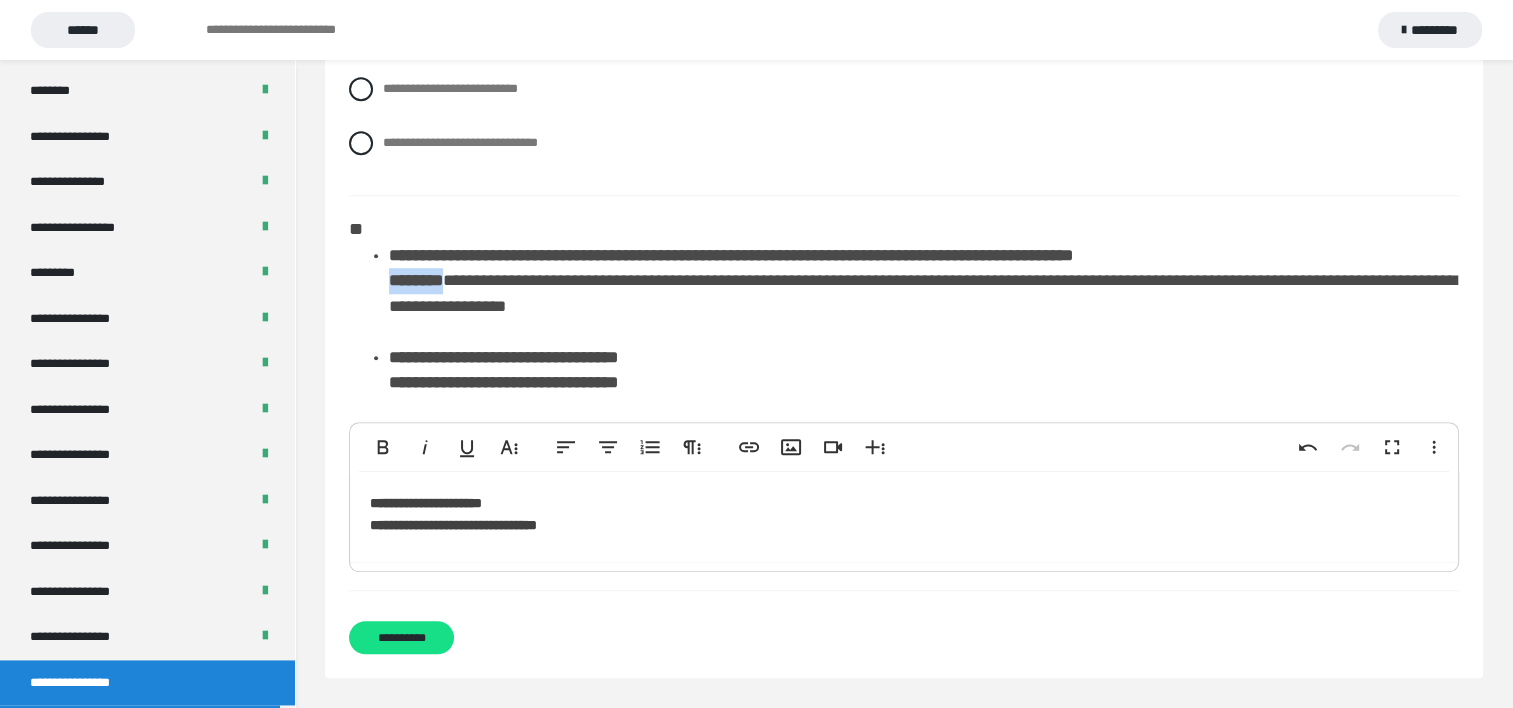 drag, startPoint x: 388, startPoint y: 284, endPoint x: 456, endPoint y: 284, distance: 68 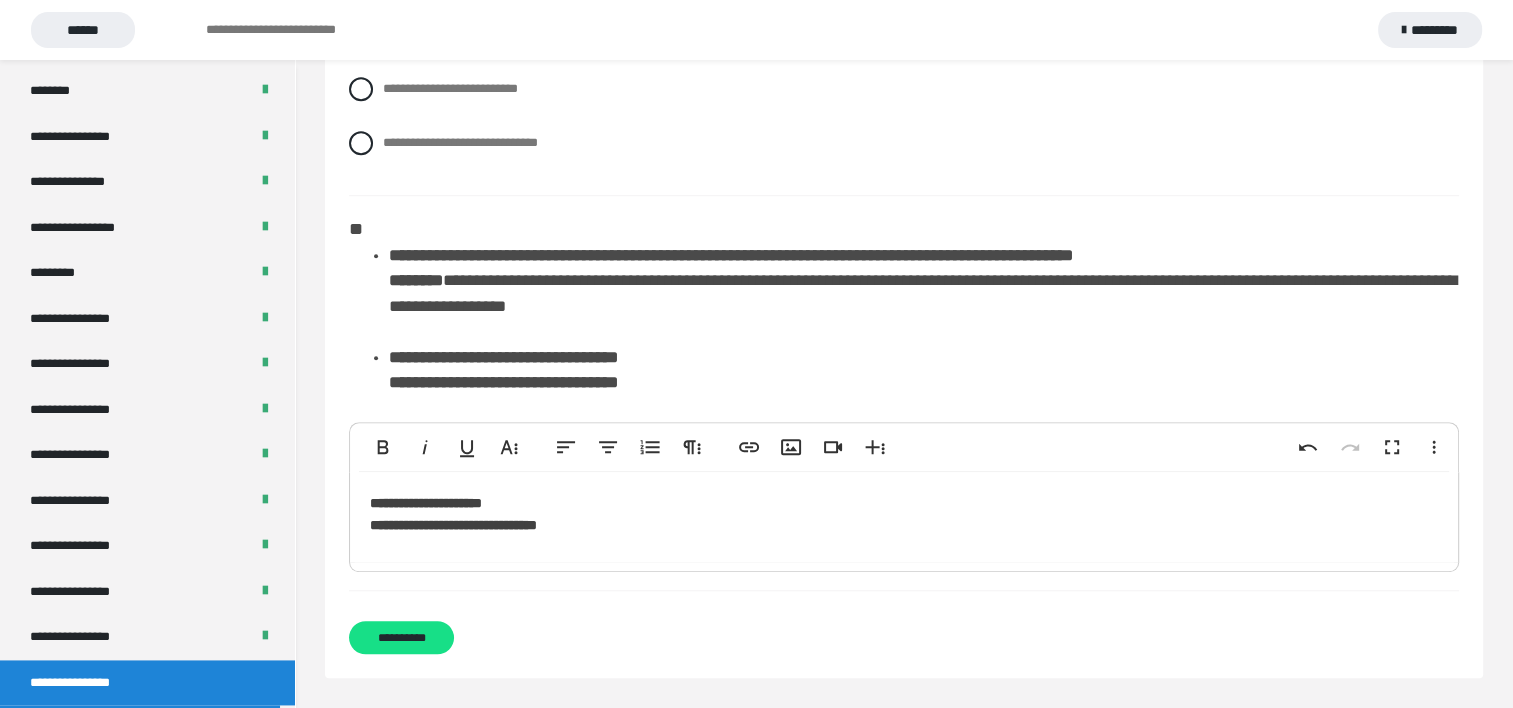 click on "**********" at bounding box center [904, 517] 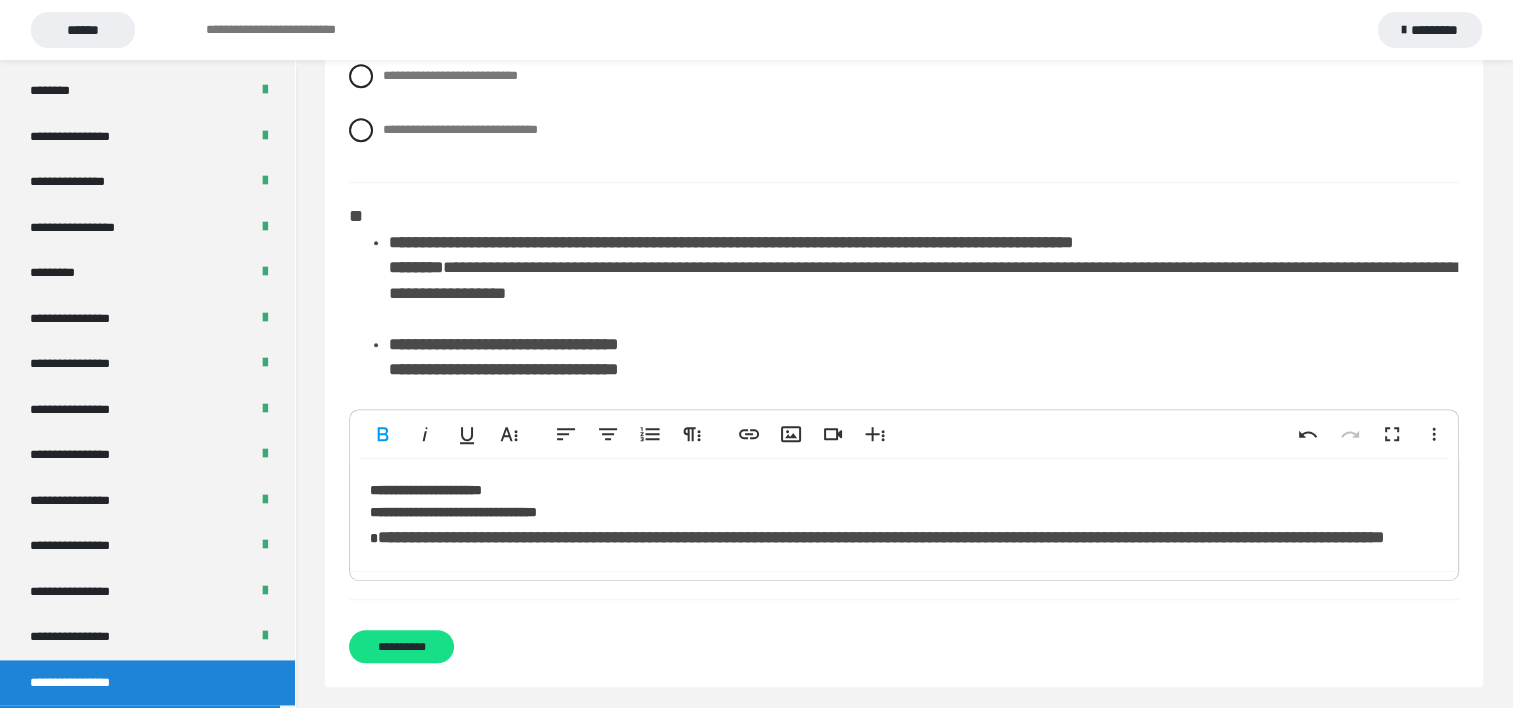click on "**********" at bounding box center (904, 515) 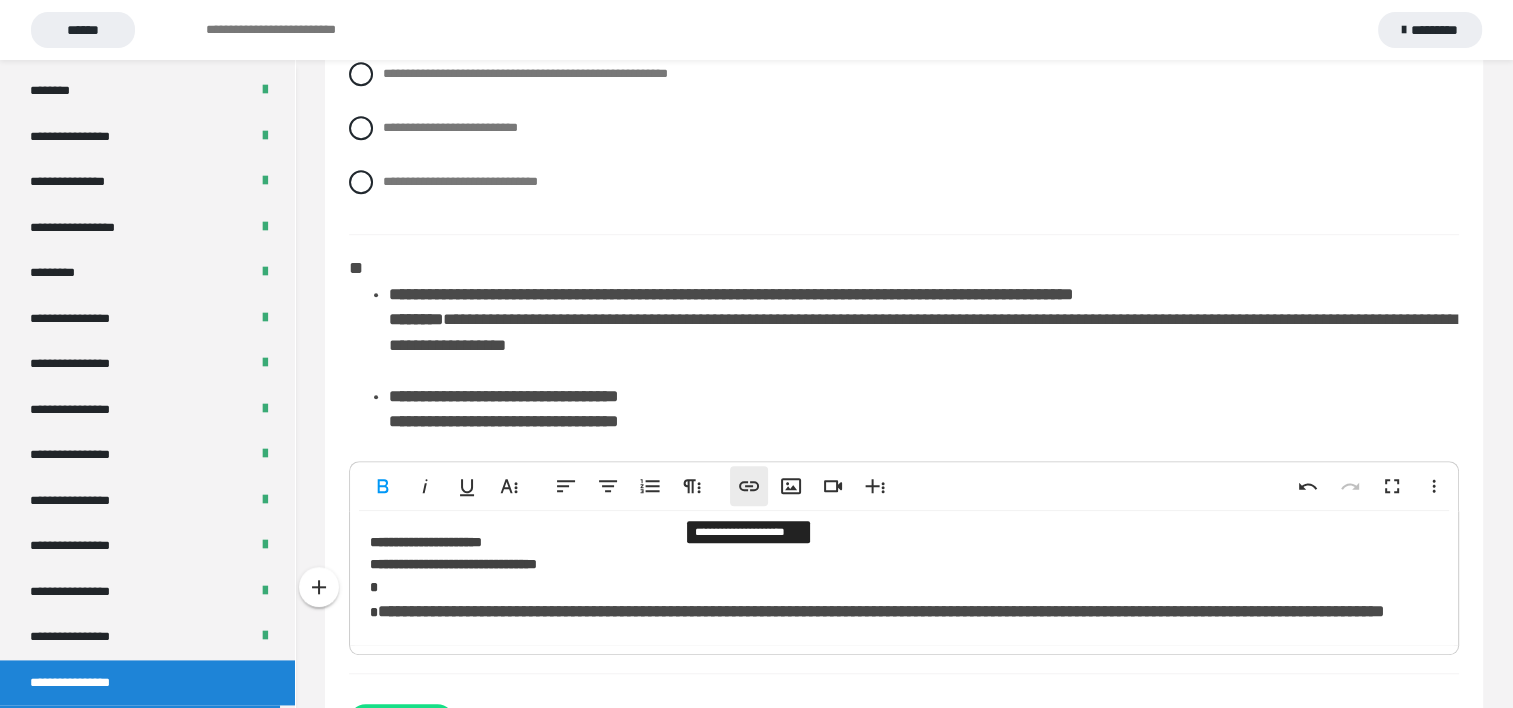 scroll, scrollTop: 1432, scrollLeft: 0, axis: vertical 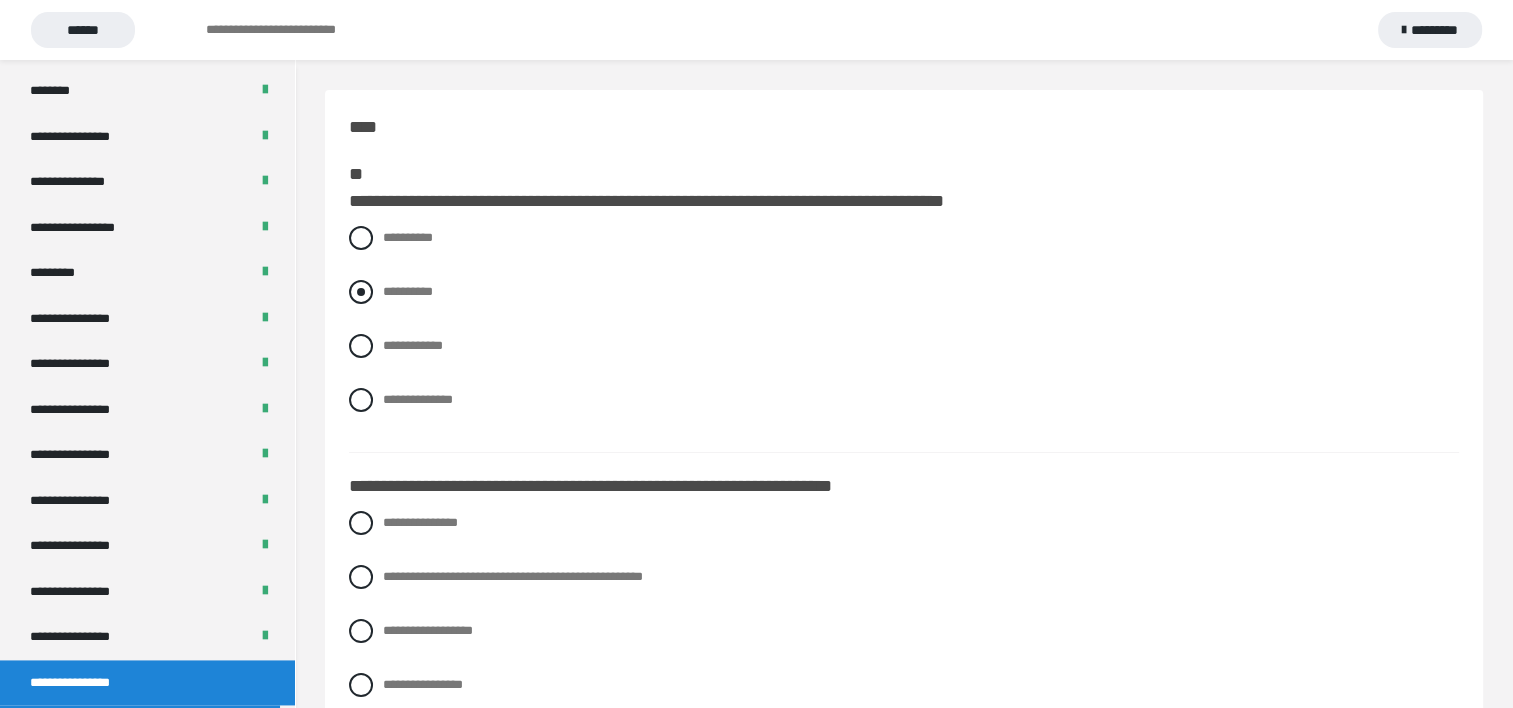 click at bounding box center (361, 292) 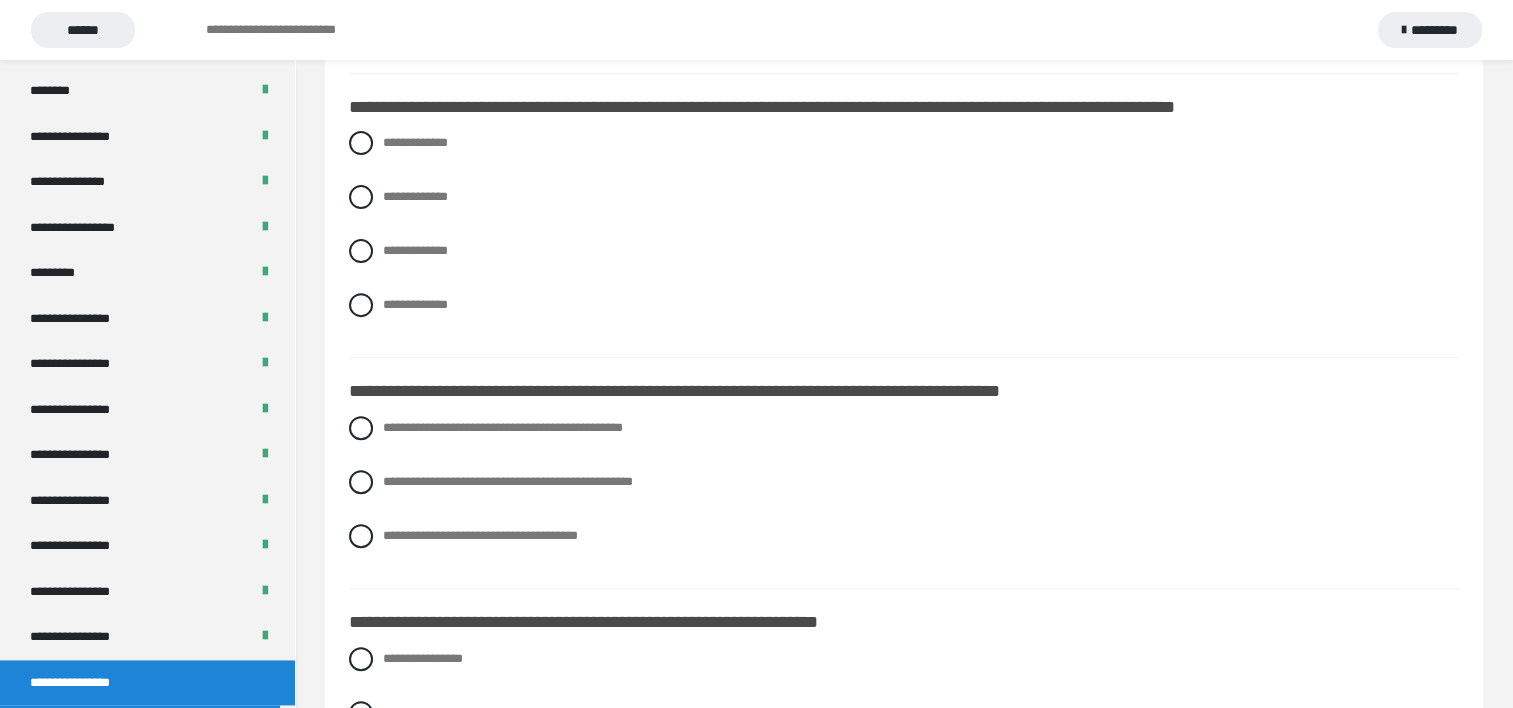 scroll, scrollTop: 700, scrollLeft: 0, axis: vertical 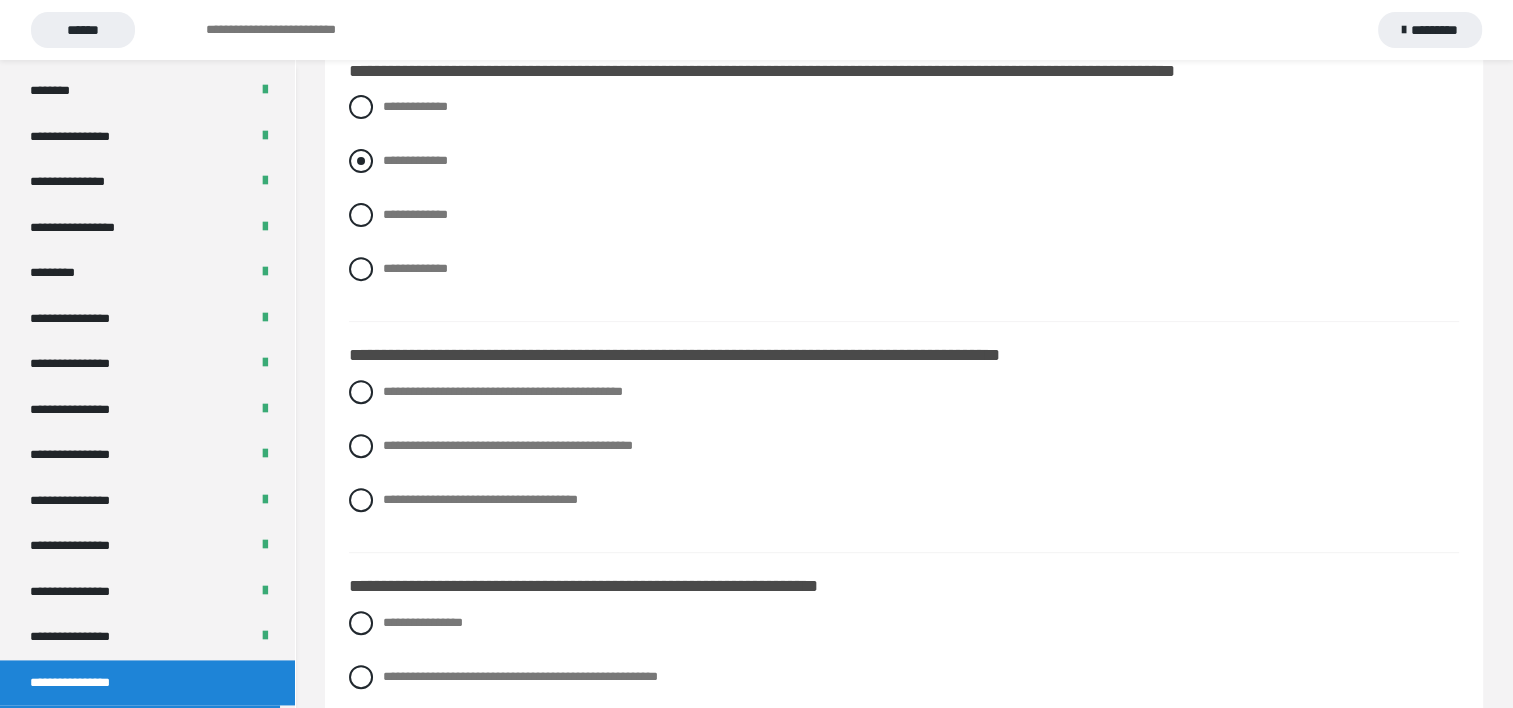 click at bounding box center [361, 161] 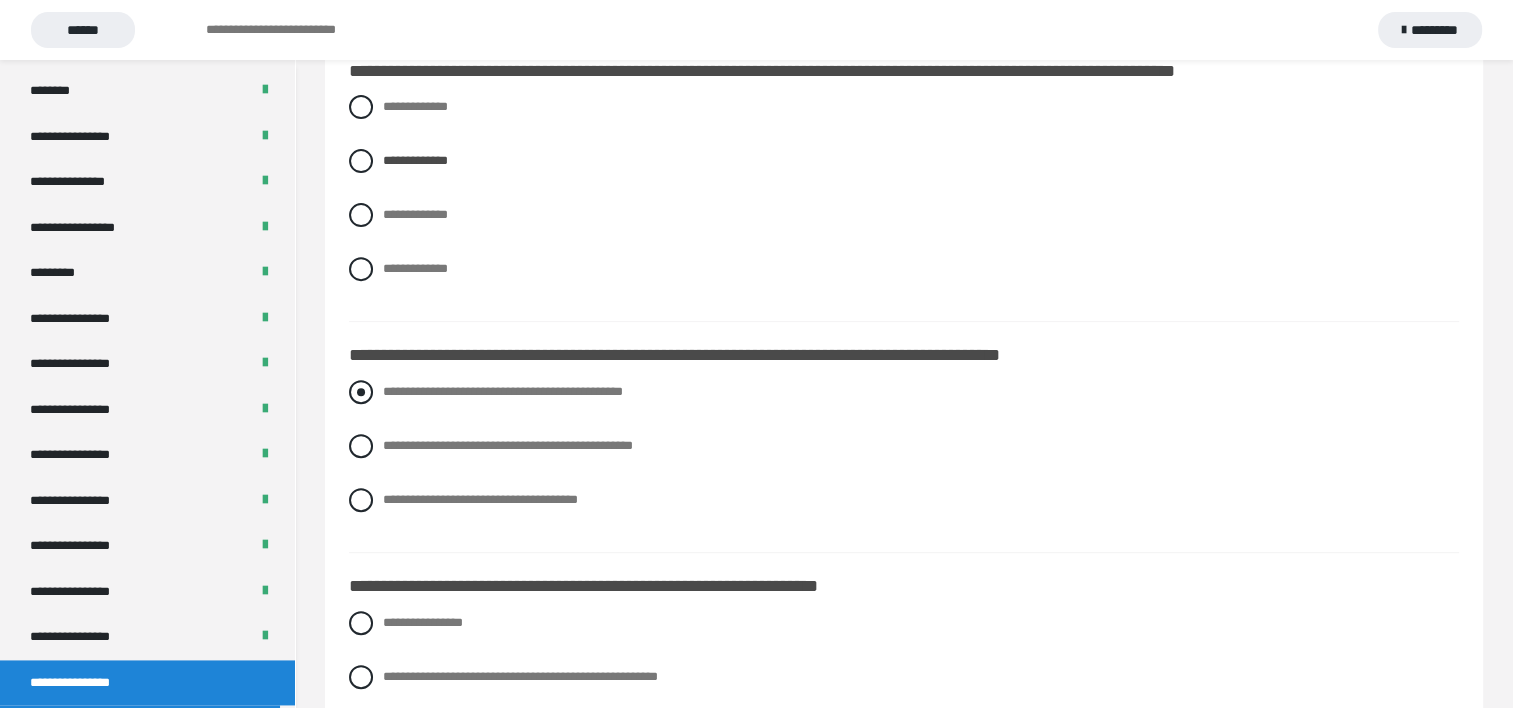 click at bounding box center [361, 392] 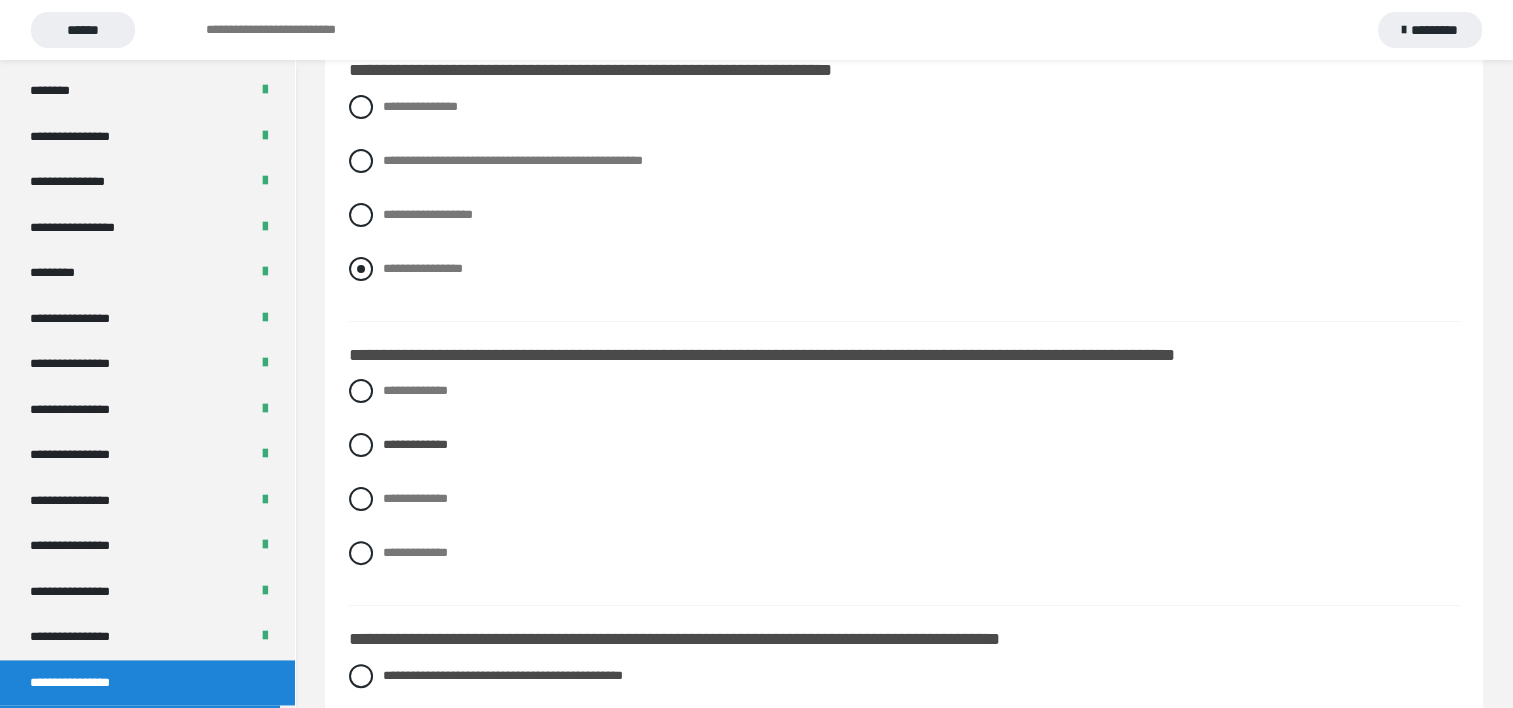 scroll, scrollTop: 300, scrollLeft: 0, axis: vertical 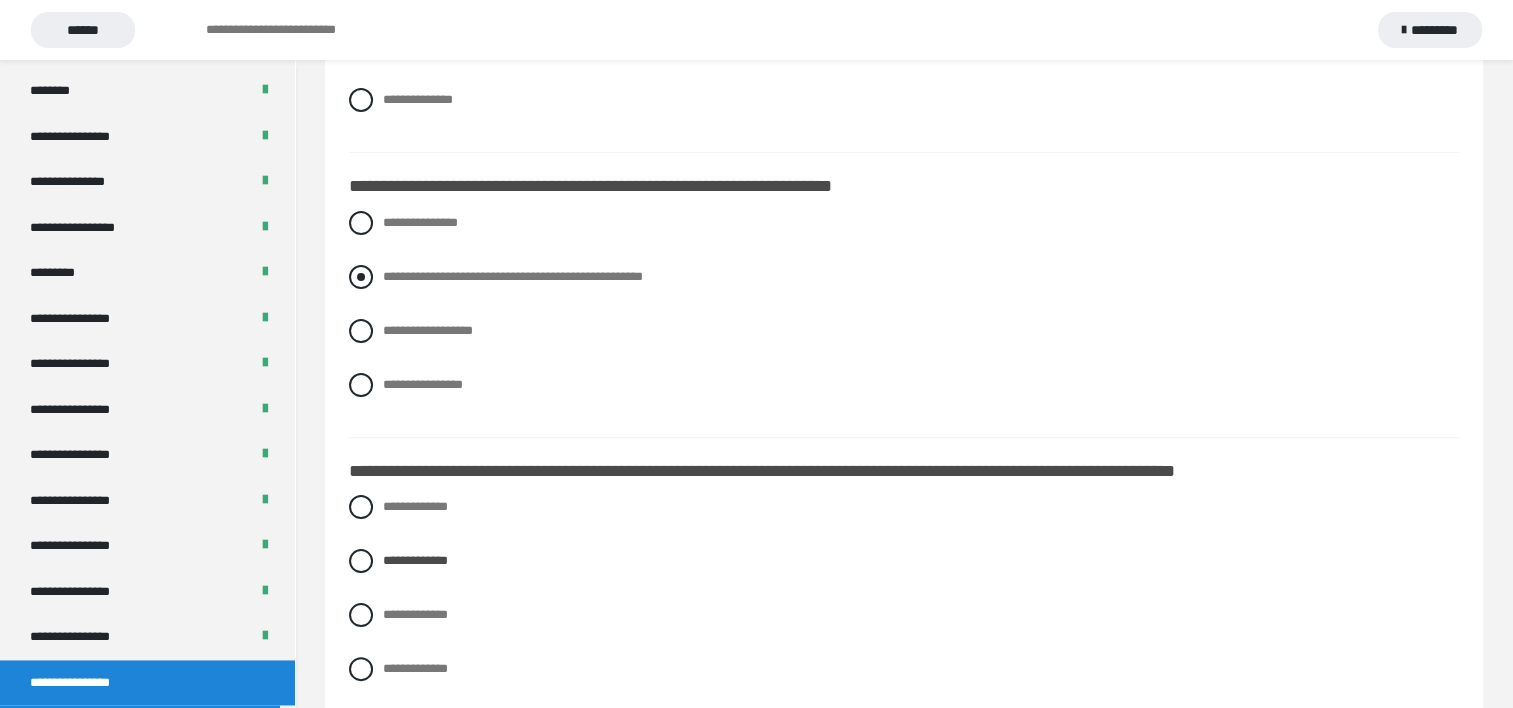 click at bounding box center [361, 277] 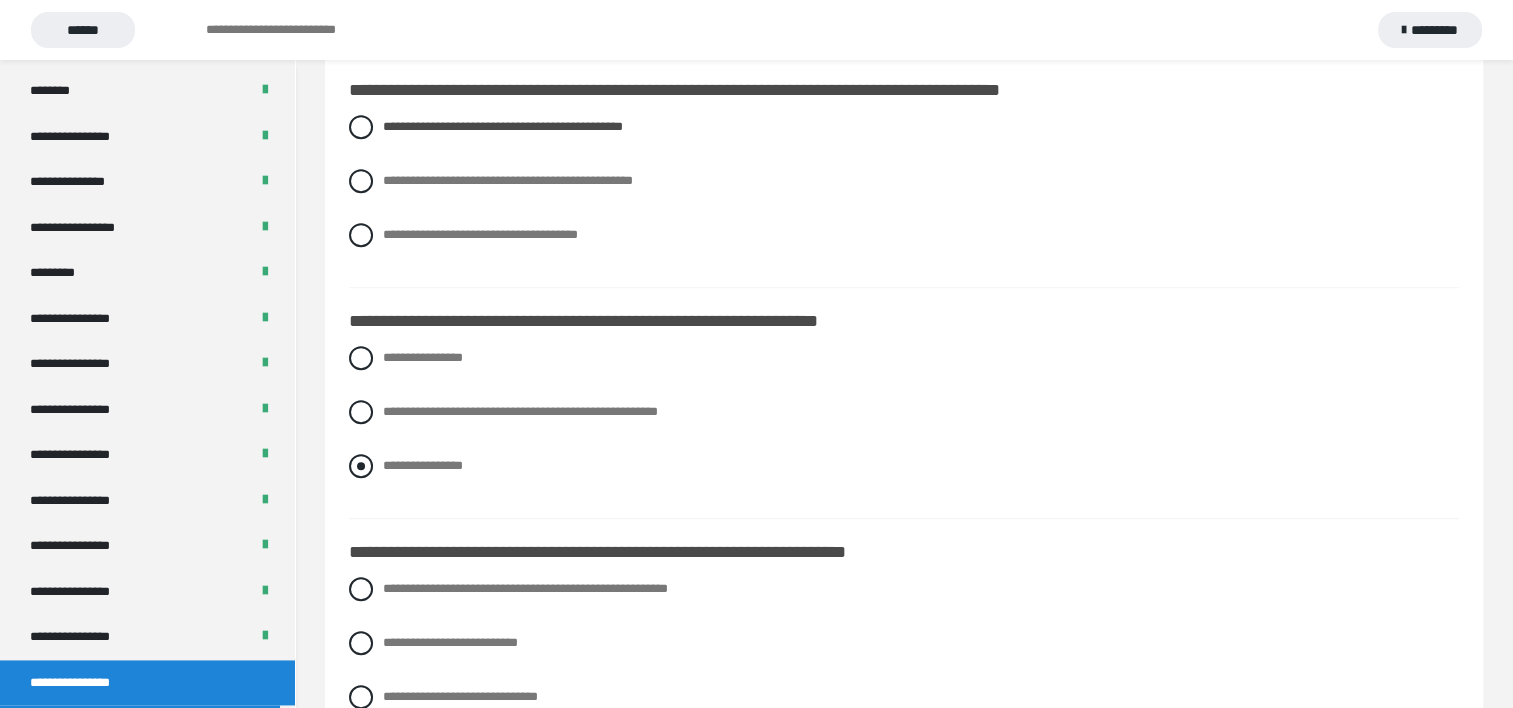 scroll, scrollTop: 1000, scrollLeft: 0, axis: vertical 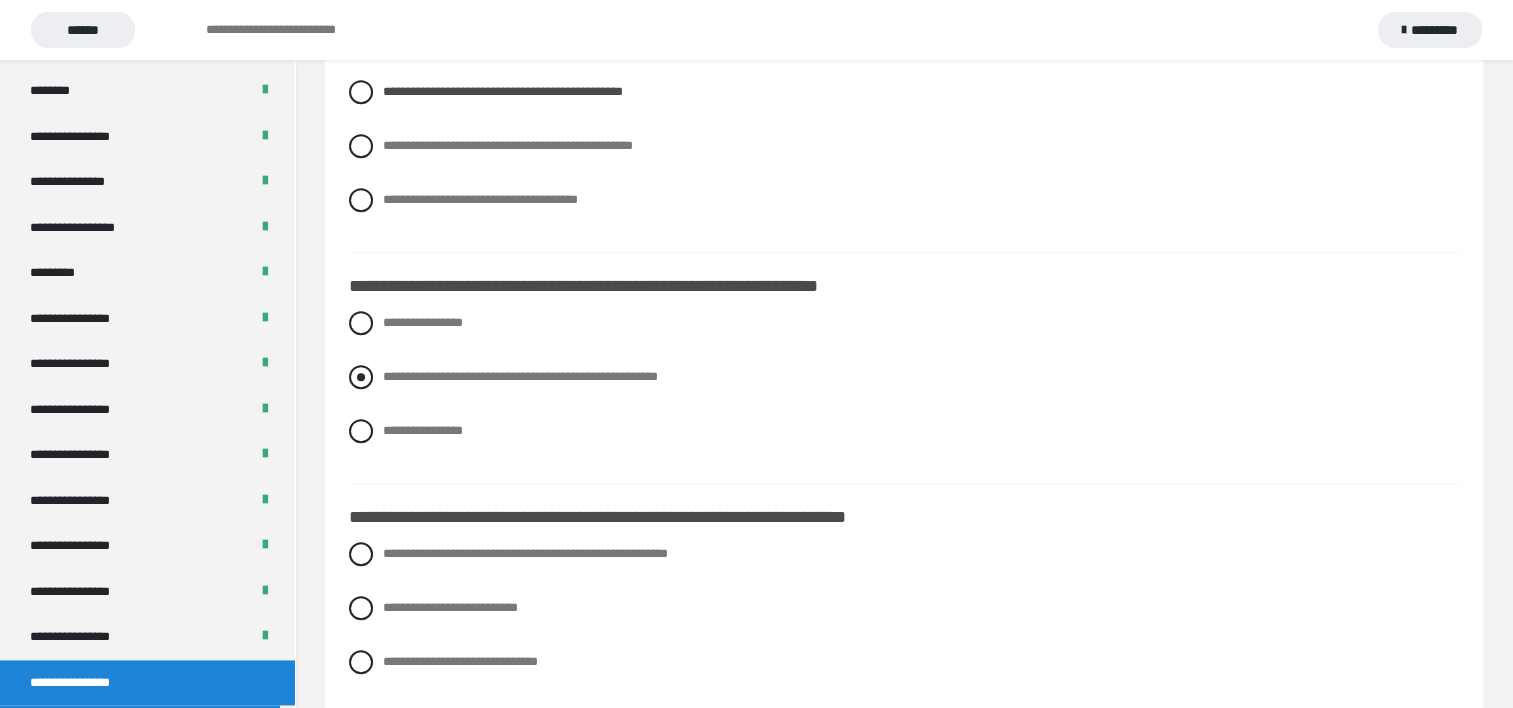 click on "**********" at bounding box center (904, 377) 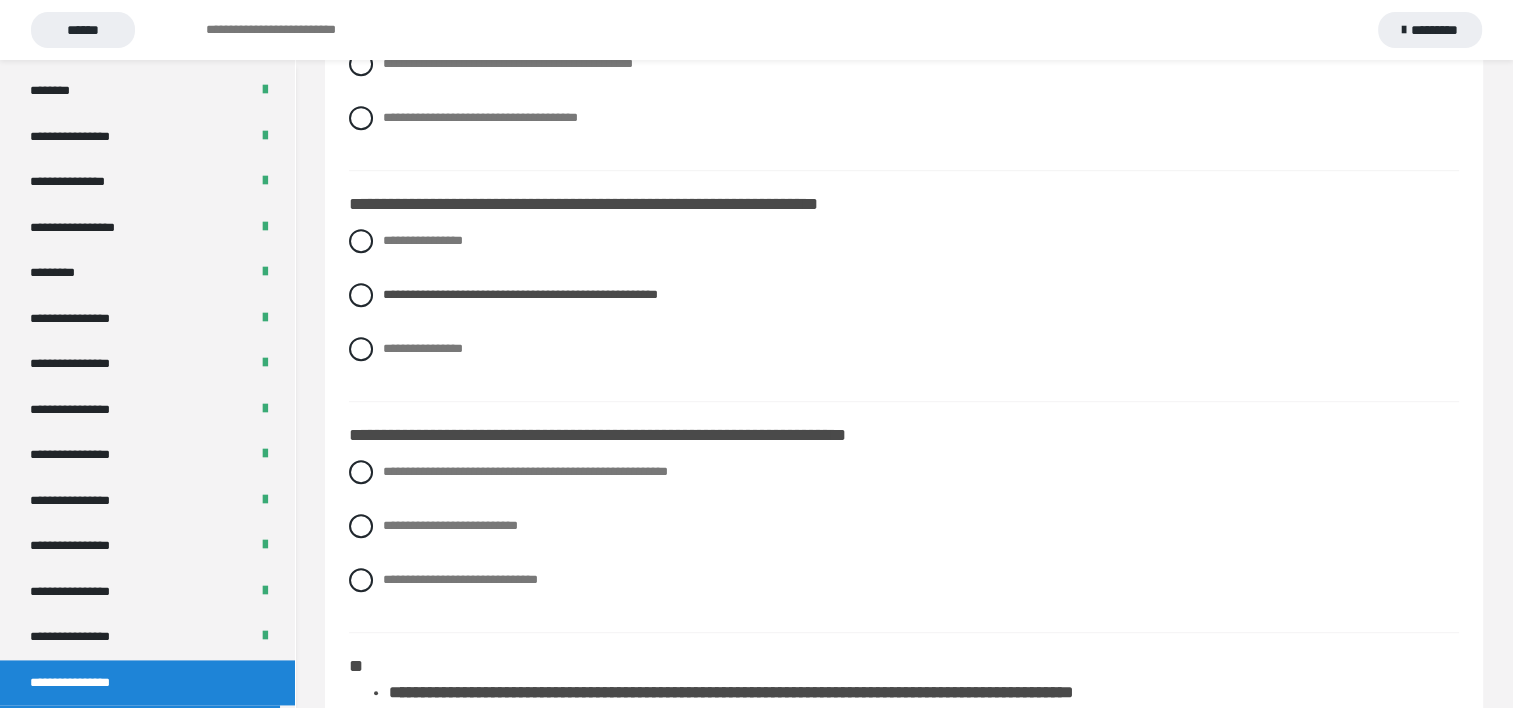 scroll, scrollTop: 1200, scrollLeft: 0, axis: vertical 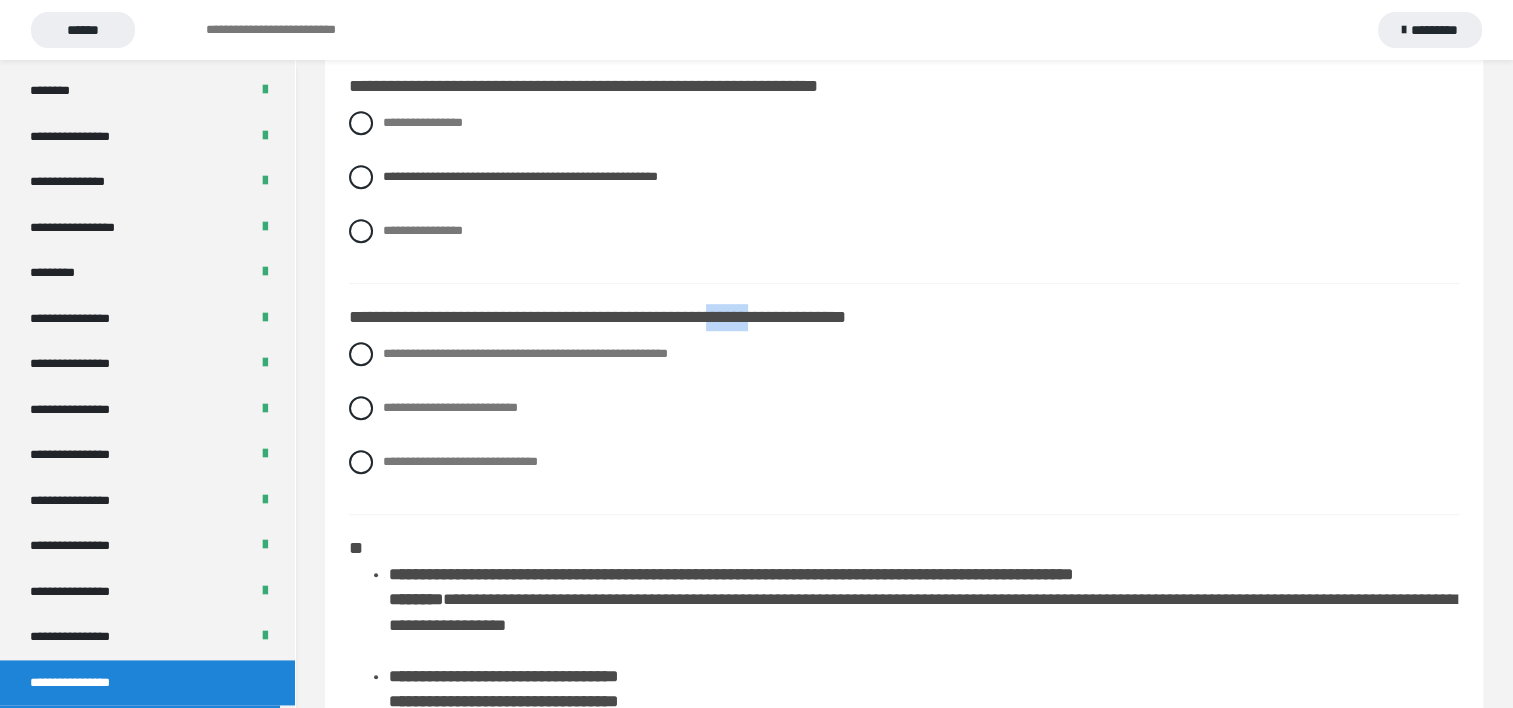 drag, startPoint x: 764, startPoint y: 335, endPoint x: 822, endPoint y: 332, distance: 58.077534 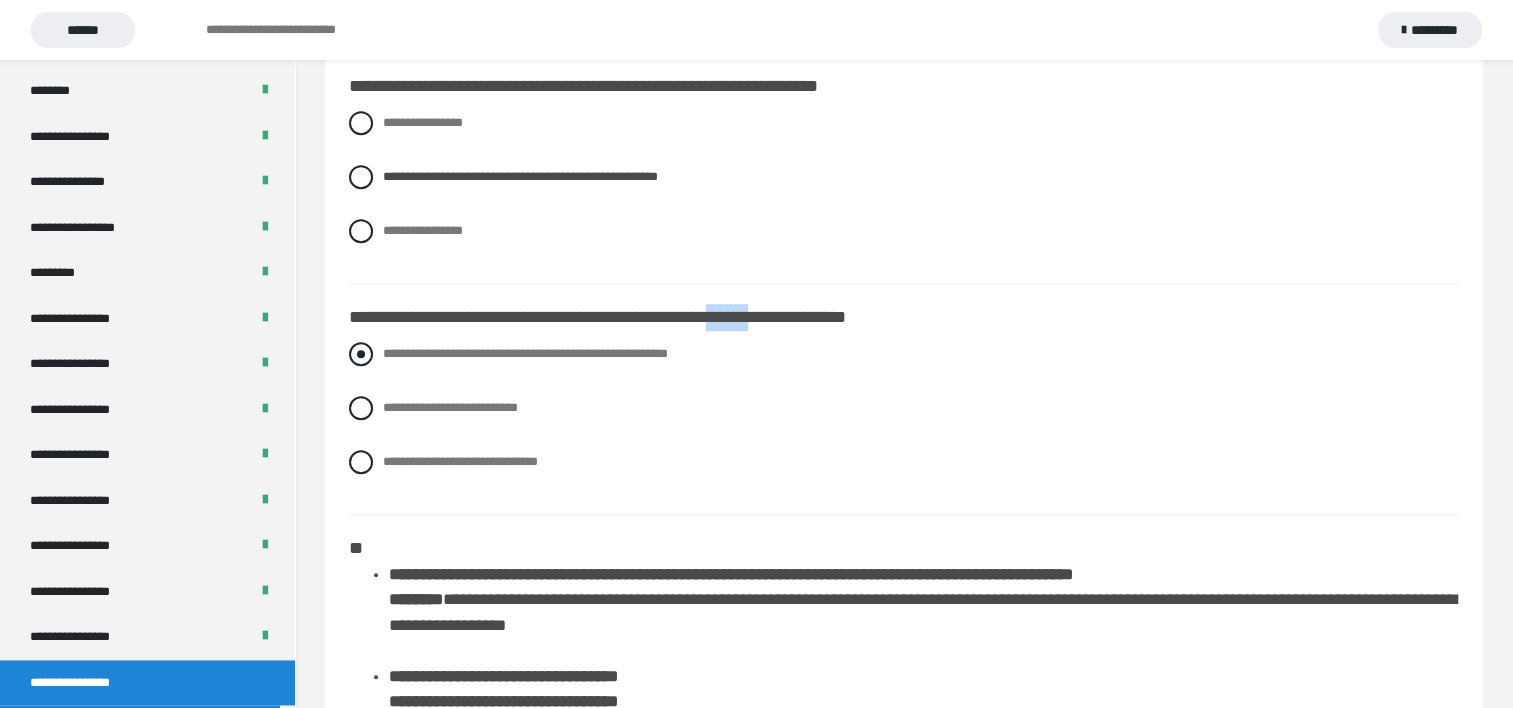 click on "**********" at bounding box center (904, 354) 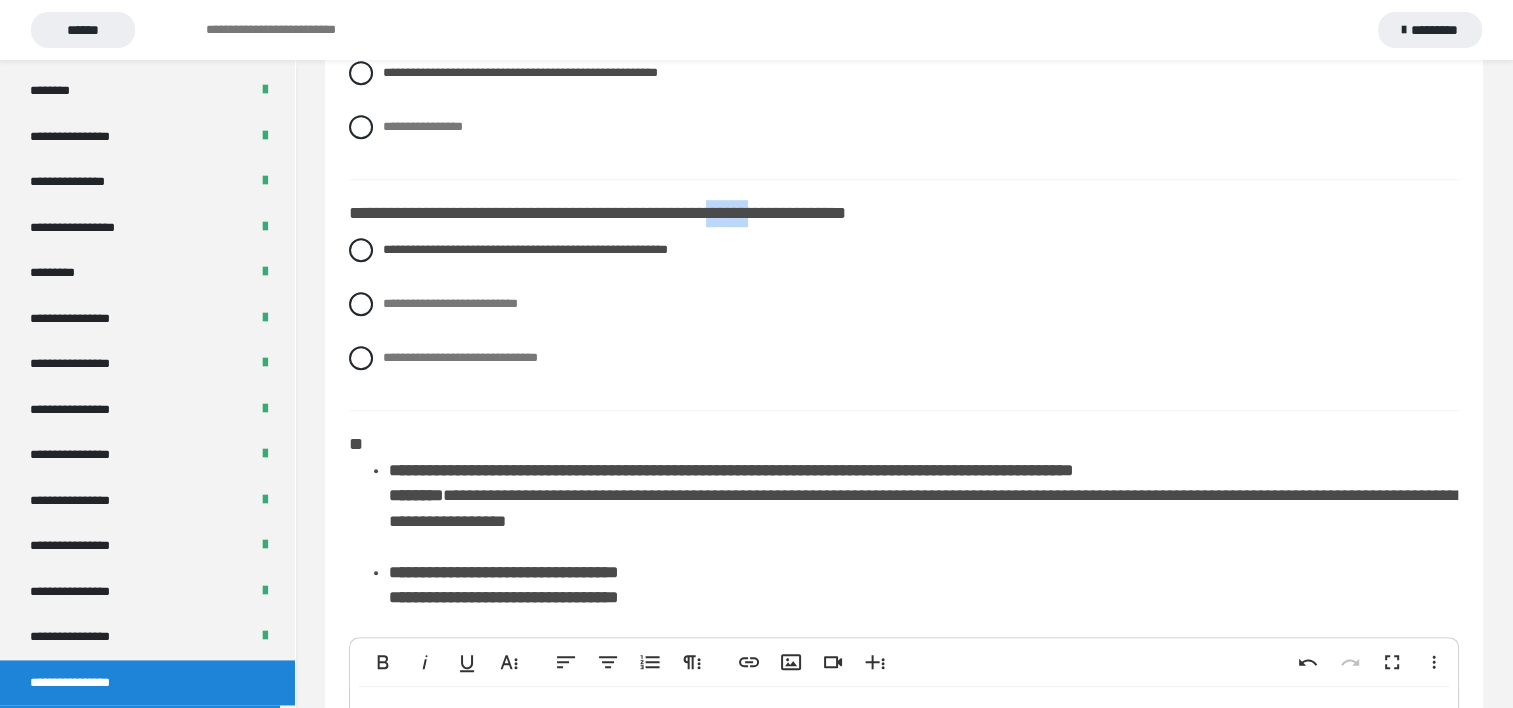 scroll, scrollTop: 1104, scrollLeft: 0, axis: vertical 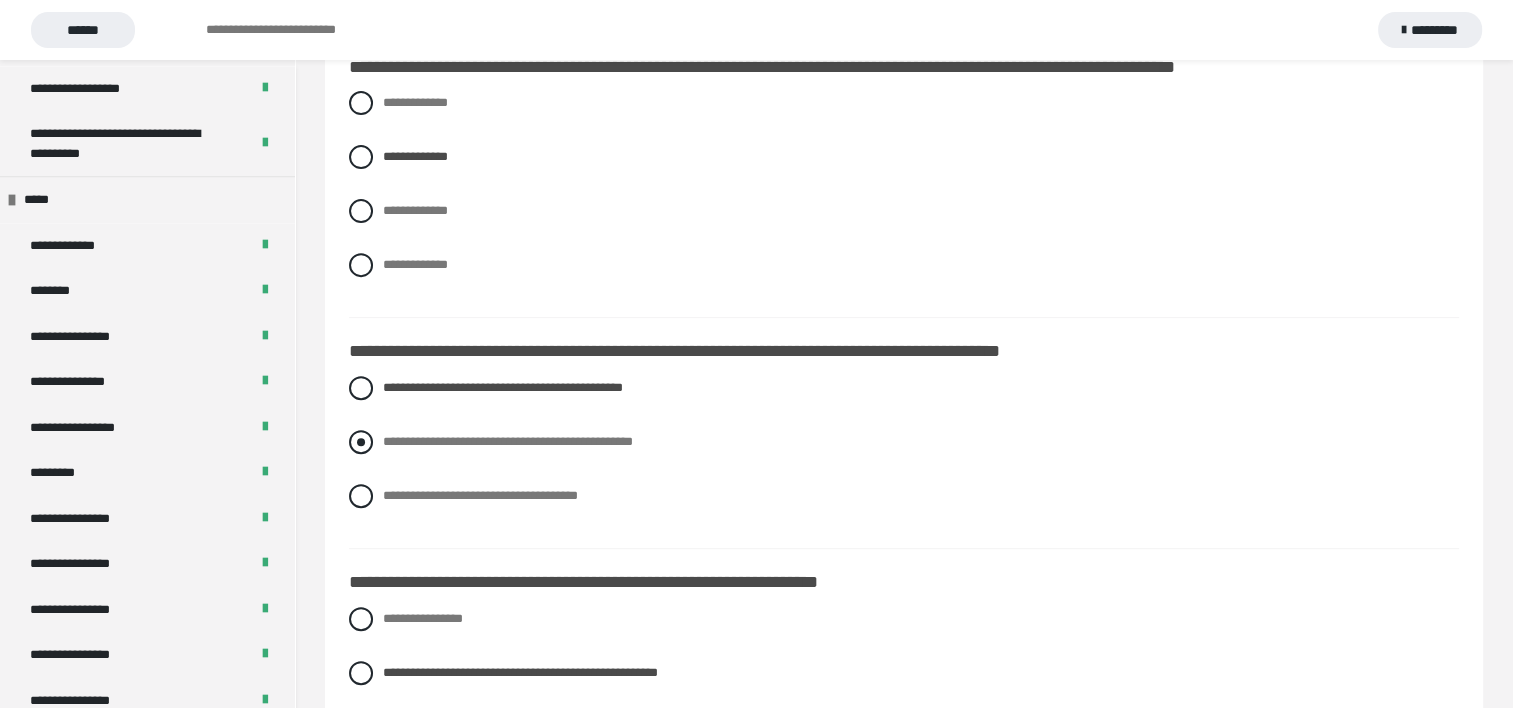 click at bounding box center (361, 442) 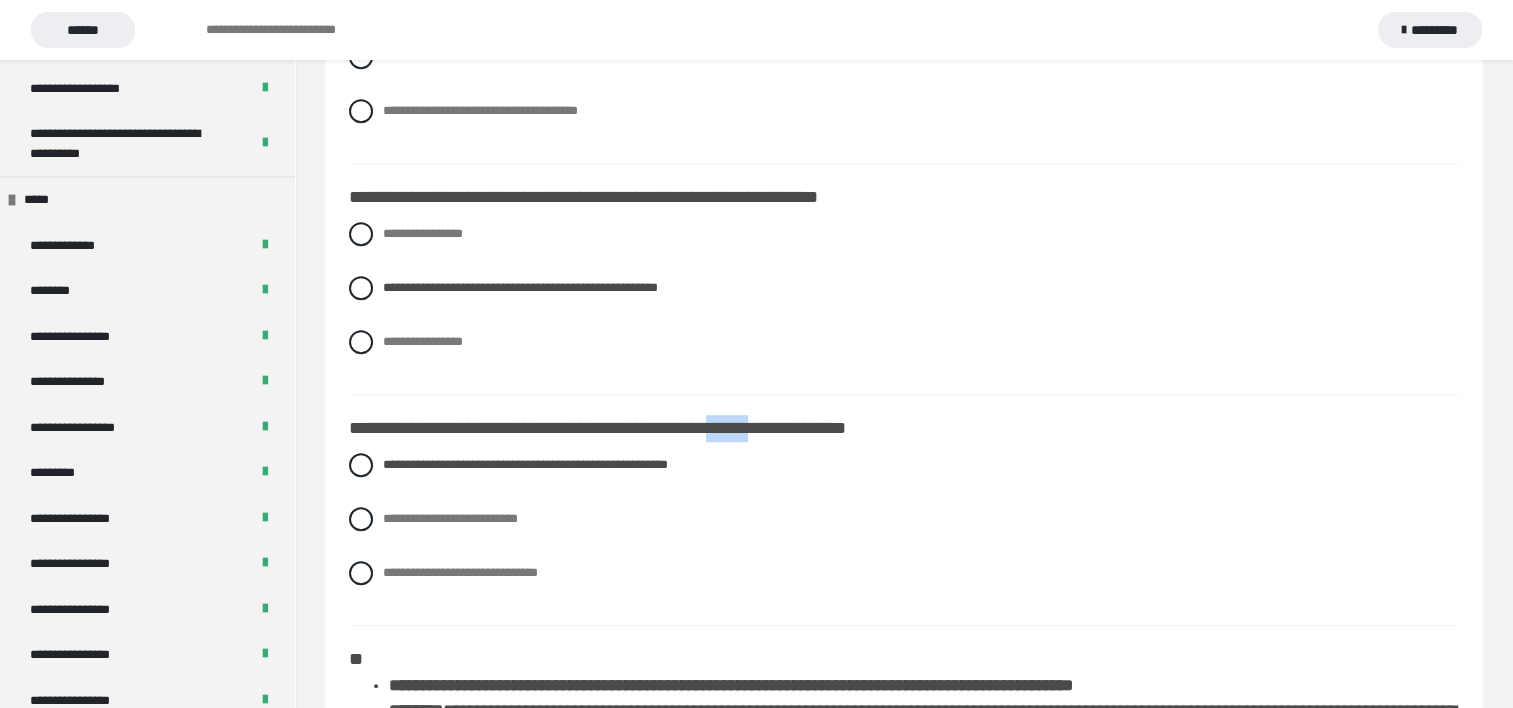 scroll, scrollTop: 1604, scrollLeft: 0, axis: vertical 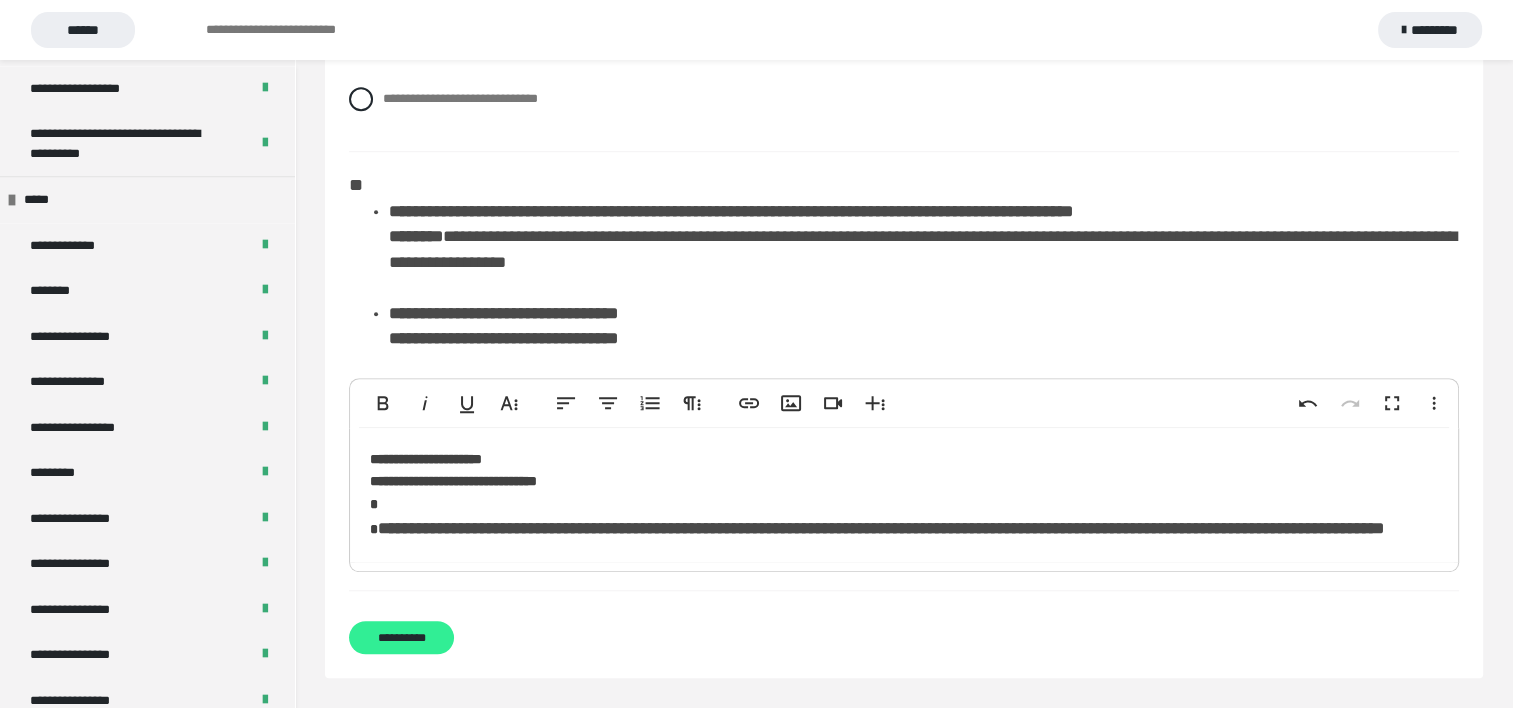 click on "**********" at bounding box center [401, 637] 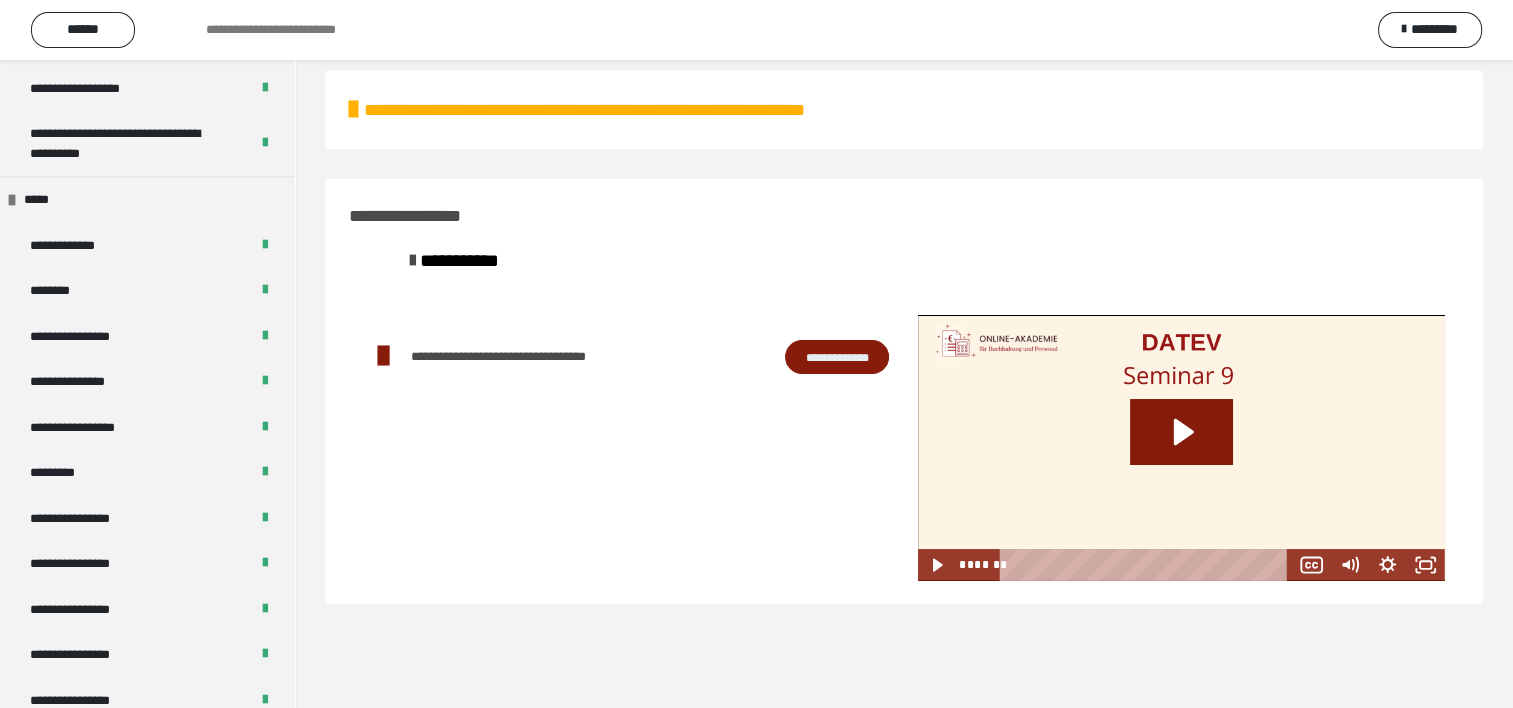 scroll, scrollTop: 0, scrollLeft: 0, axis: both 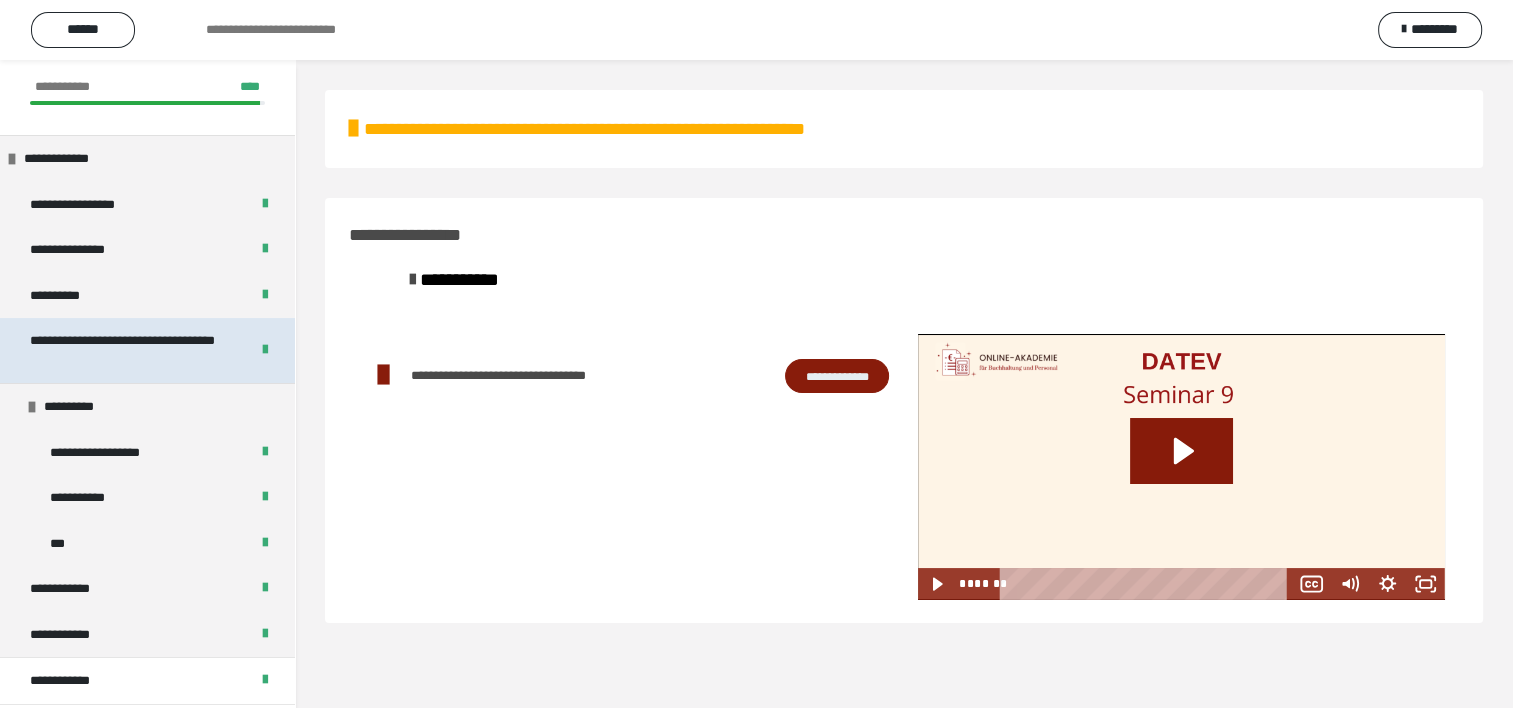 click on "**********" at bounding box center [124, 350] 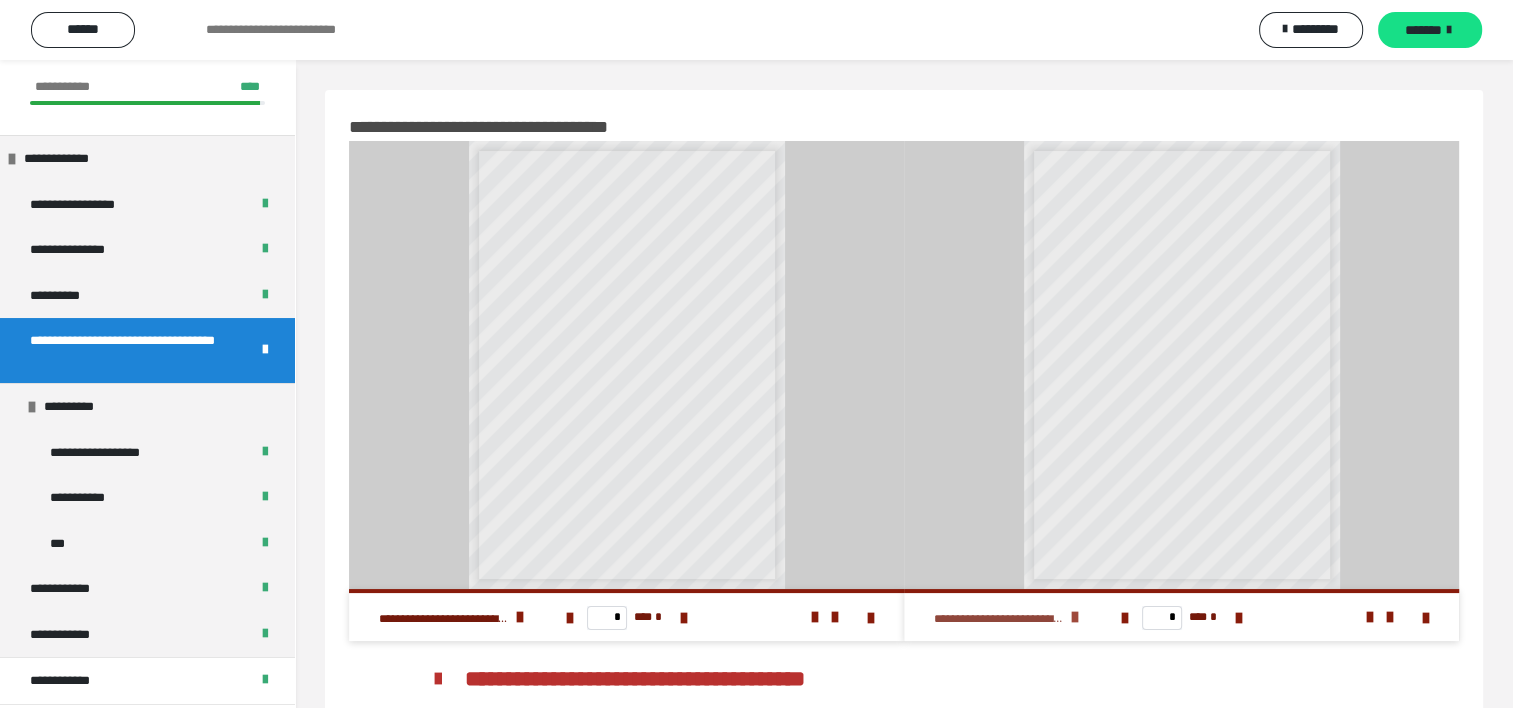 click at bounding box center (1075, 617) 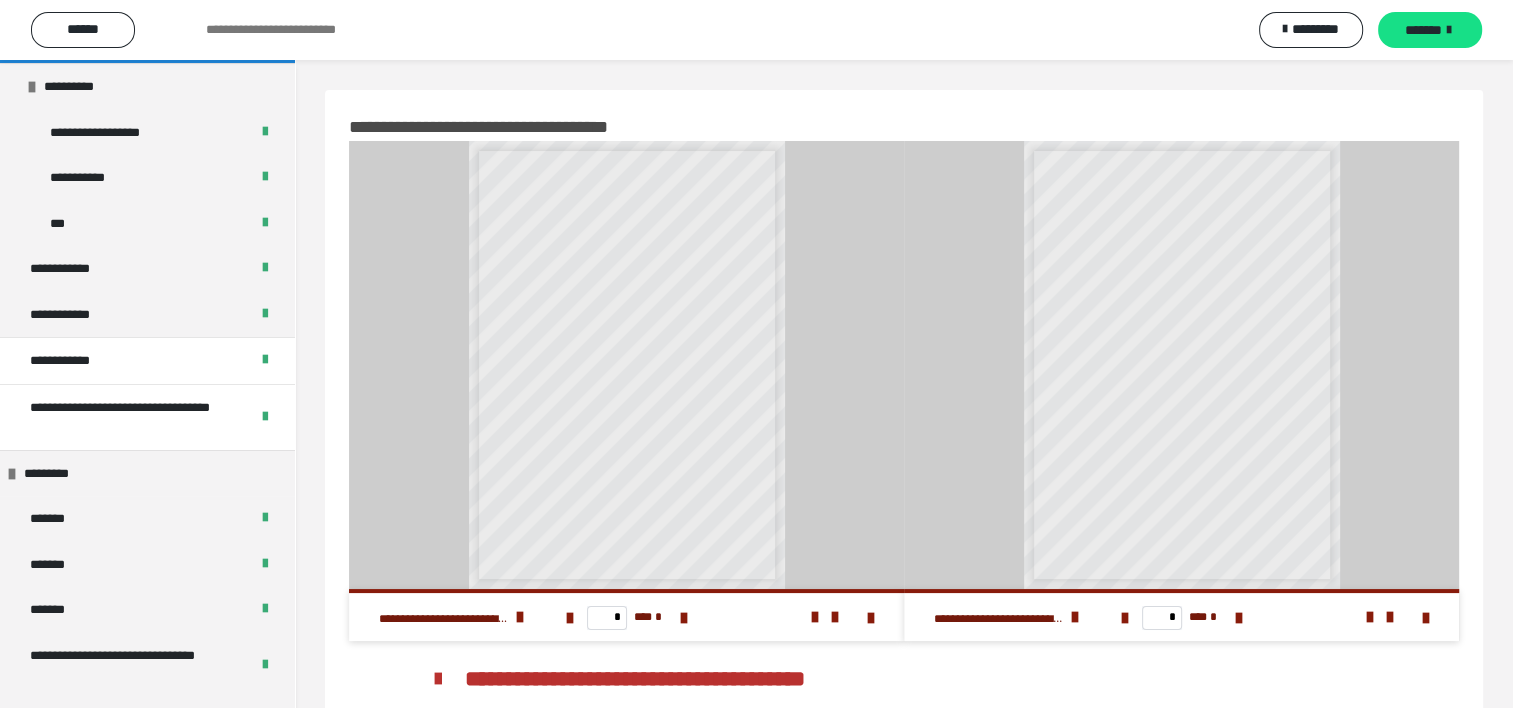 scroll, scrollTop: 0, scrollLeft: 0, axis: both 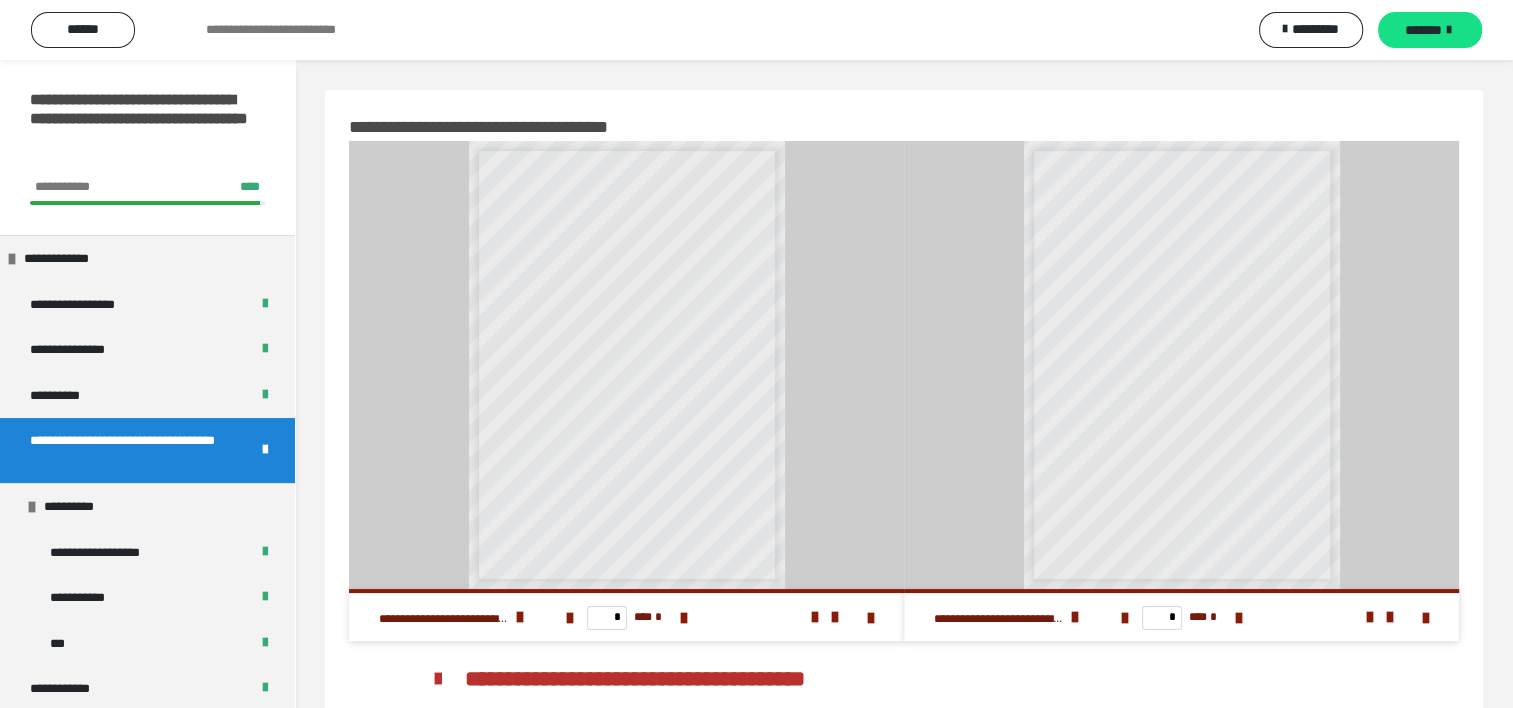 click on "**********" at bounding box center (904, 453) 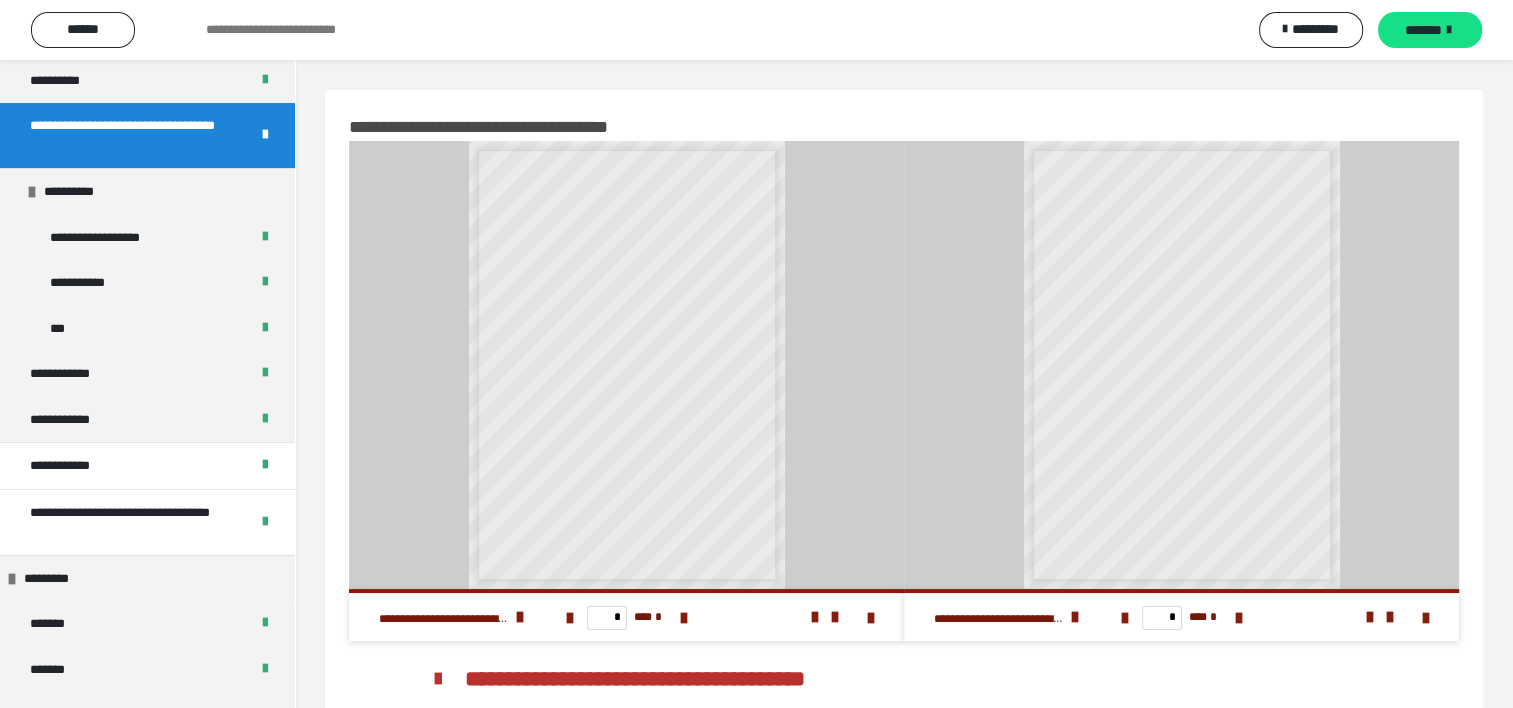 scroll, scrollTop: 0, scrollLeft: 0, axis: both 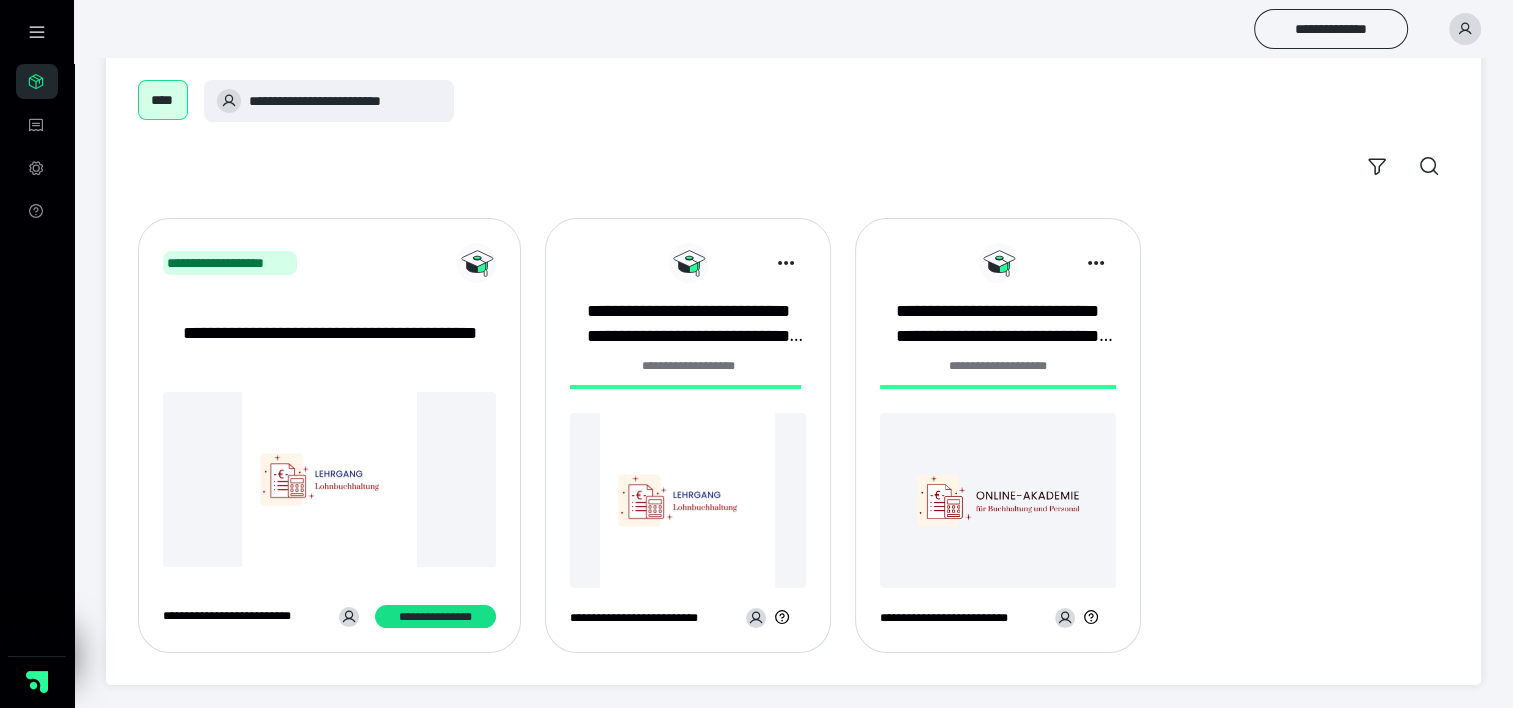 click at bounding box center [688, 500] 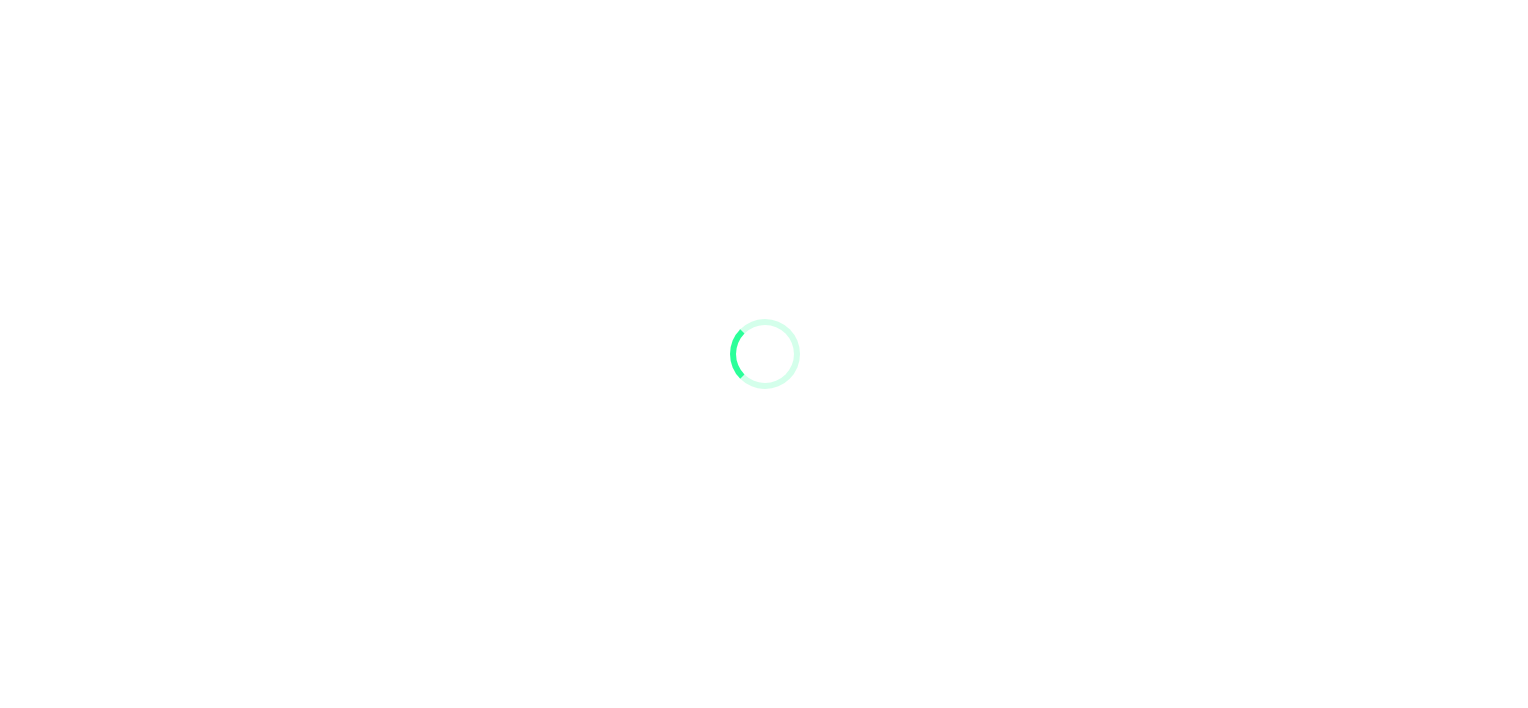 scroll, scrollTop: 0, scrollLeft: 0, axis: both 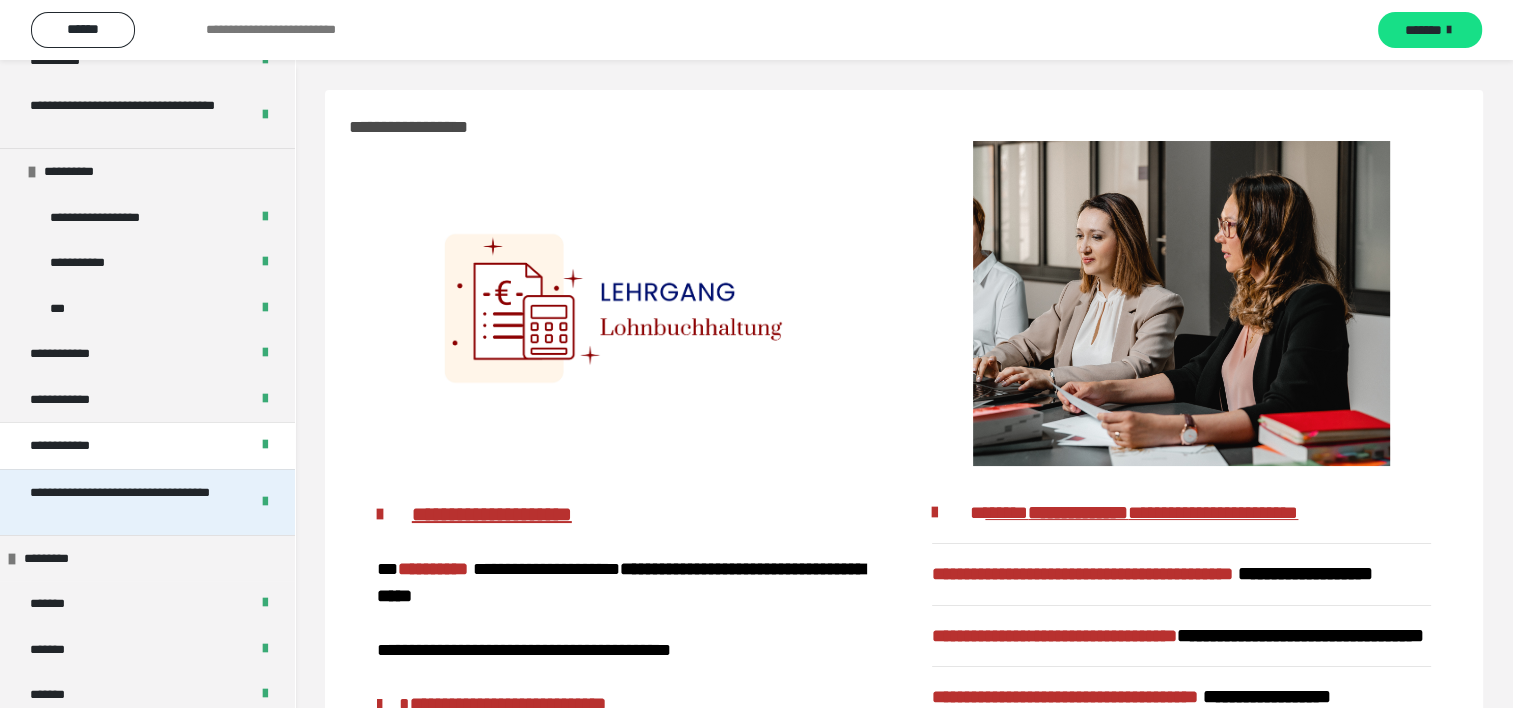 click on "**********" at bounding box center (124, 502) 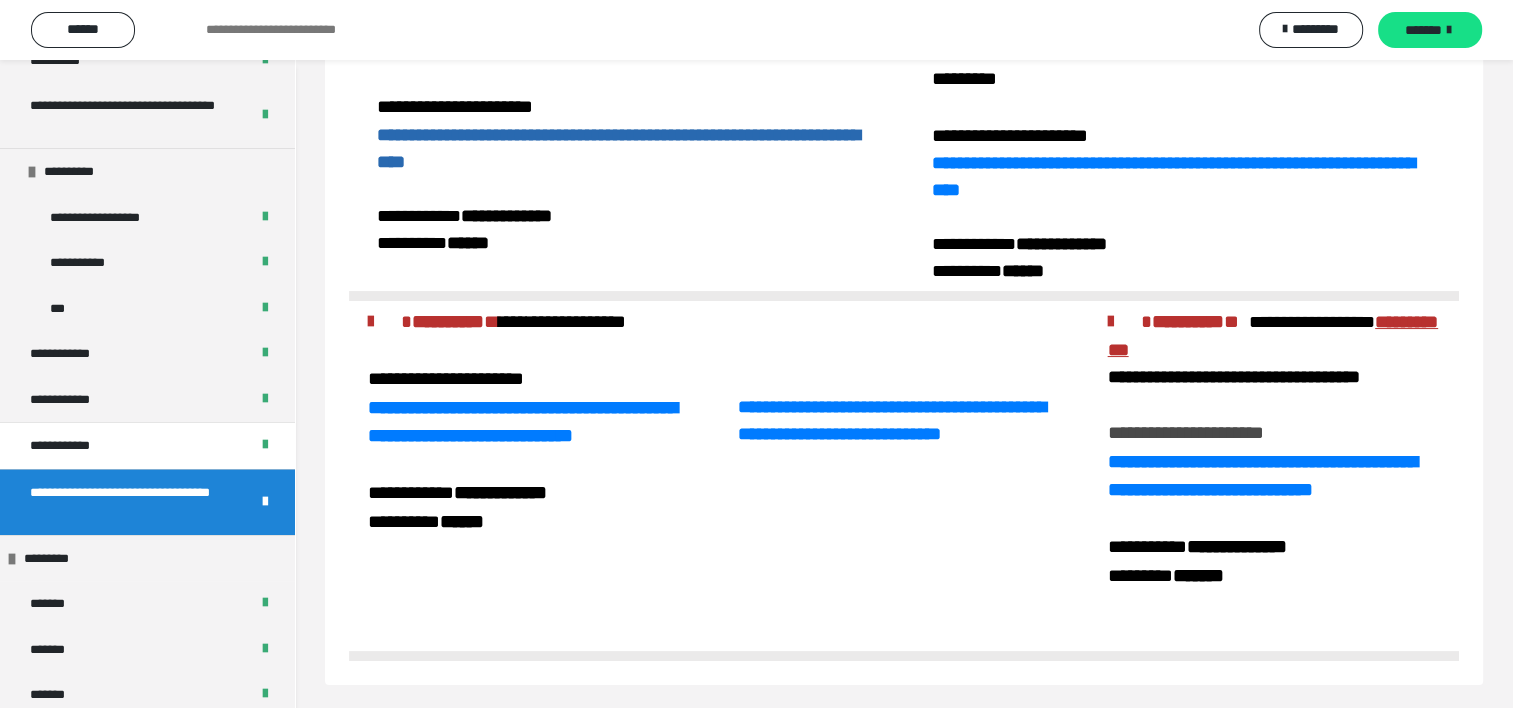 scroll, scrollTop: 196, scrollLeft: 0, axis: vertical 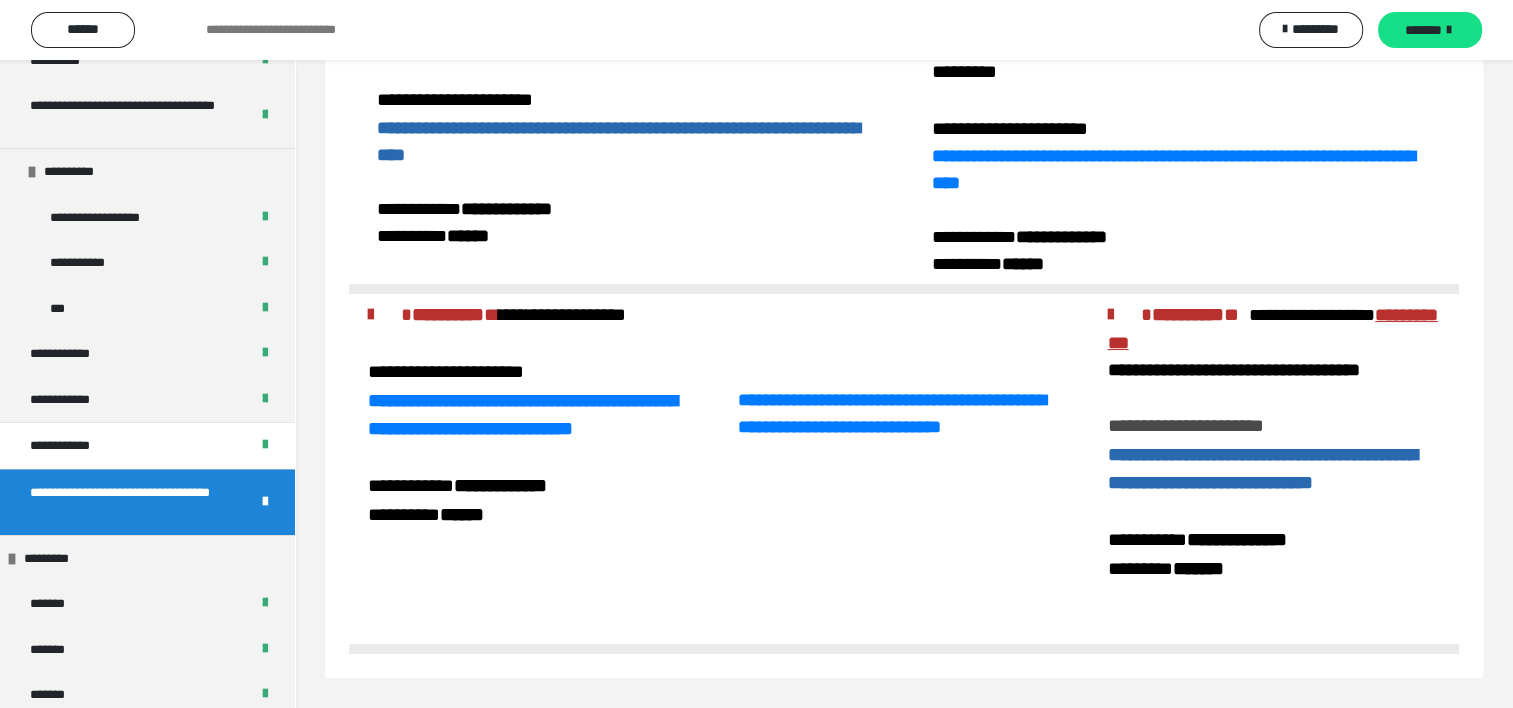 click on "**********" at bounding box center [1262, 469] 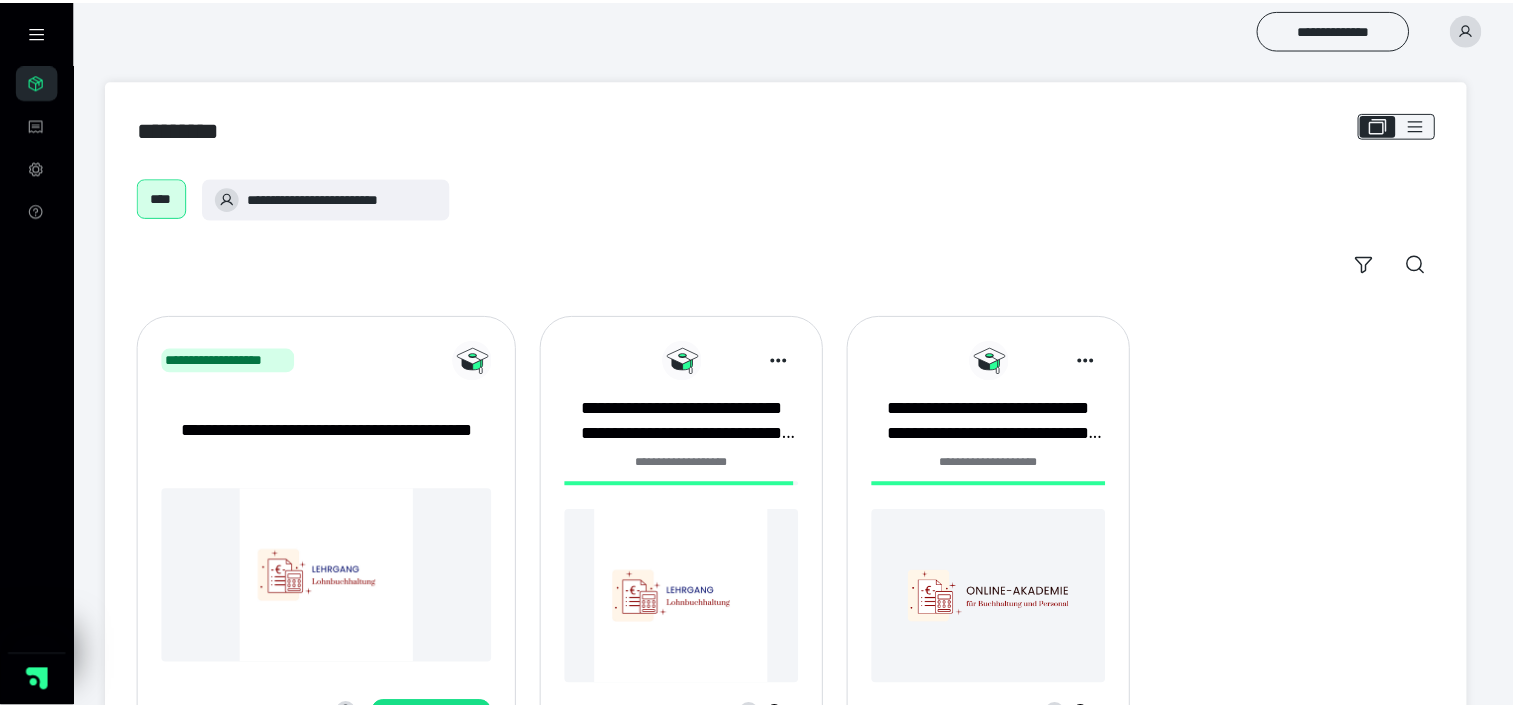 scroll, scrollTop: 0, scrollLeft: 0, axis: both 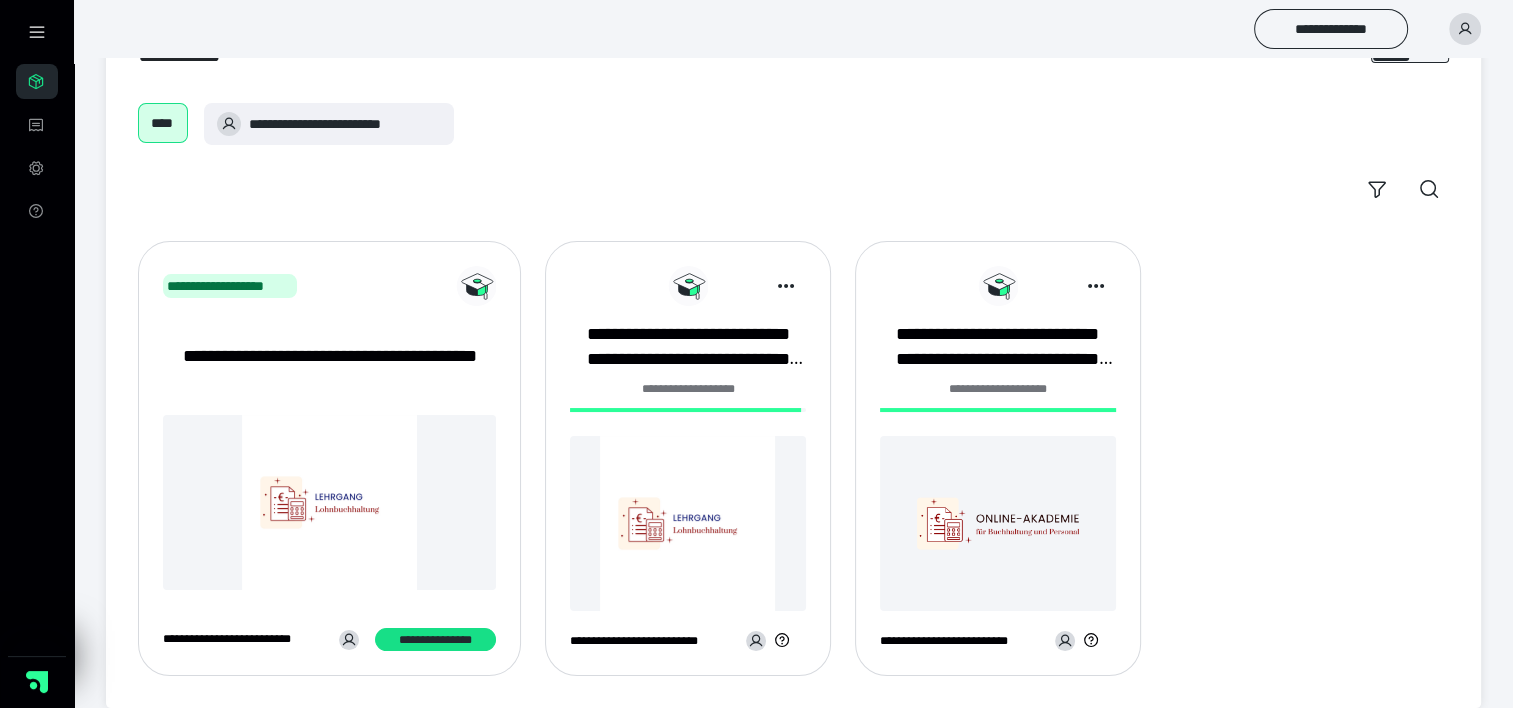 click at bounding box center [688, 523] 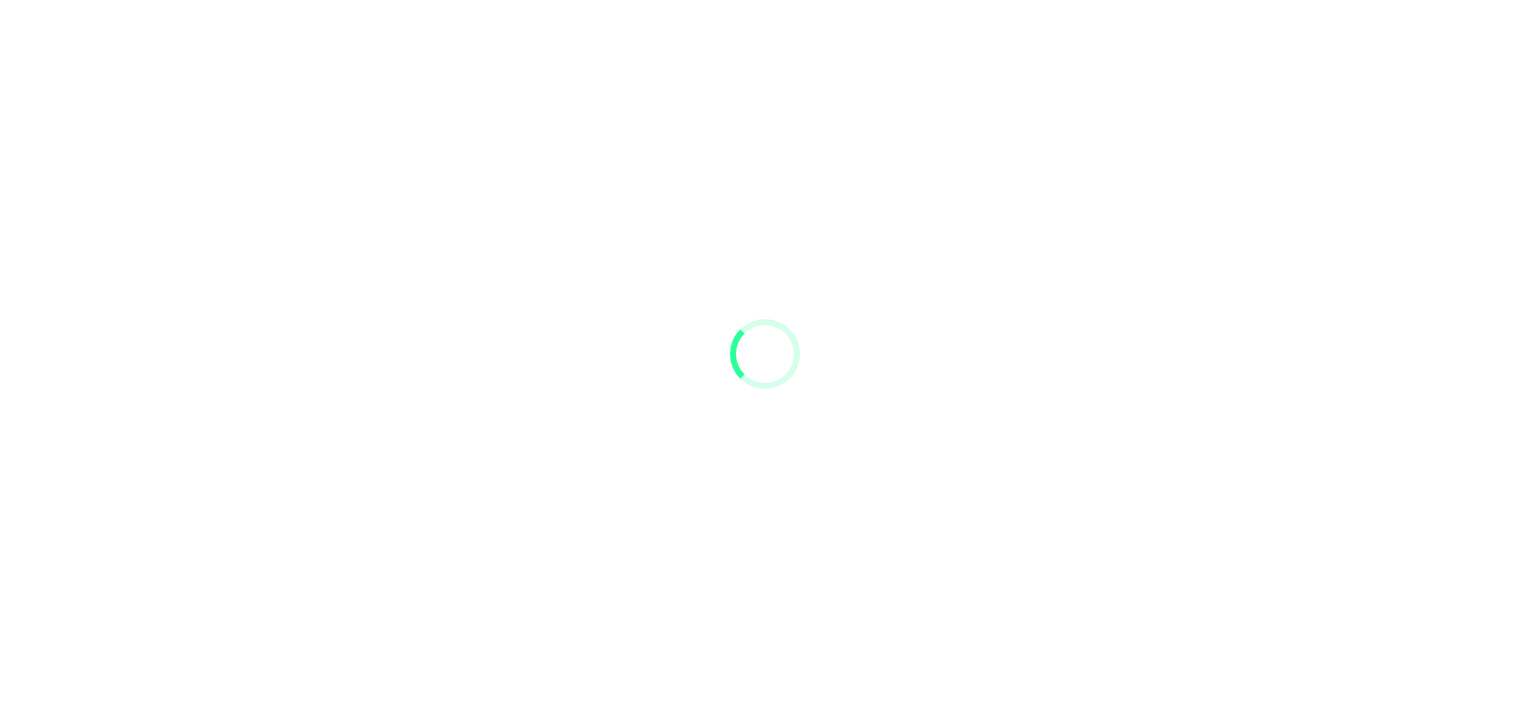 scroll, scrollTop: 0, scrollLeft: 0, axis: both 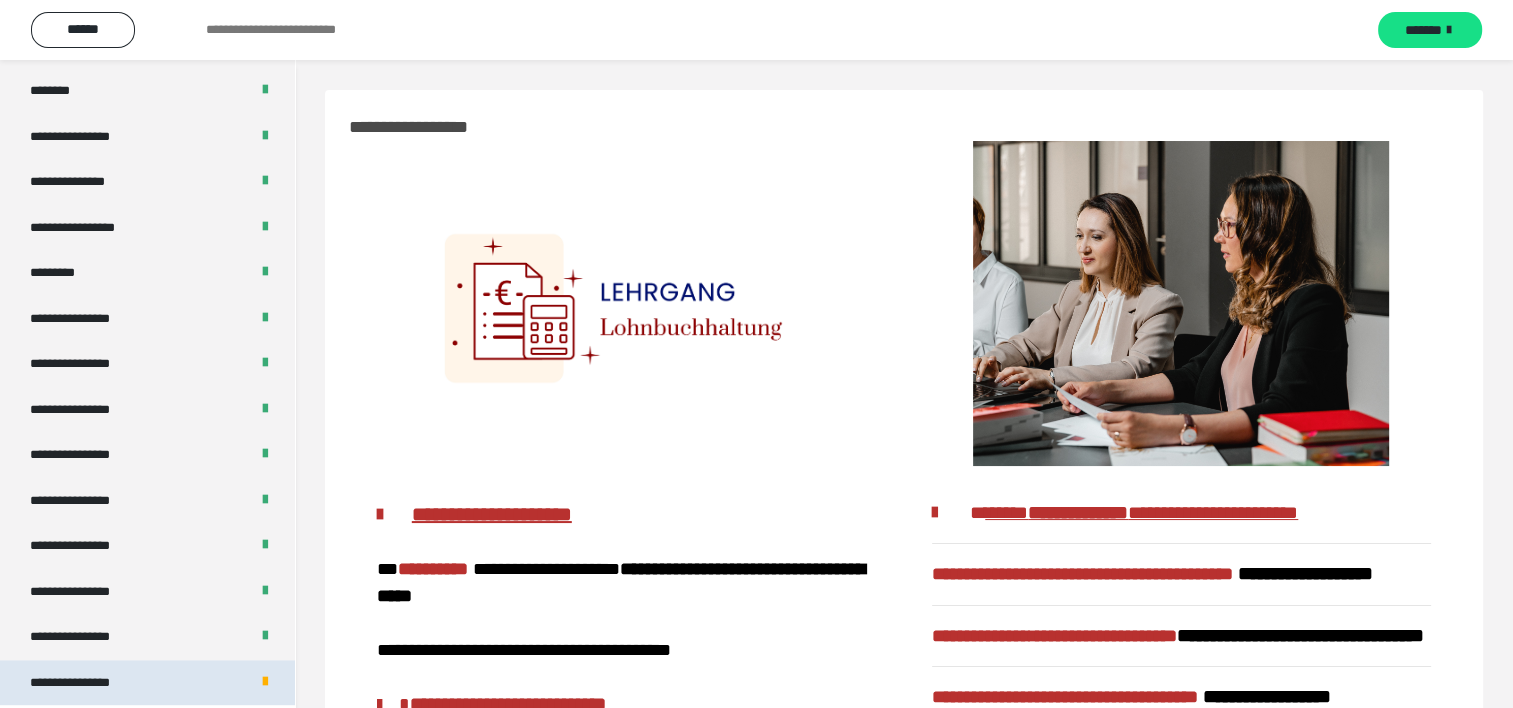 click on "**********" at bounding box center (147, 683) 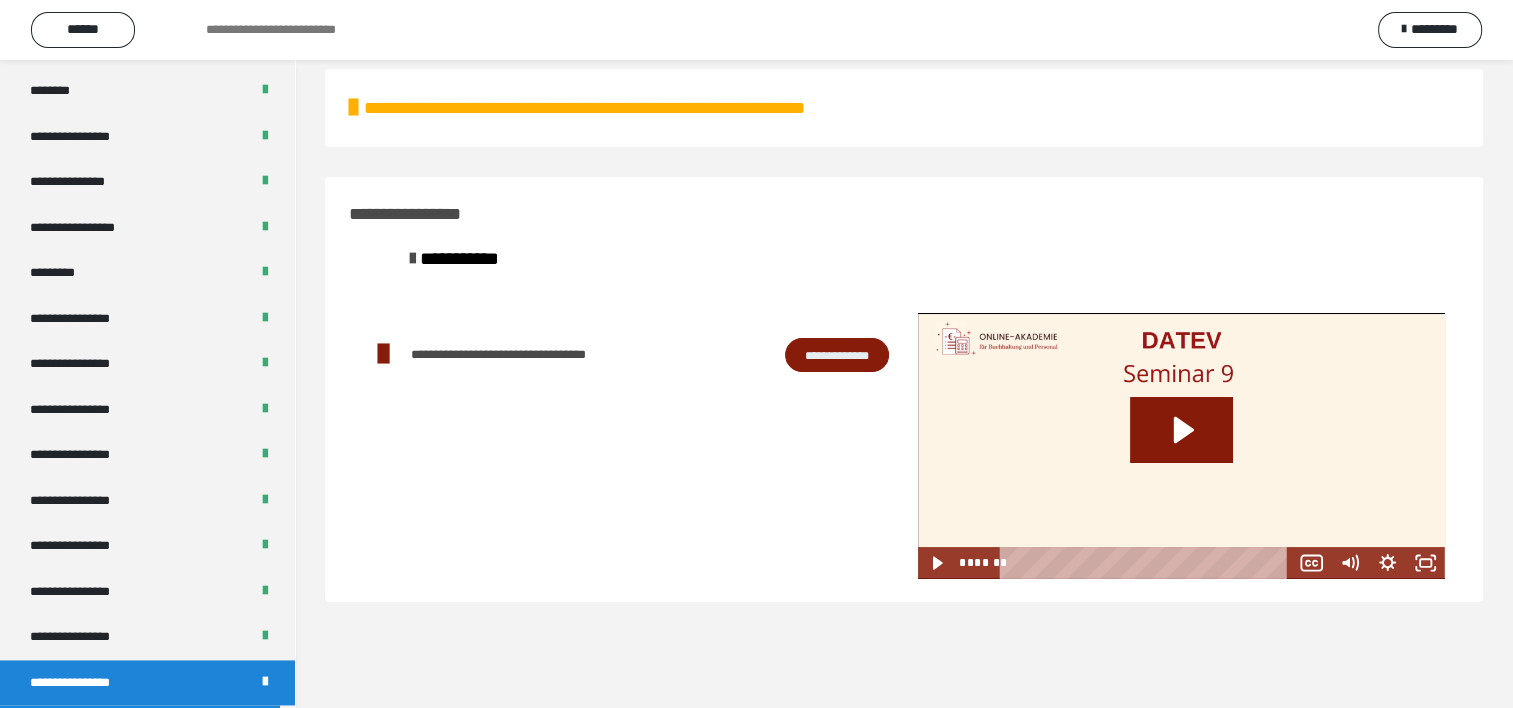 scroll, scrollTop: 0, scrollLeft: 0, axis: both 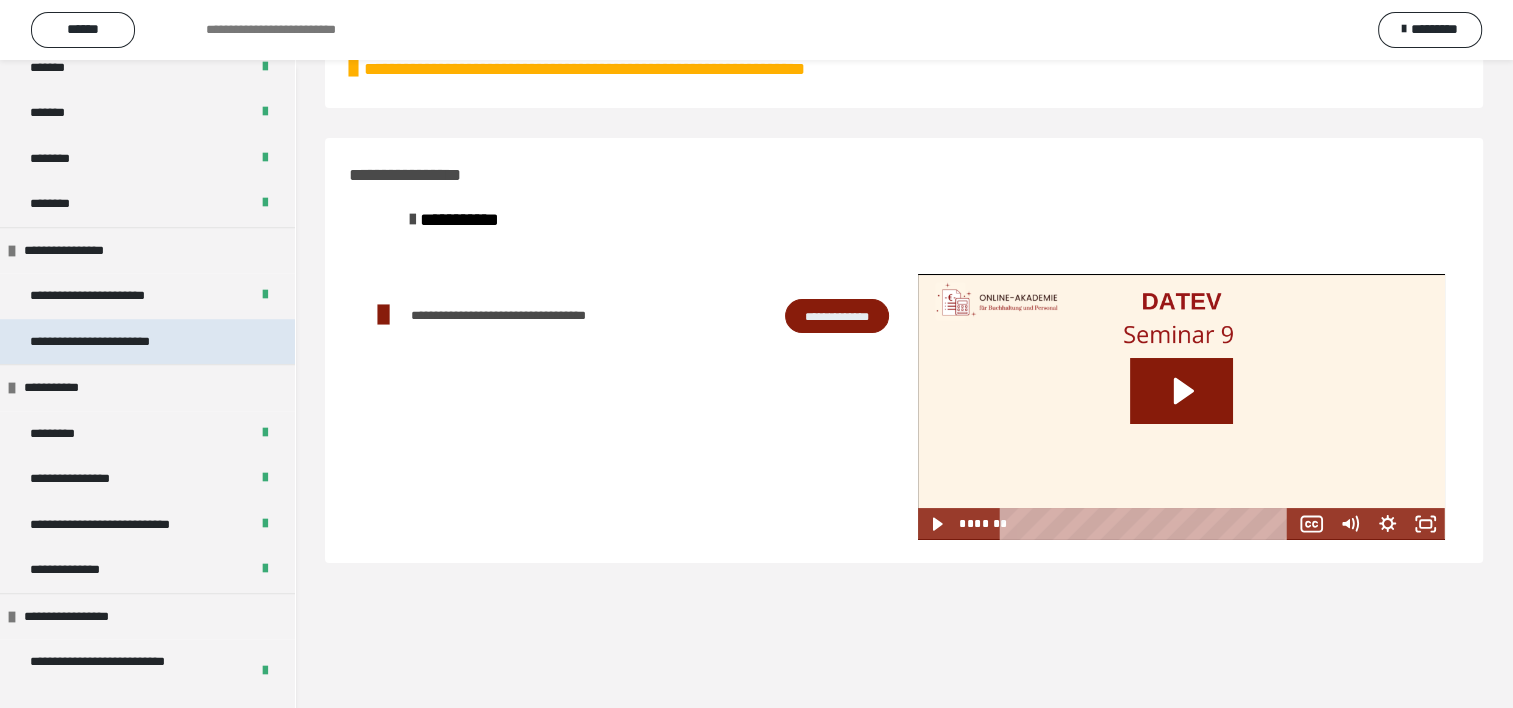 click on "**********" at bounding box center (147, 342) 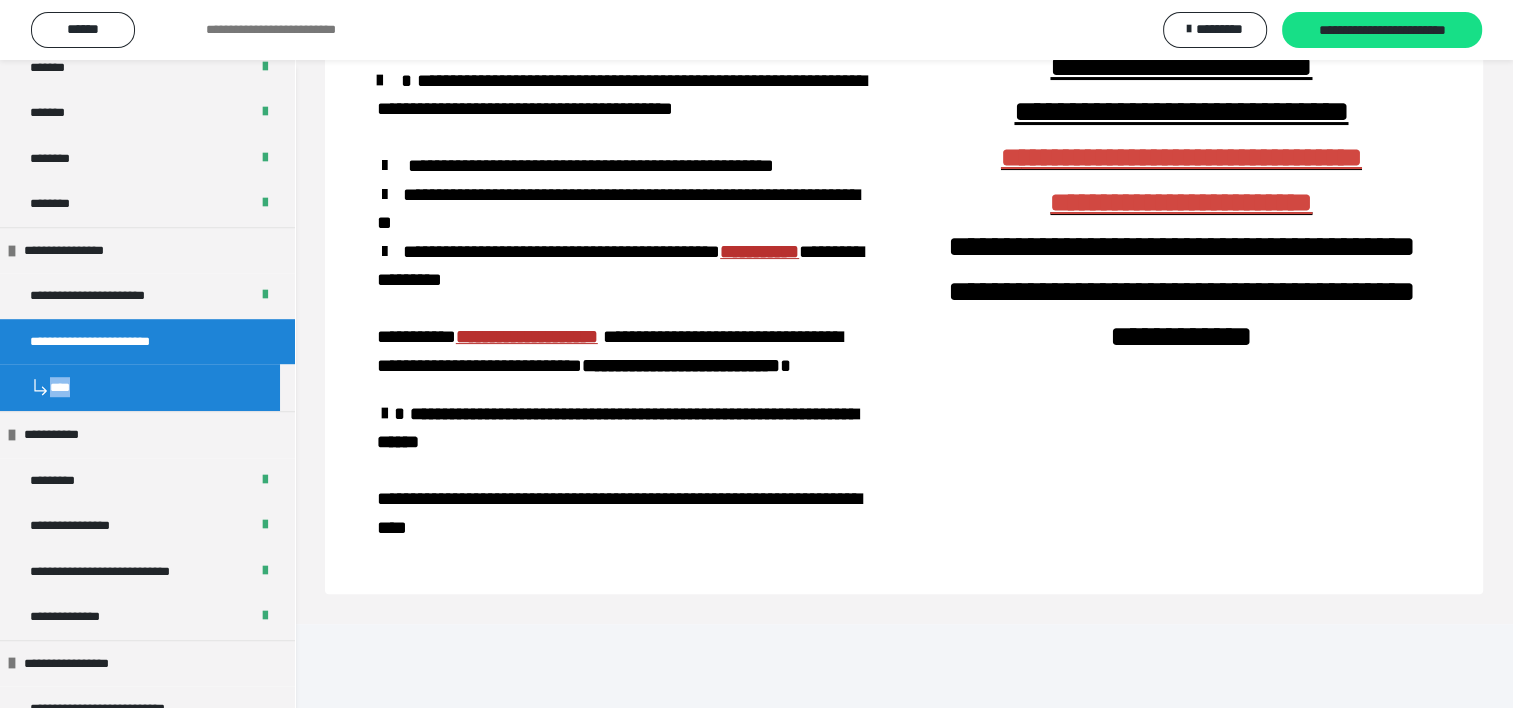 scroll, scrollTop: 361, scrollLeft: 0, axis: vertical 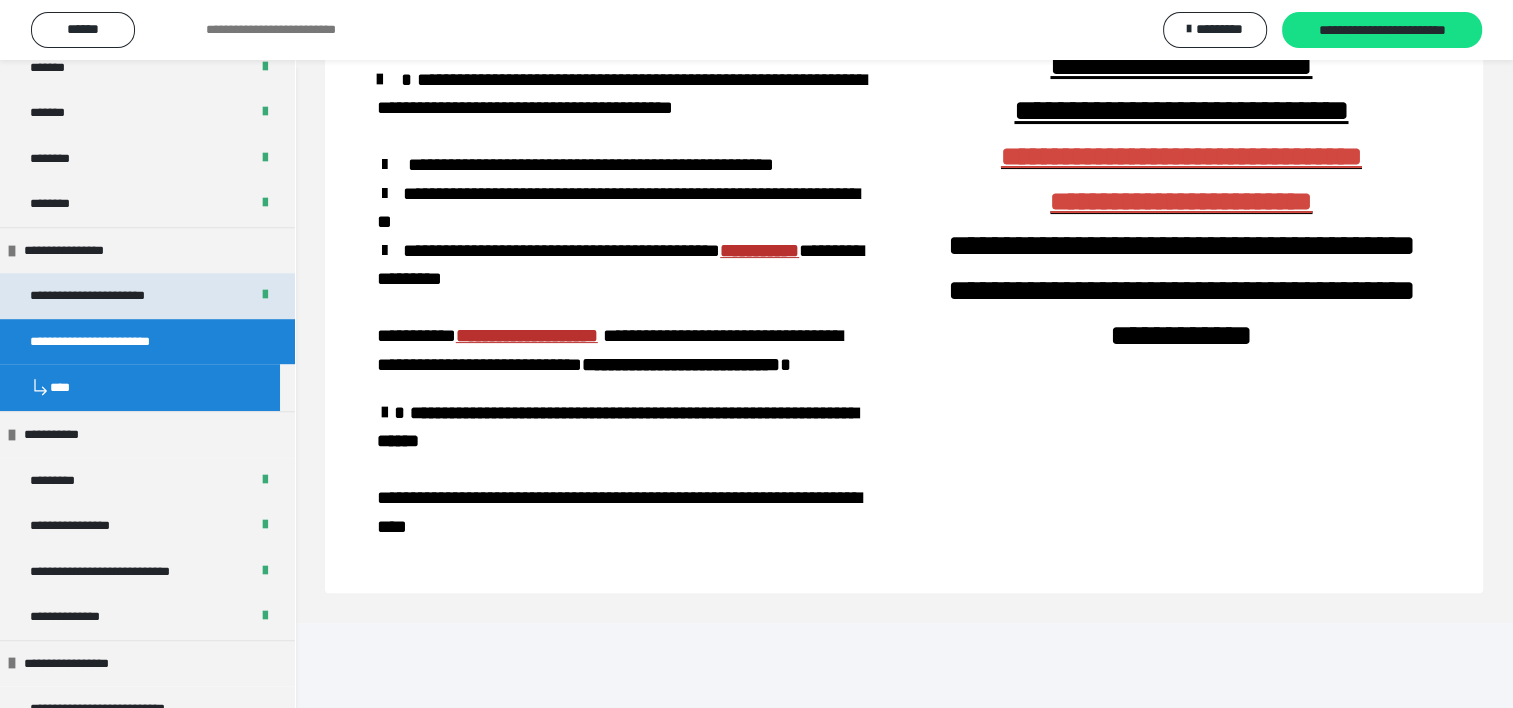 click on "**********" at bounding box center (147, 296) 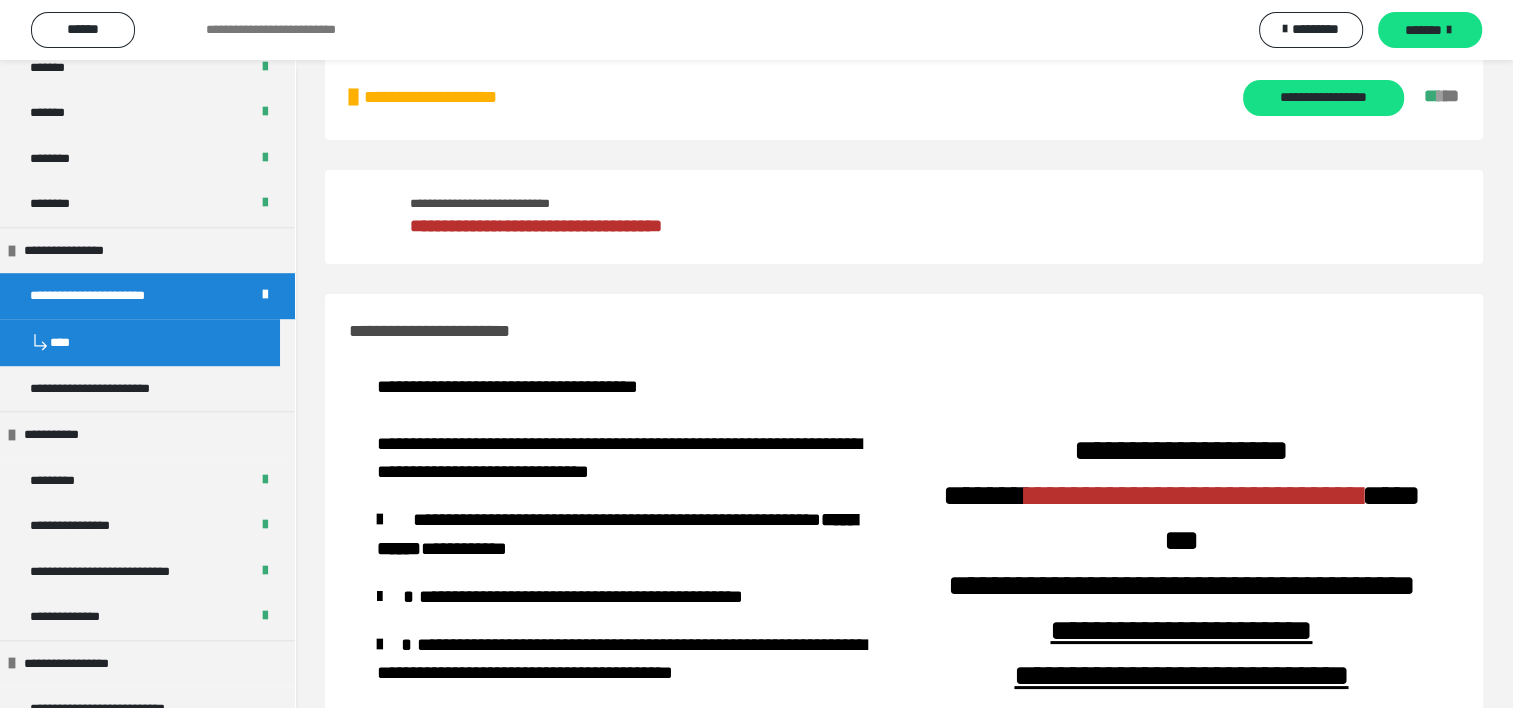 scroll, scrollTop: 0, scrollLeft: 0, axis: both 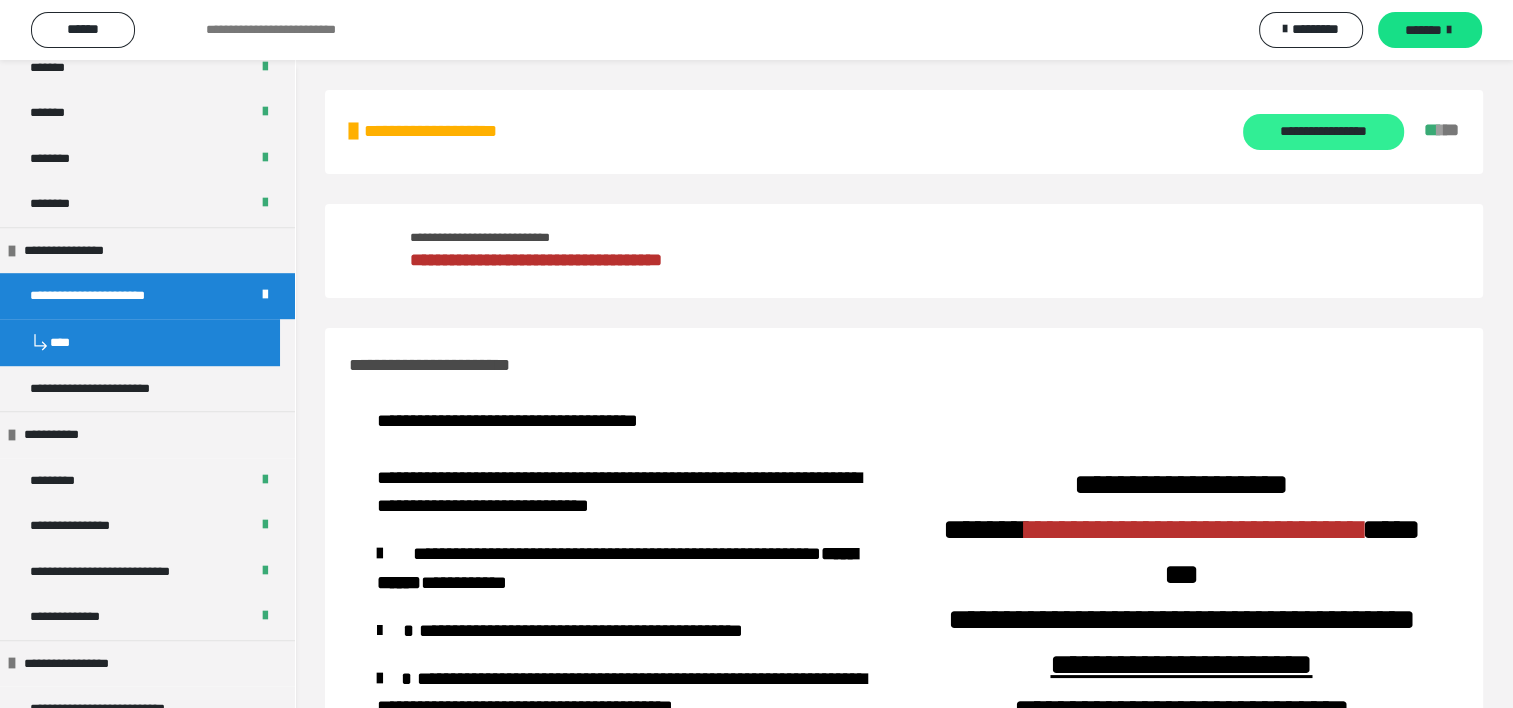 click on "**********" at bounding box center (1323, 132) 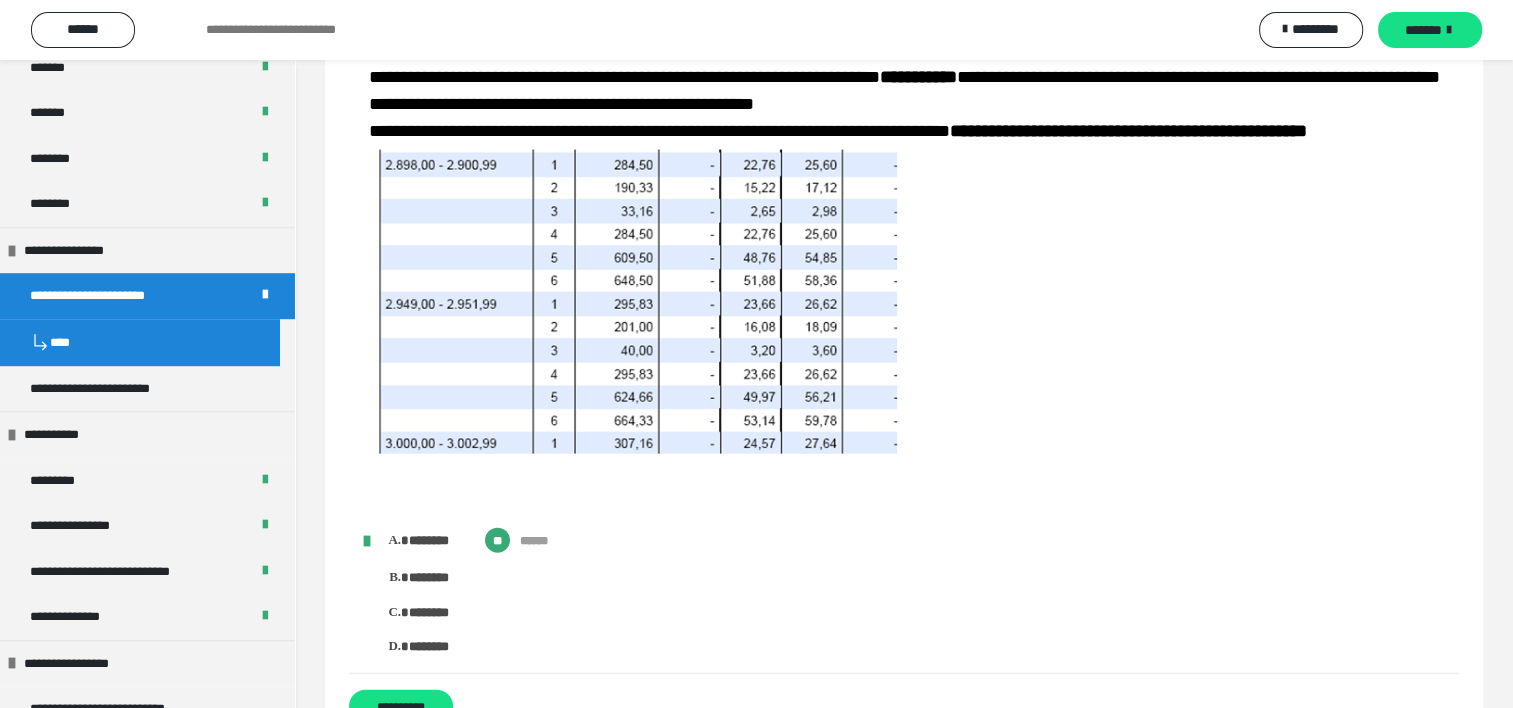 scroll, scrollTop: 4100, scrollLeft: 0, axis: vertical 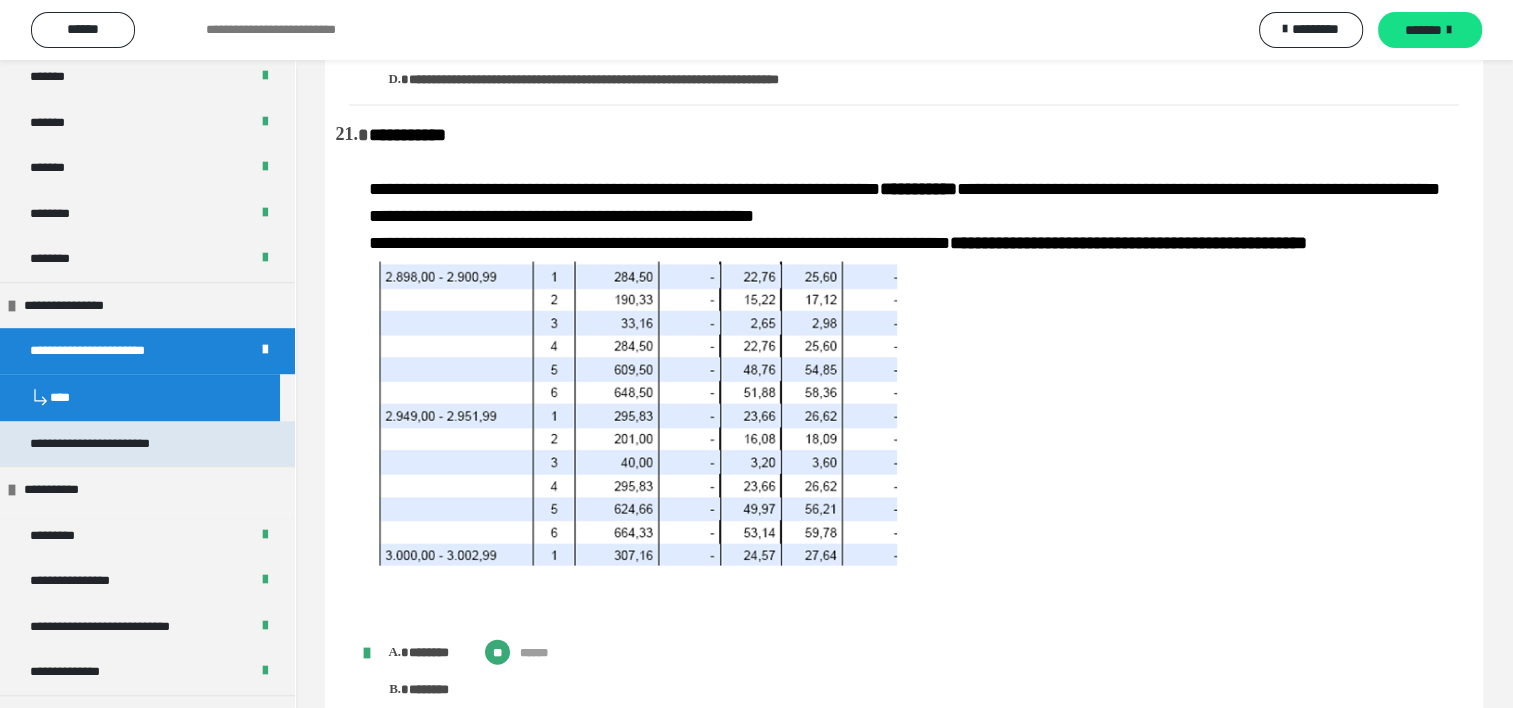 click on "**********" at bounding box center [147, 444] 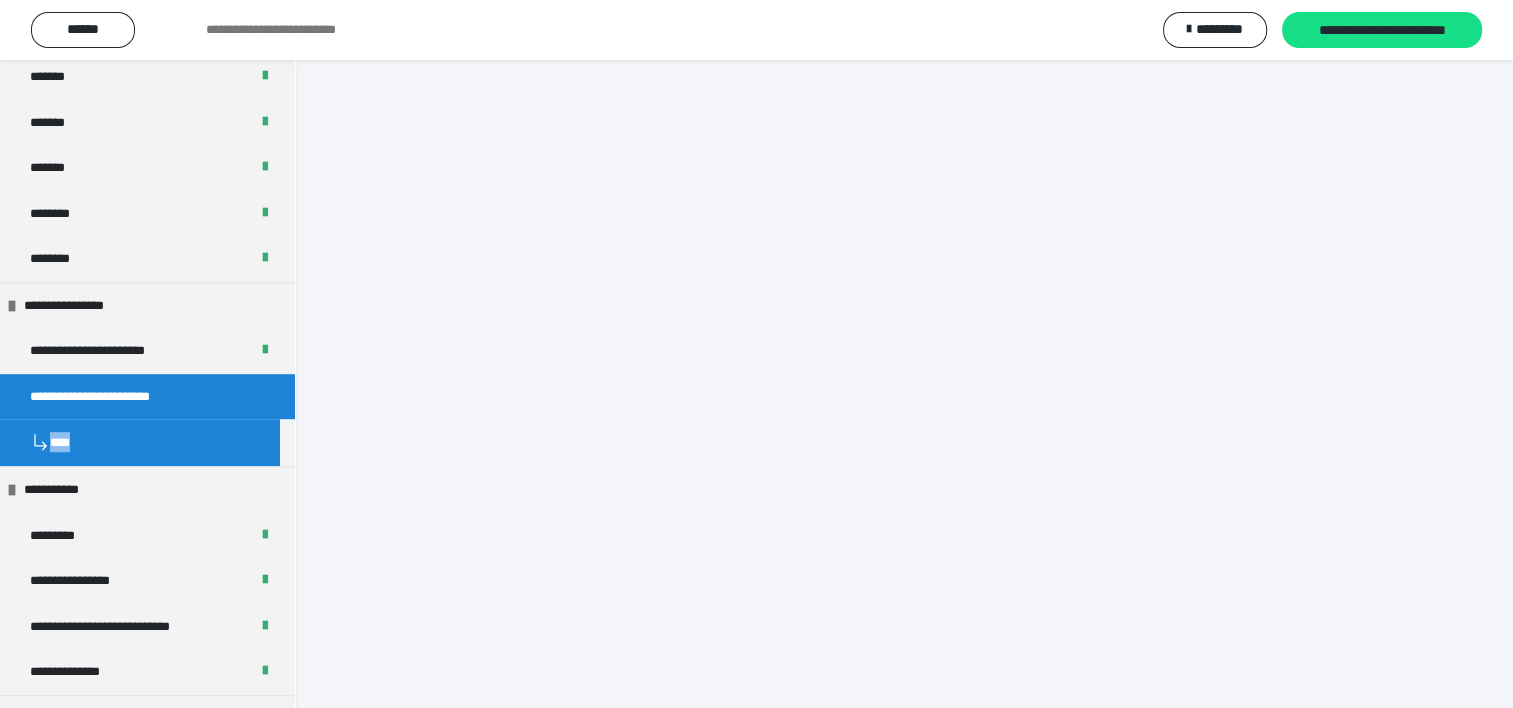 scroll, scrollTop: 361, scrollLeft: 0, axis: vertical 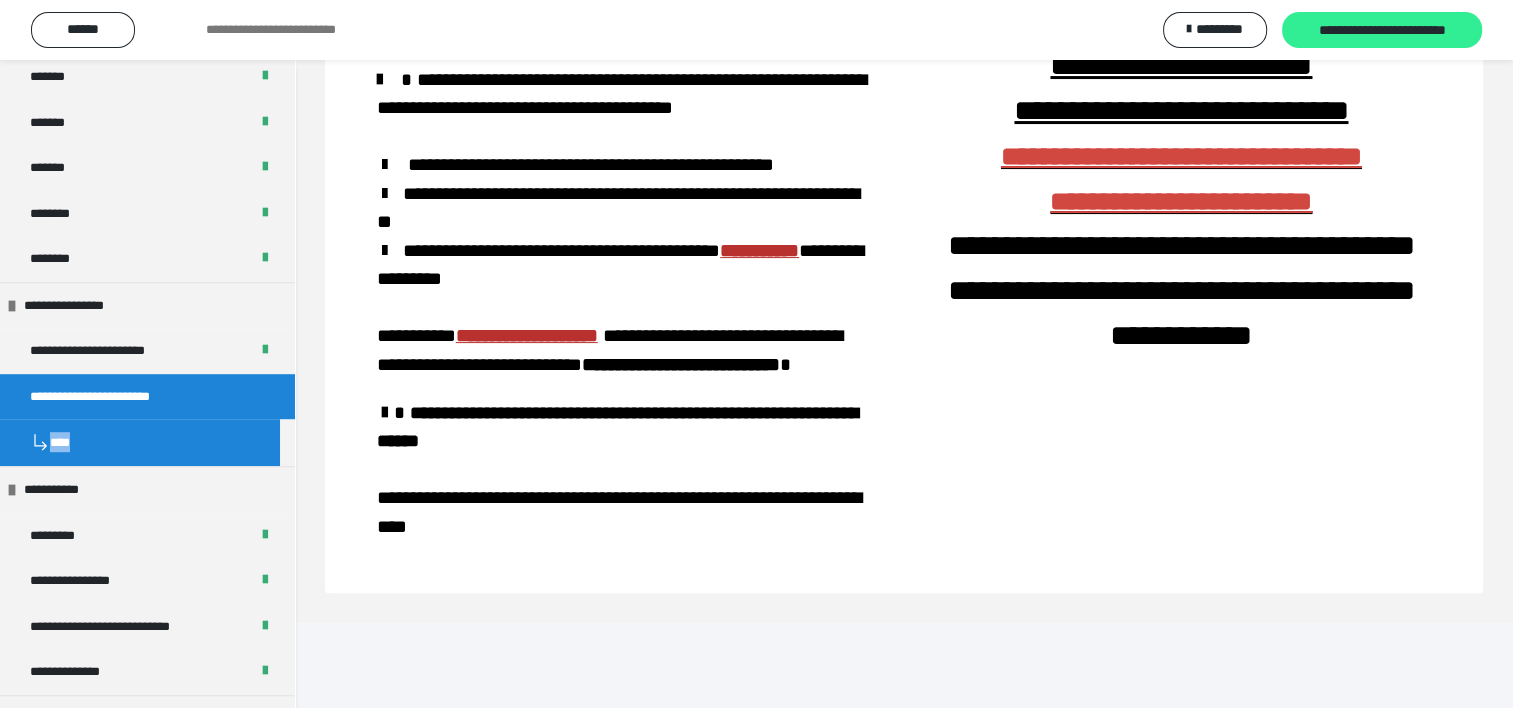 click on "**********" at bounding box center [1382, 31] 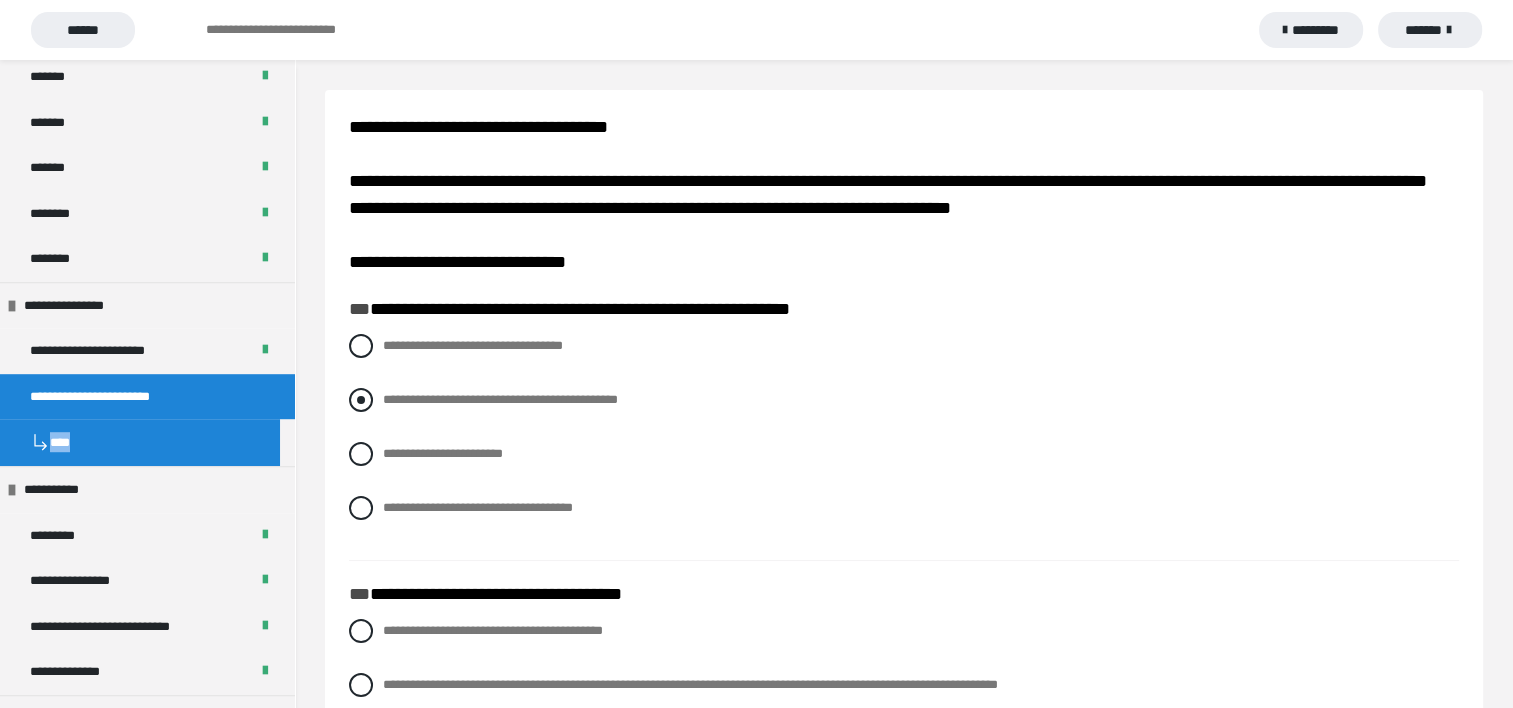 click at bounding box center [361, 400] 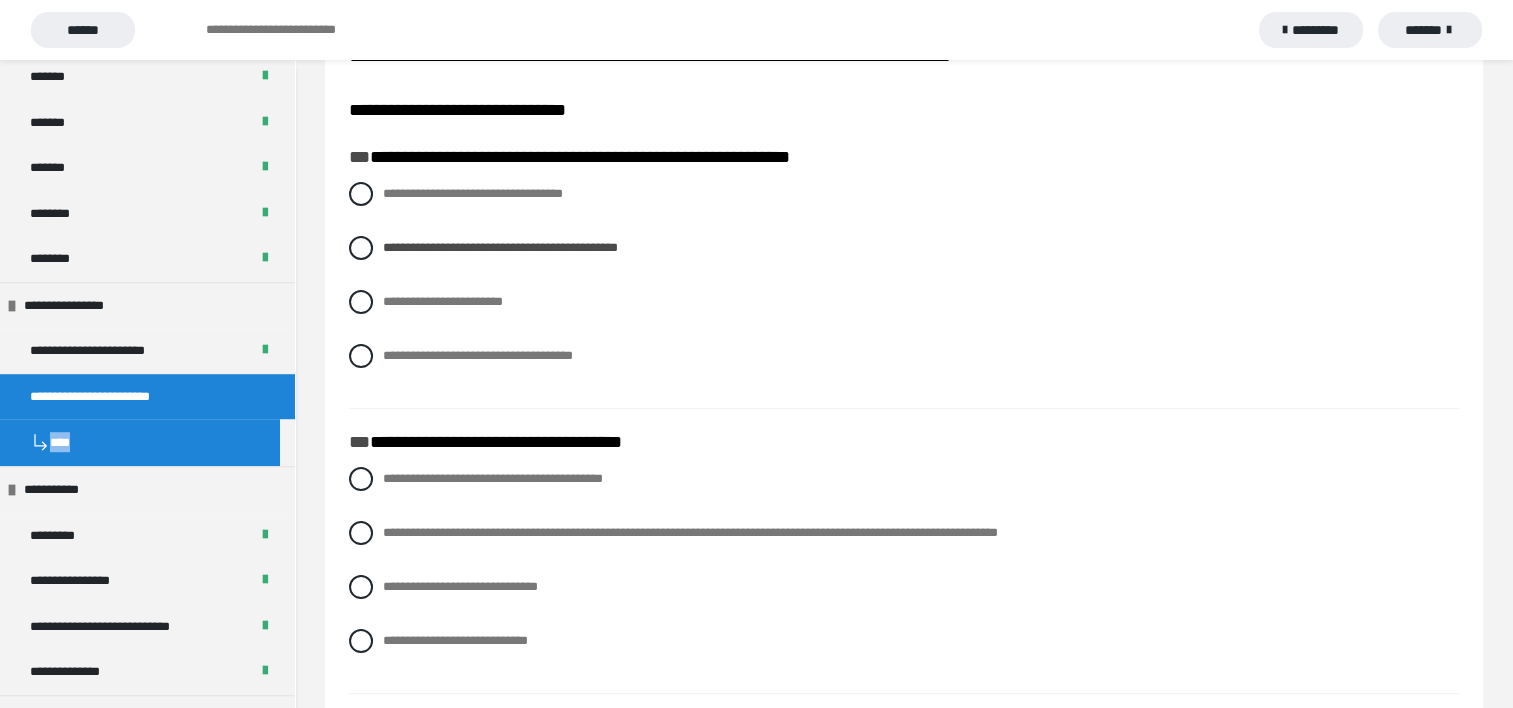 scroll, scrollTop: 200, scrollLeft: 0, axis: vertical 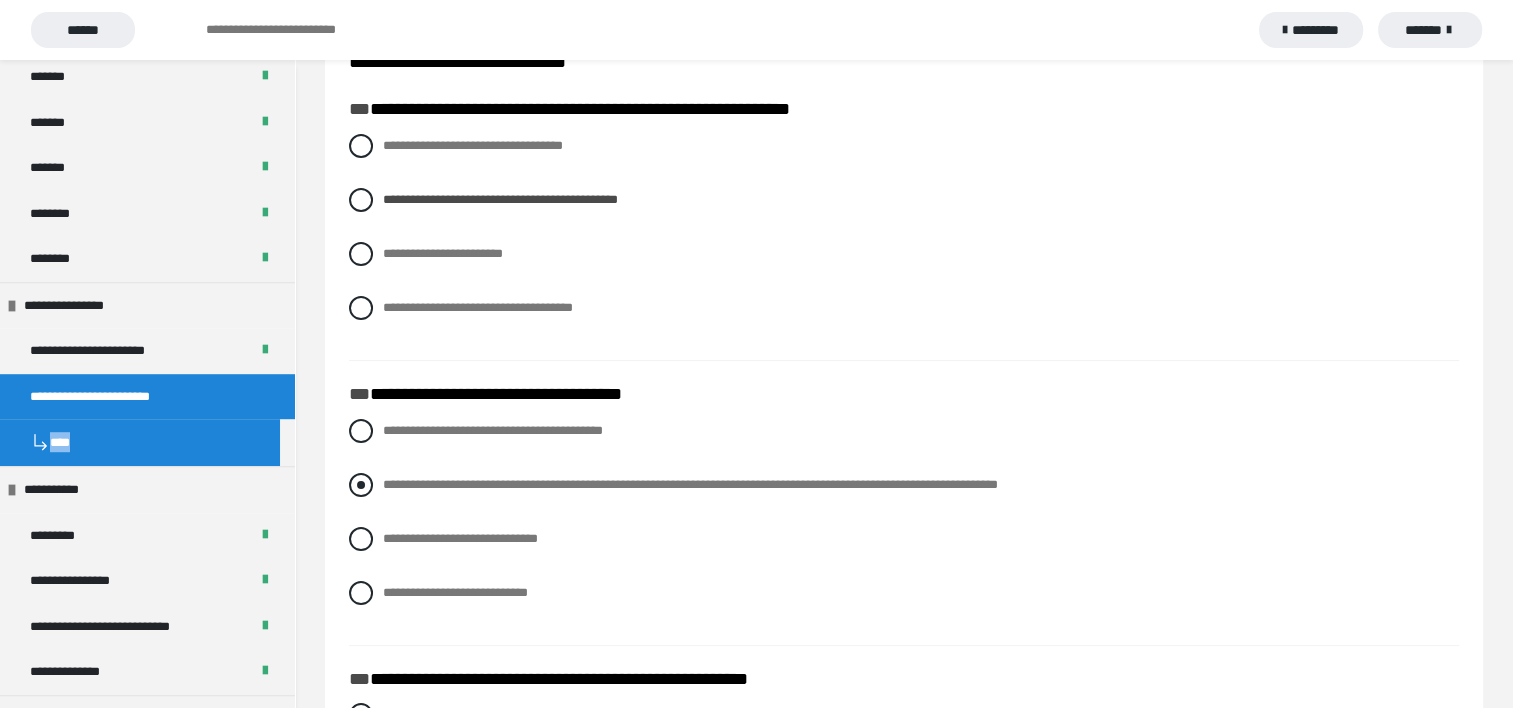drag, startPoint x: 361, startPoint y: 488, endPoint x: 372, endPoint y: 496, distance: 13.601471 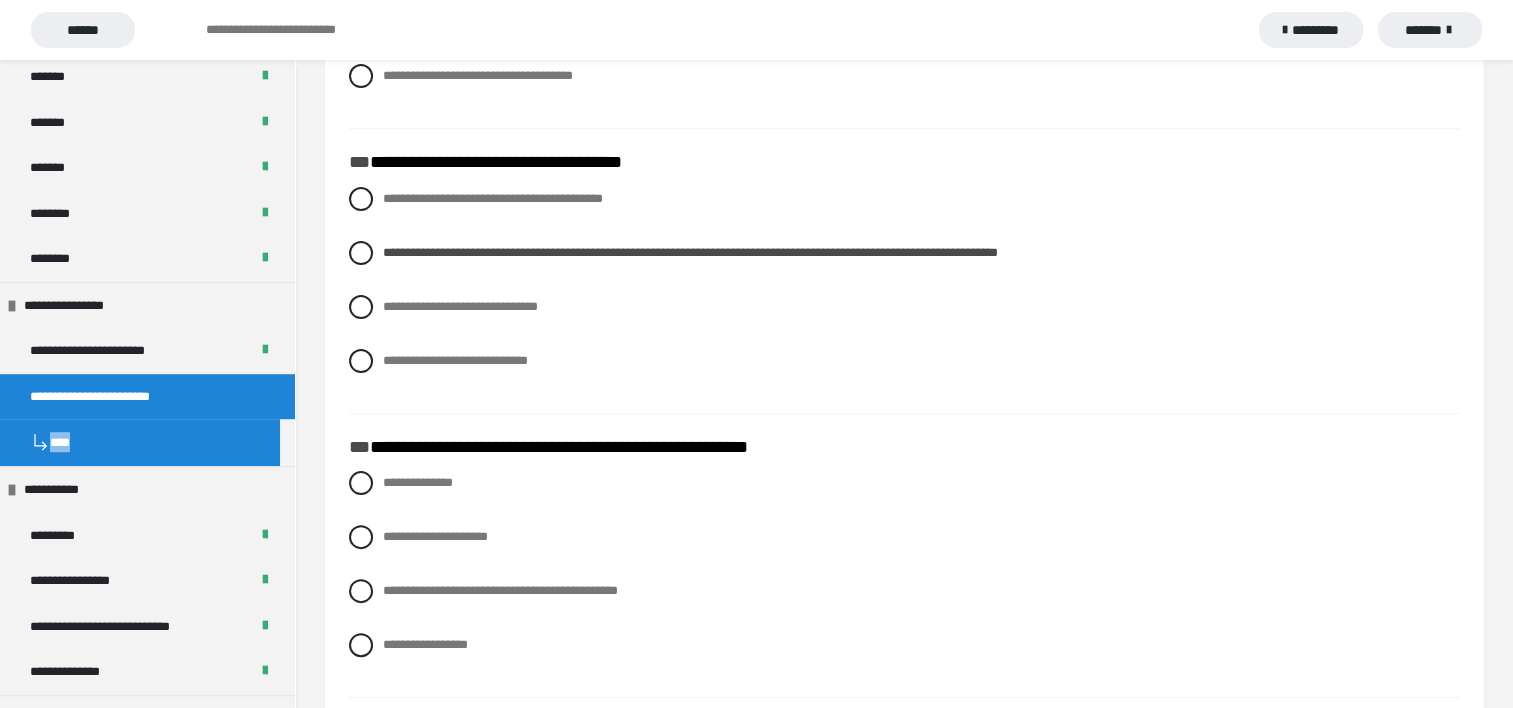scroll, scrollTop: 600, scrollLeft: 0, axis: vertical 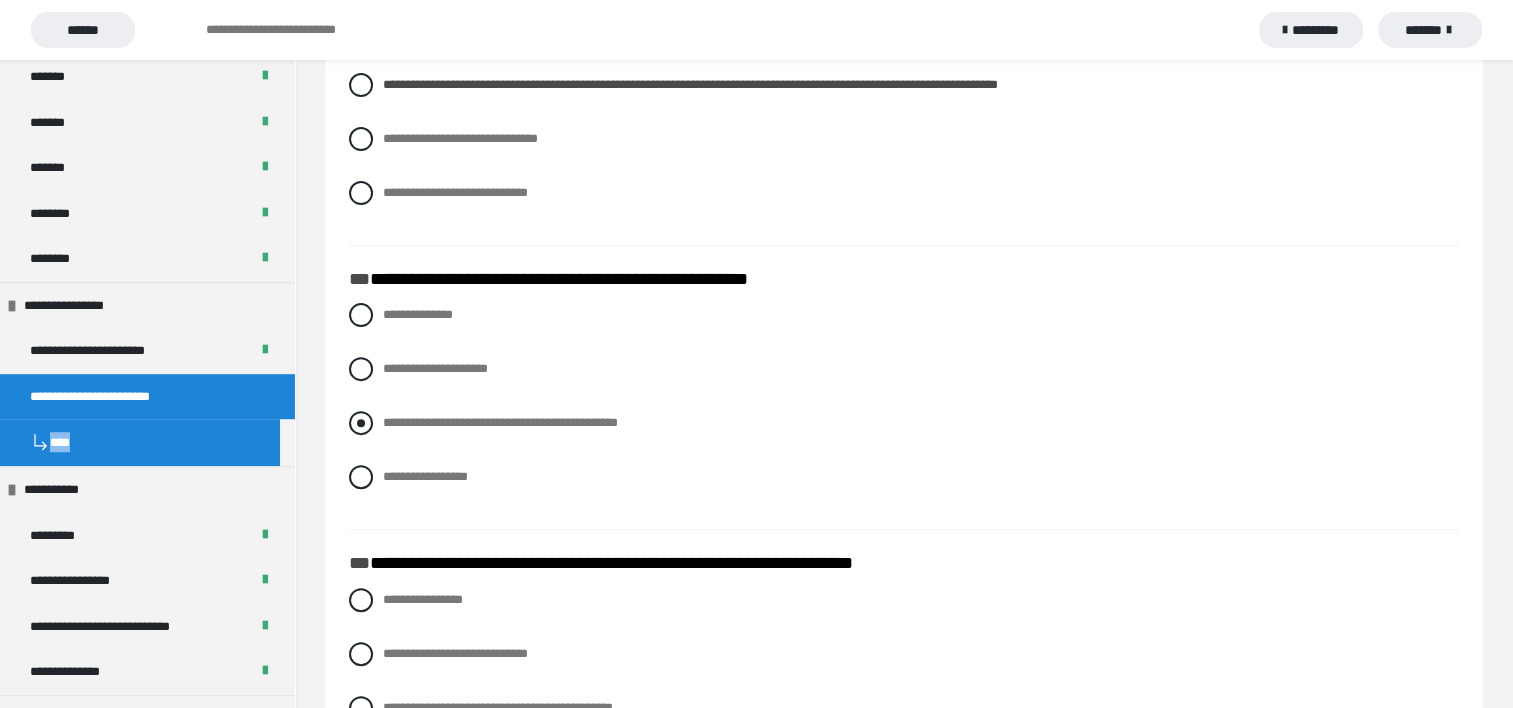 click on "**********" at bounding box center [904, 423] 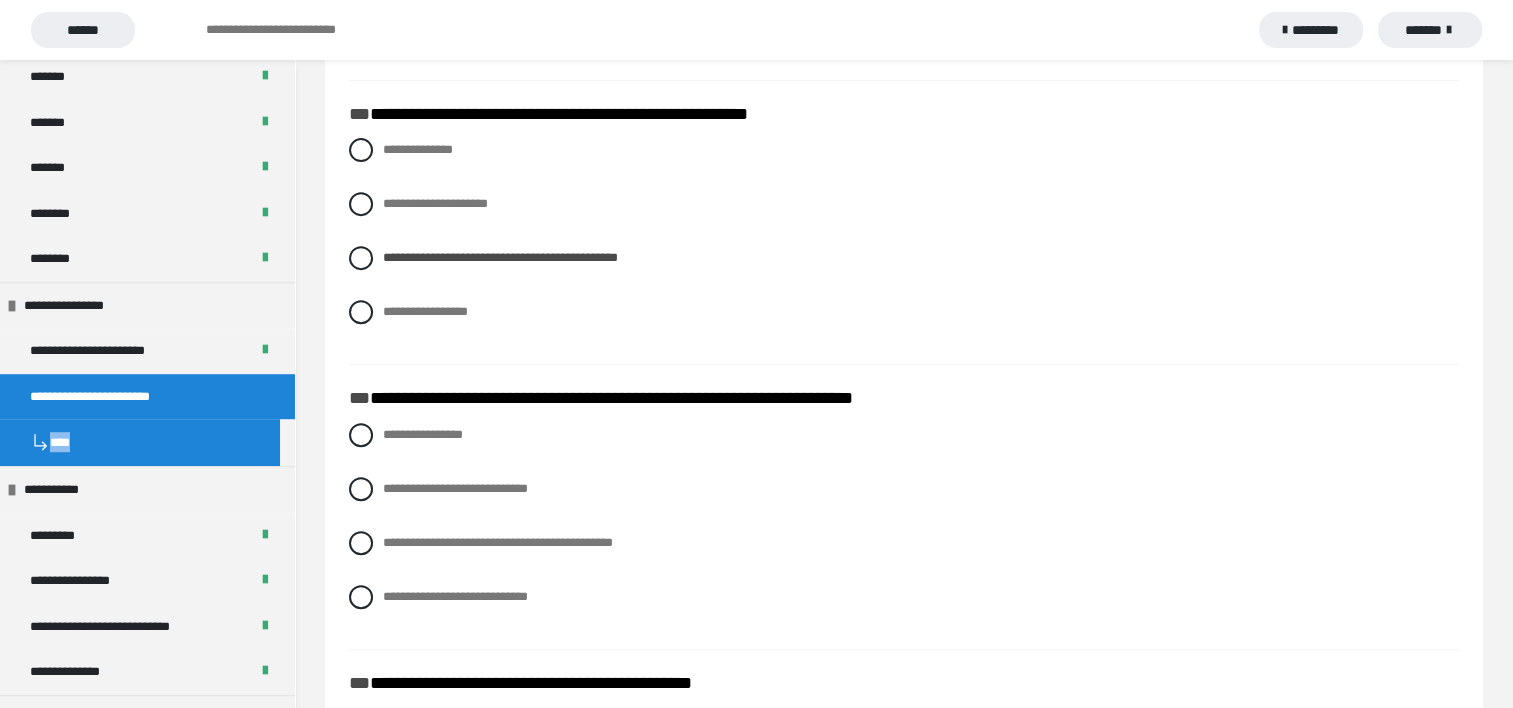 scroll, scrollTop: 800, scrollLeft: 0, axis: vertical 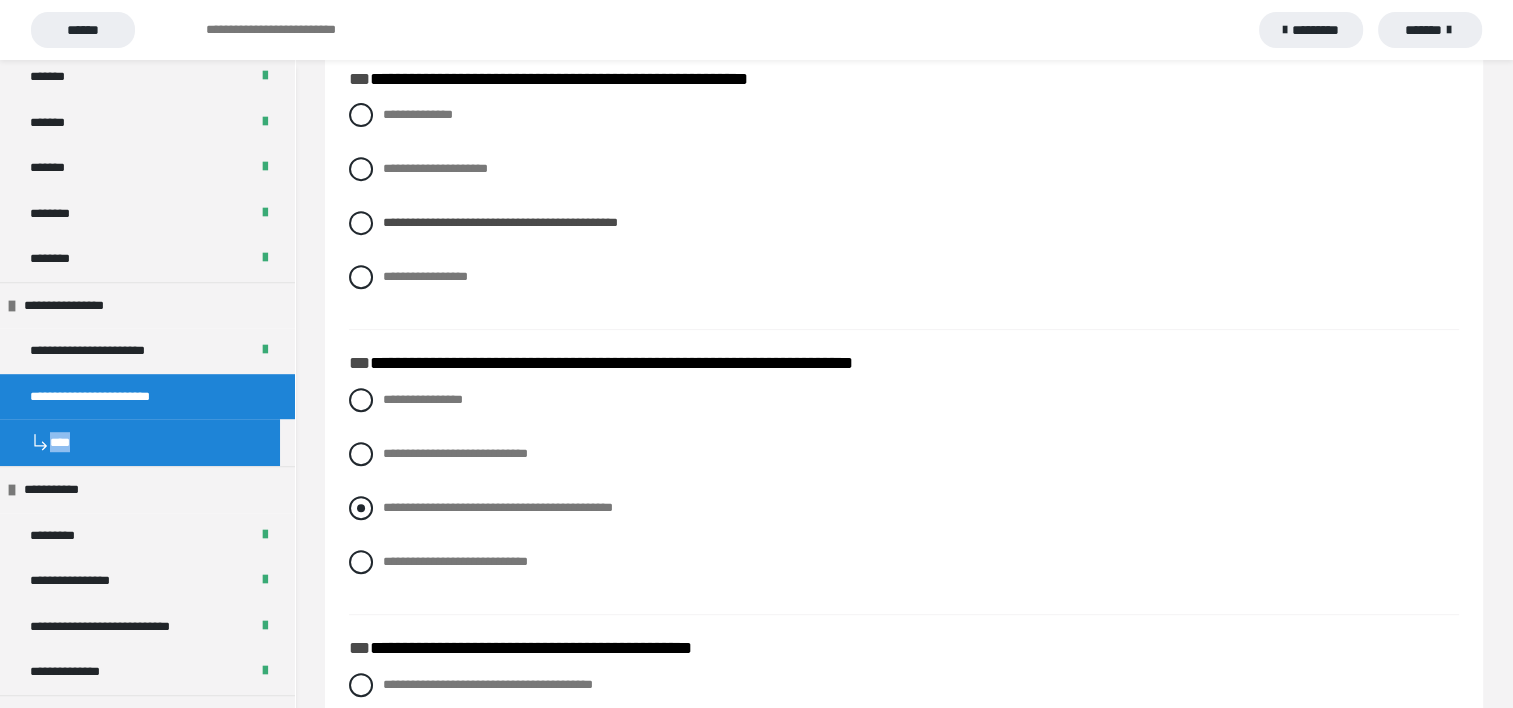 click at bounding box center [361, 508] 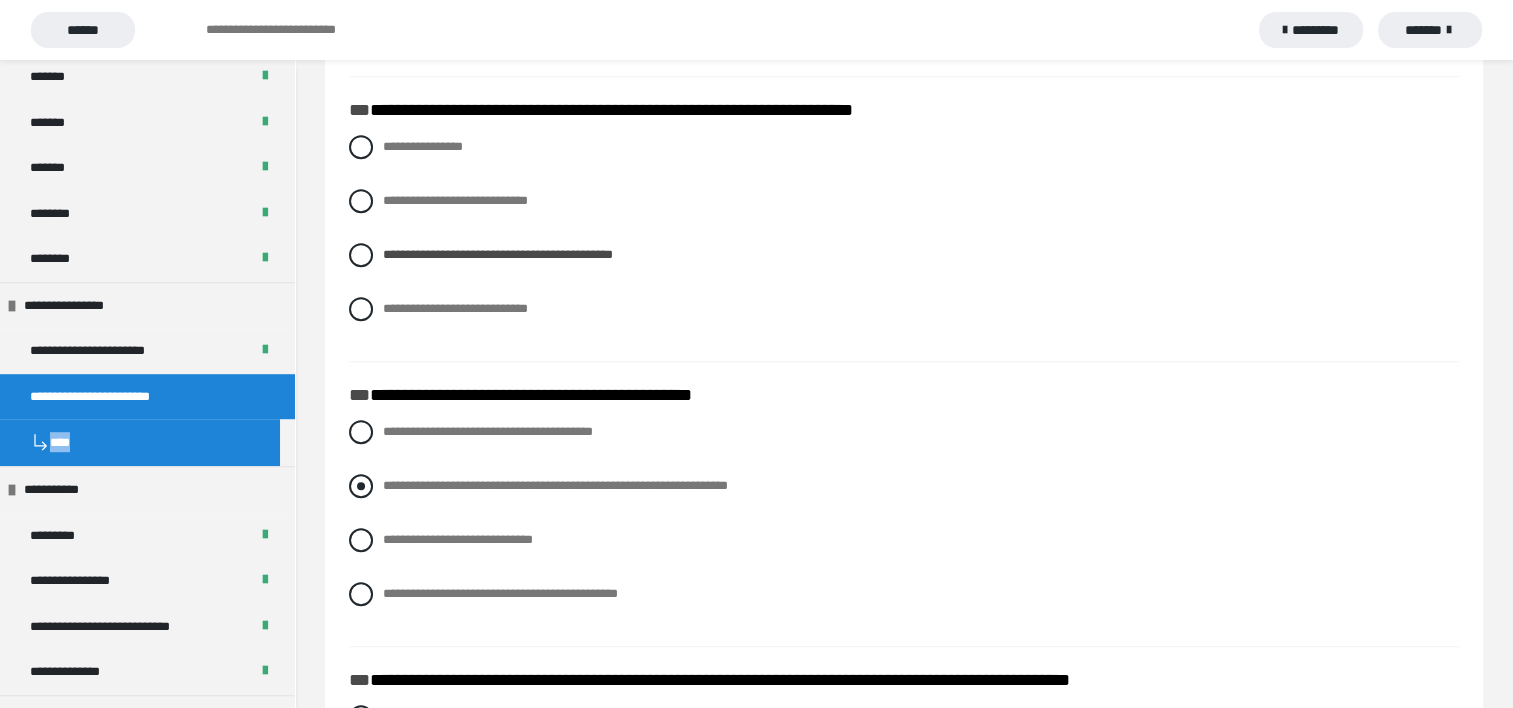 scroll, scrollTop: 1100, scrollLeft: 0, axis: vertical 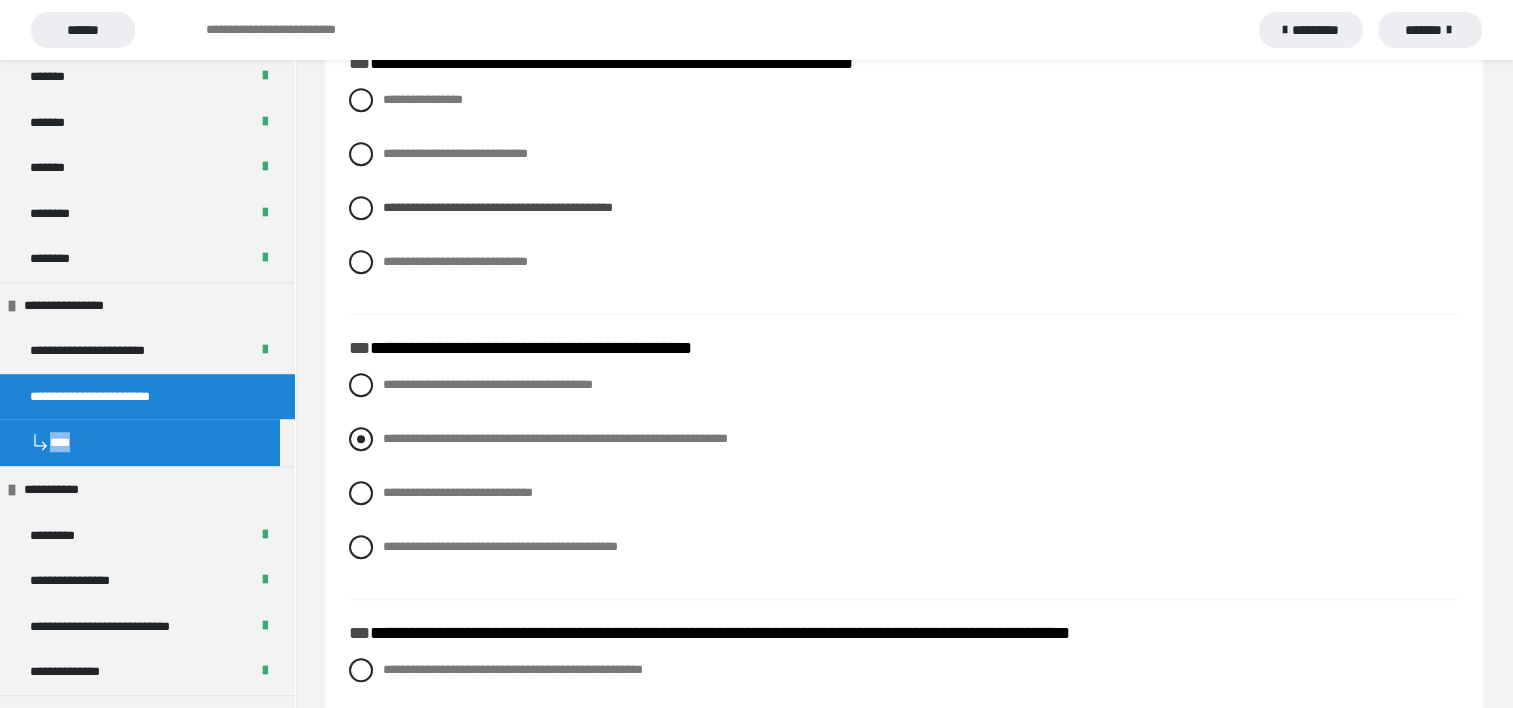 click at bounding box center [361, 439] 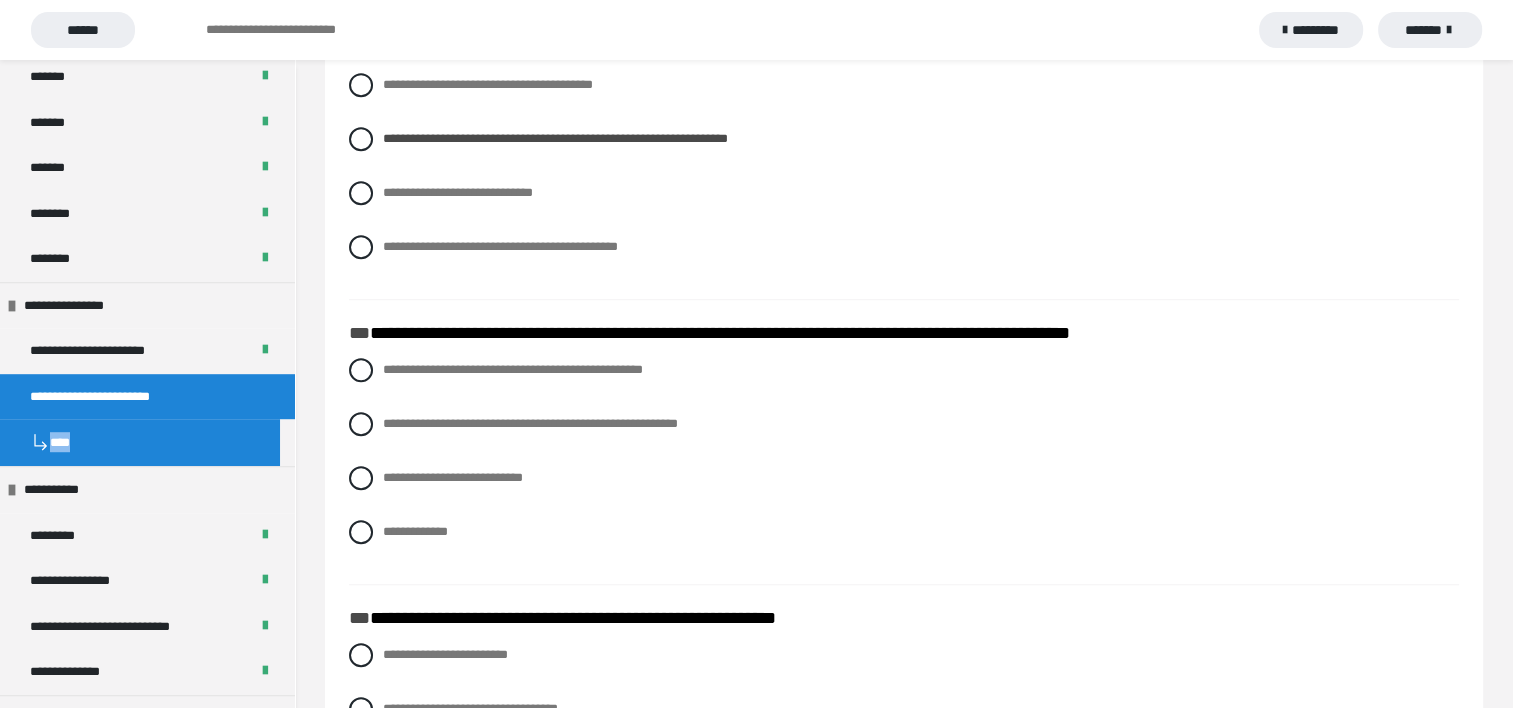 scroll, scrollTop: 1300, scrollLeft: 0, axis: vertical 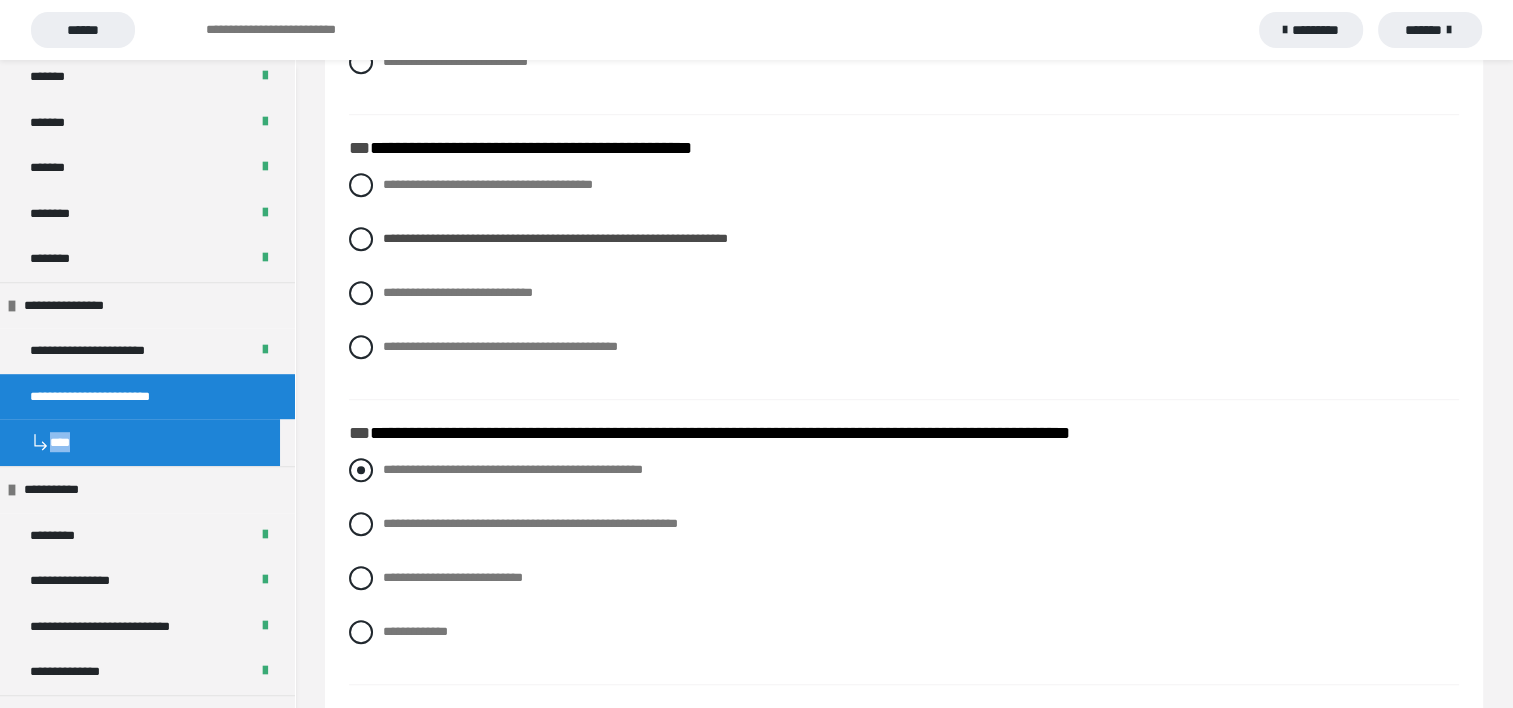 click at bounding box center [361, 470] 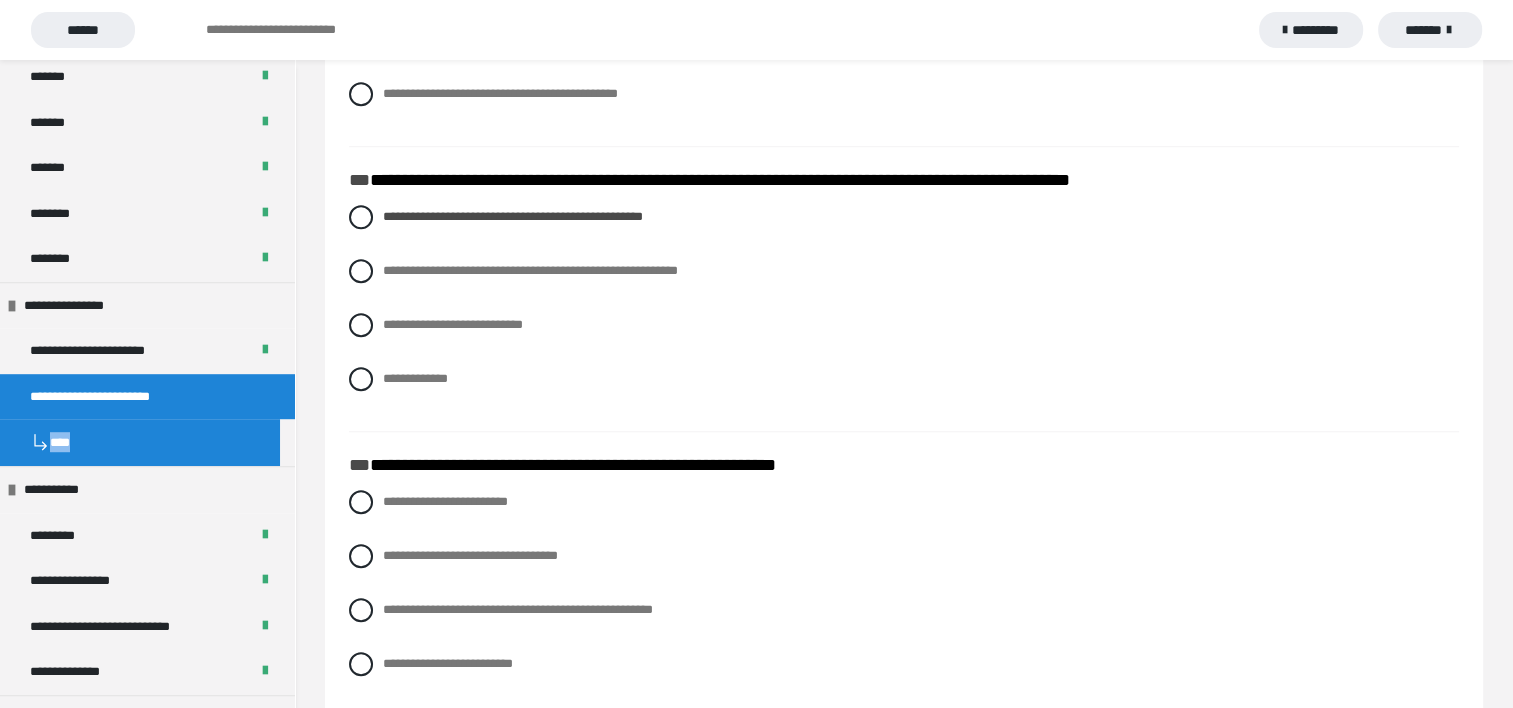 scroll, scrollTop: 1600, scrollLeft: 0, axis: vertical 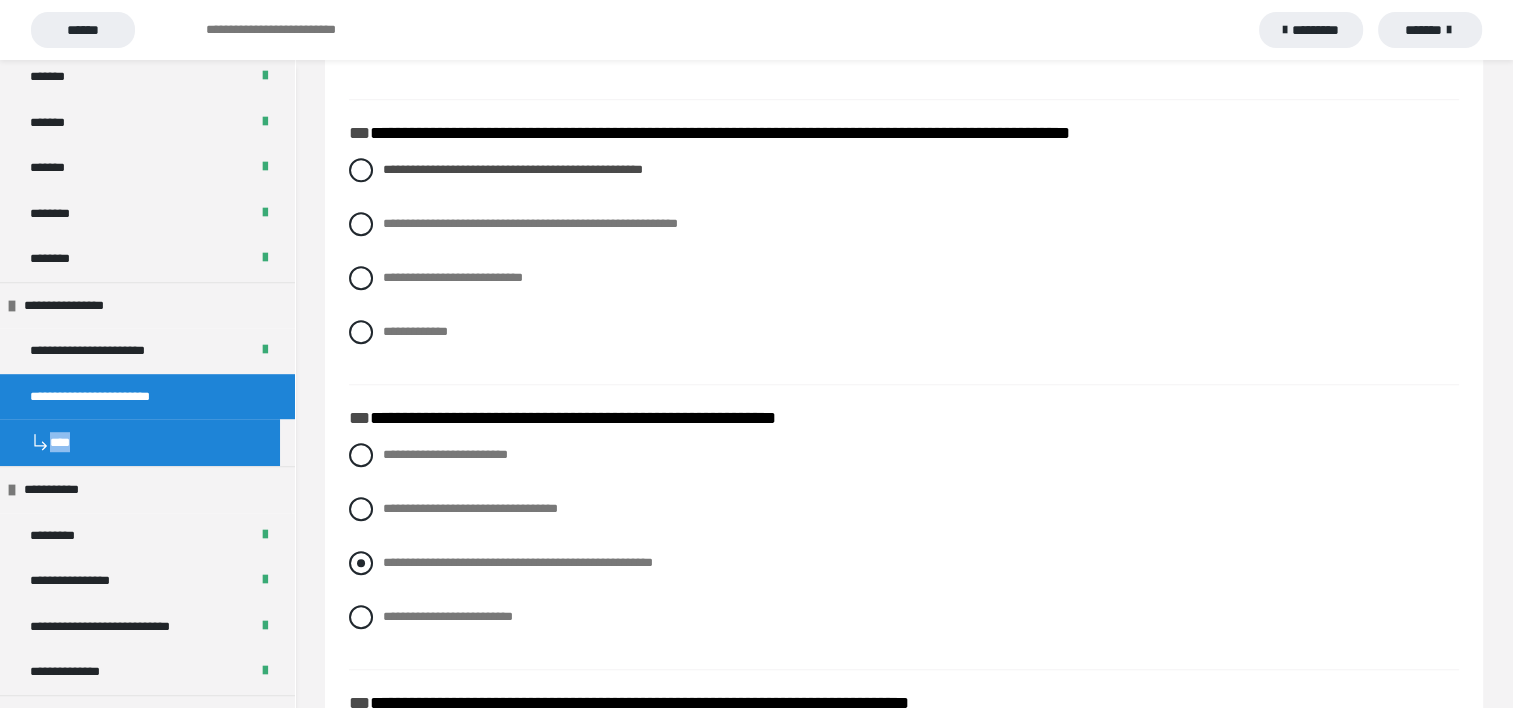 click at bounding box center (361, 563) 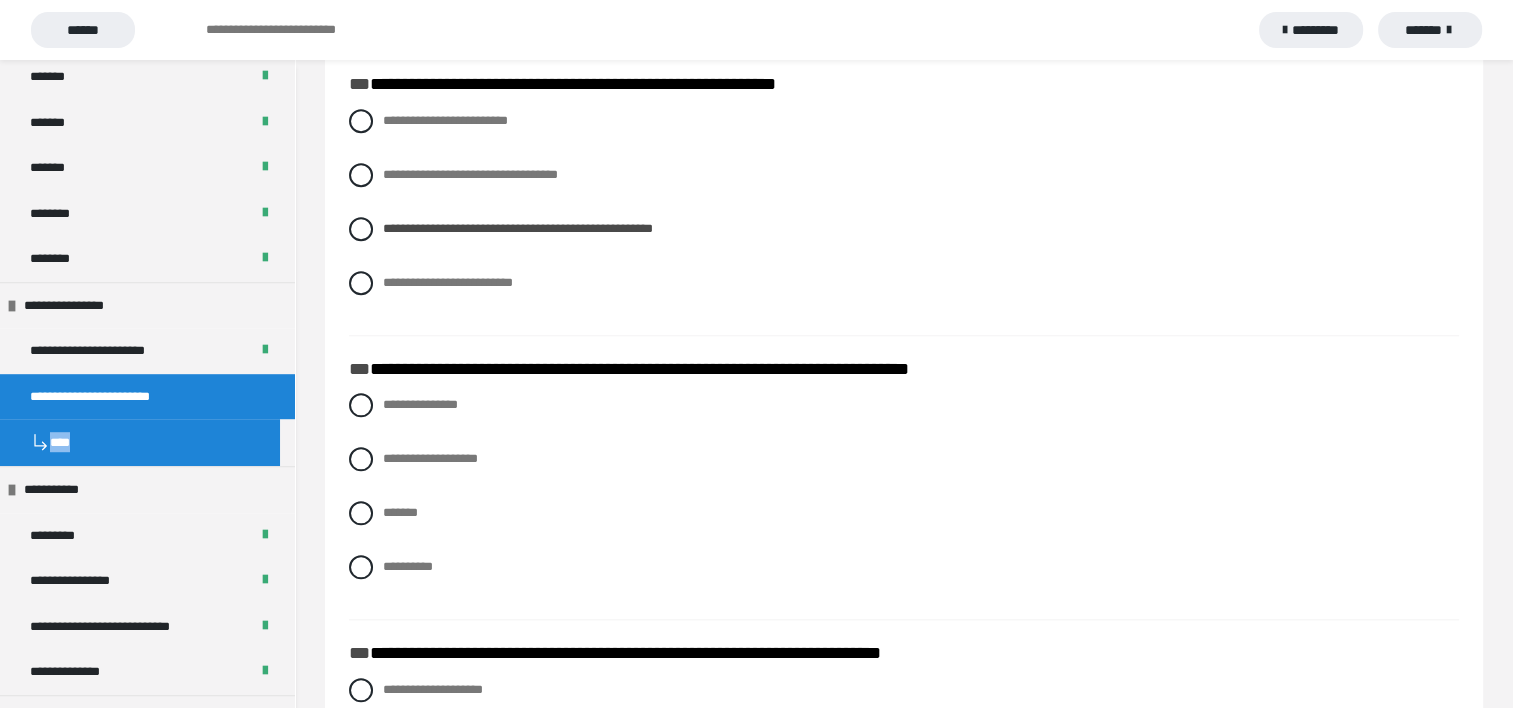 scroll, scrollTop: 1900, scrollLeft: 0, axis: vertical 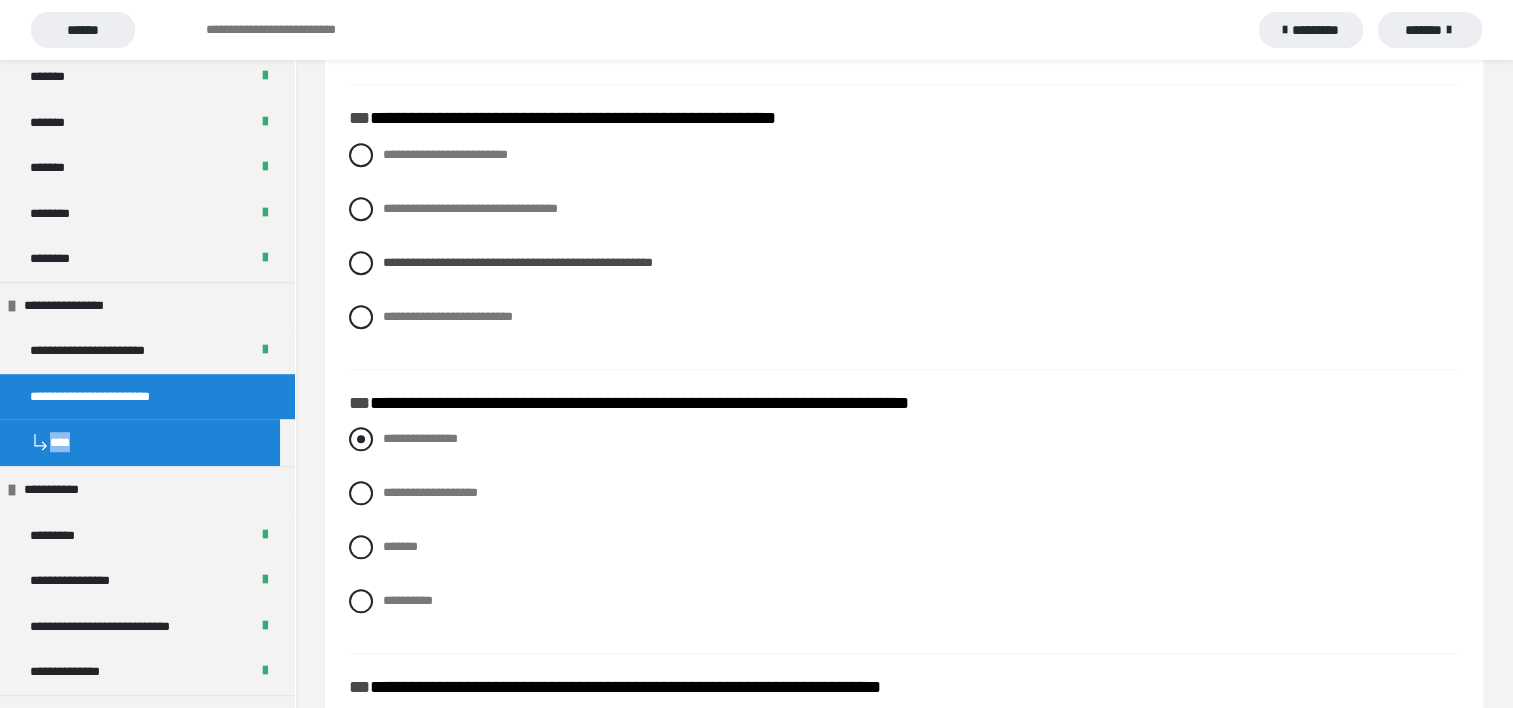 click at bounding box center (361, 439) 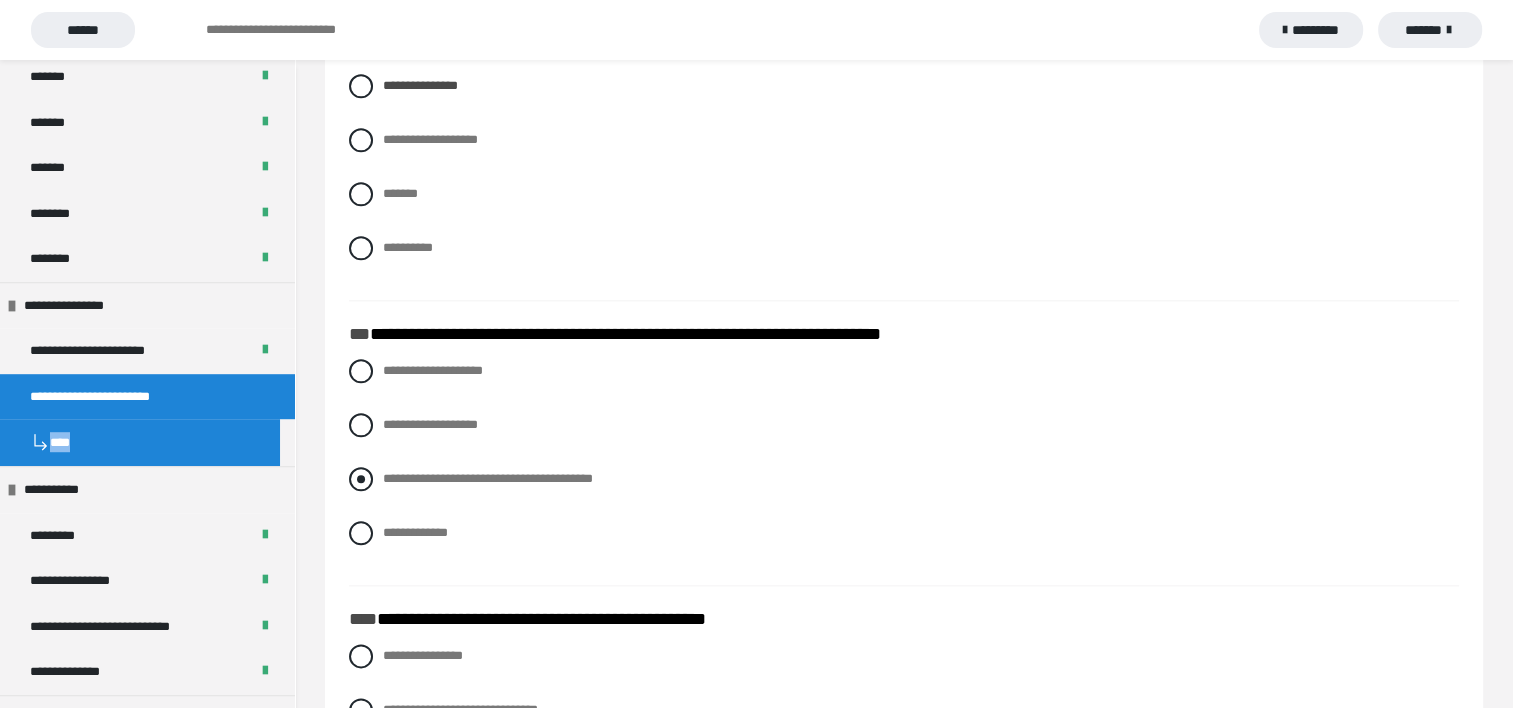 scroll, scrollTop: 2300, scrollLeft: 0, axis: vertical 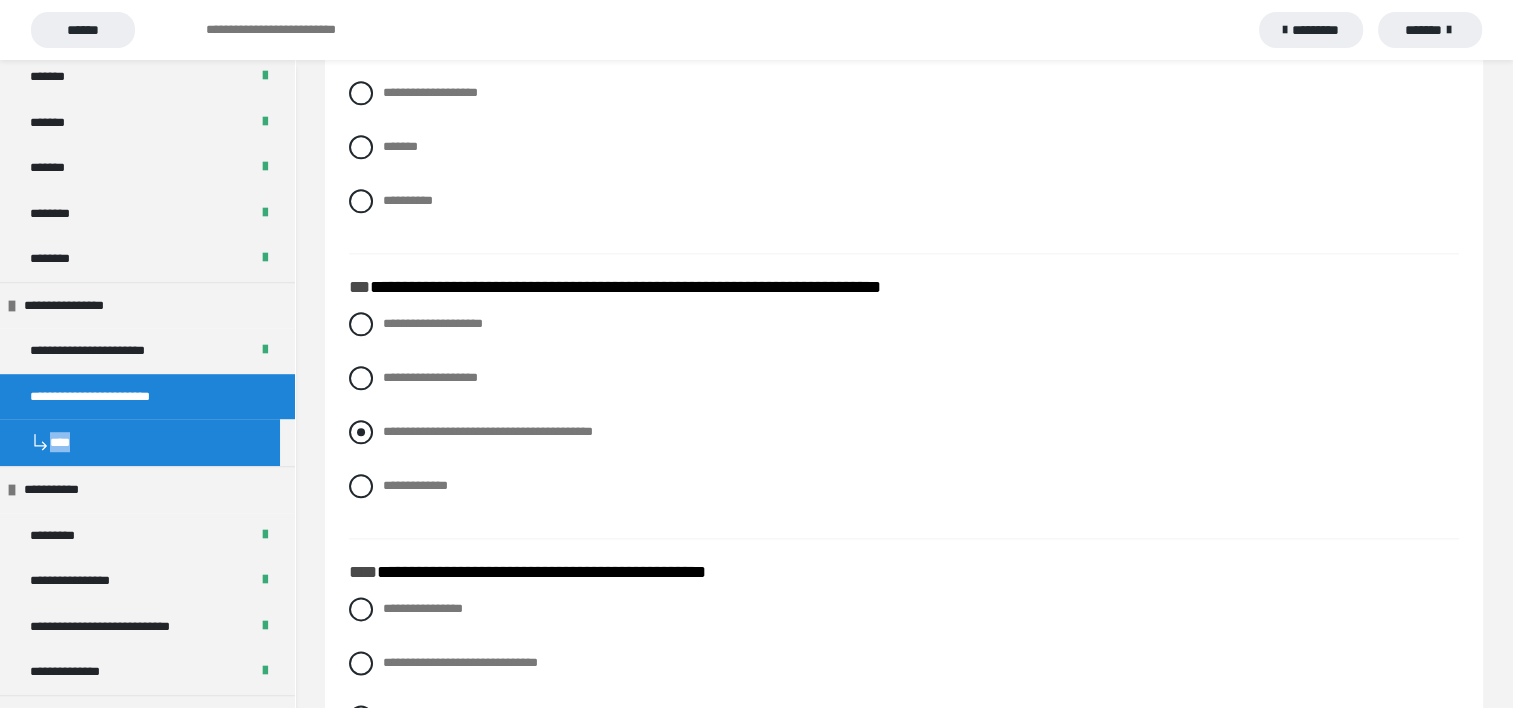 click at bounding box center (361, 432) 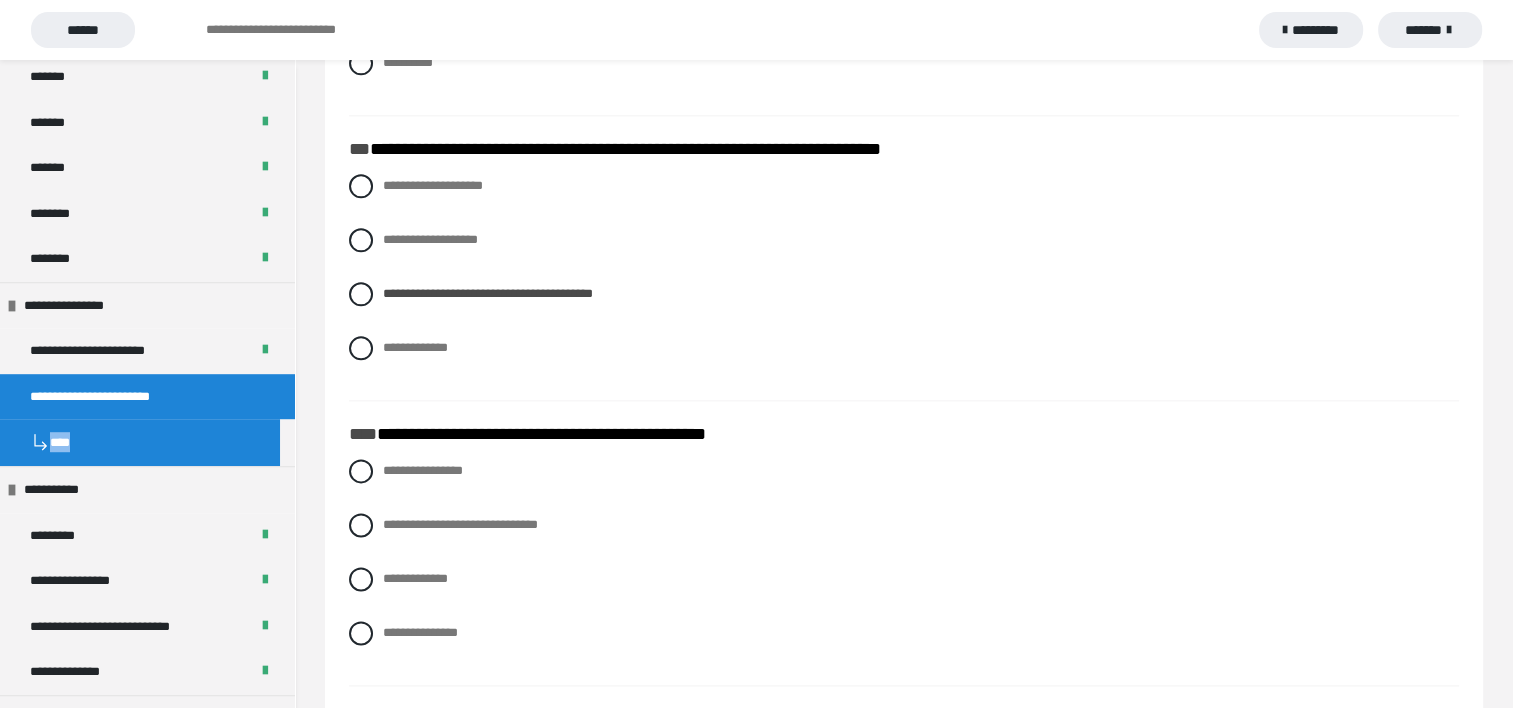 scroll, scrollTop: 2500, scrollLeft: 0, axis: vertical 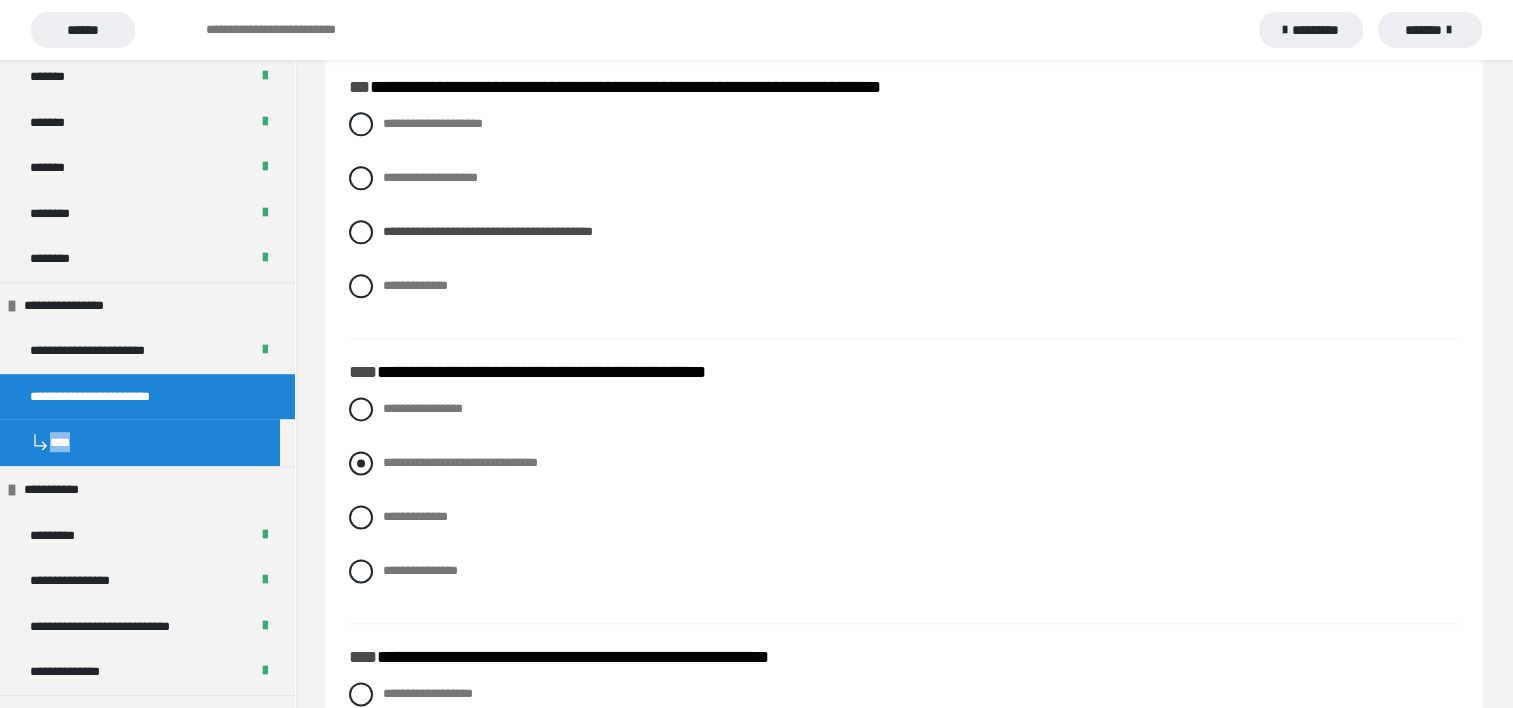 click at bounding box center [361, 463] 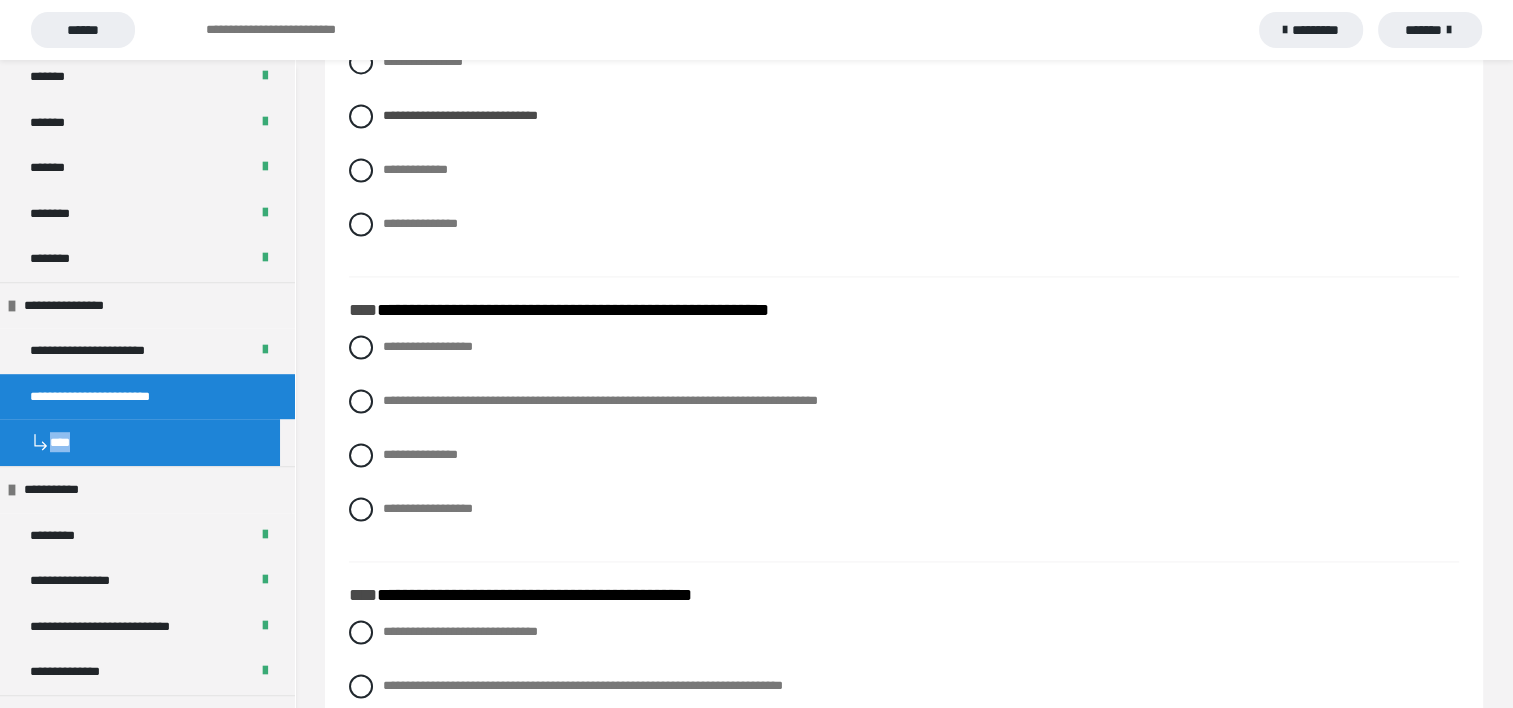 scroll, scrollTop: 2900, scrollLeft: 0, axis: vertical 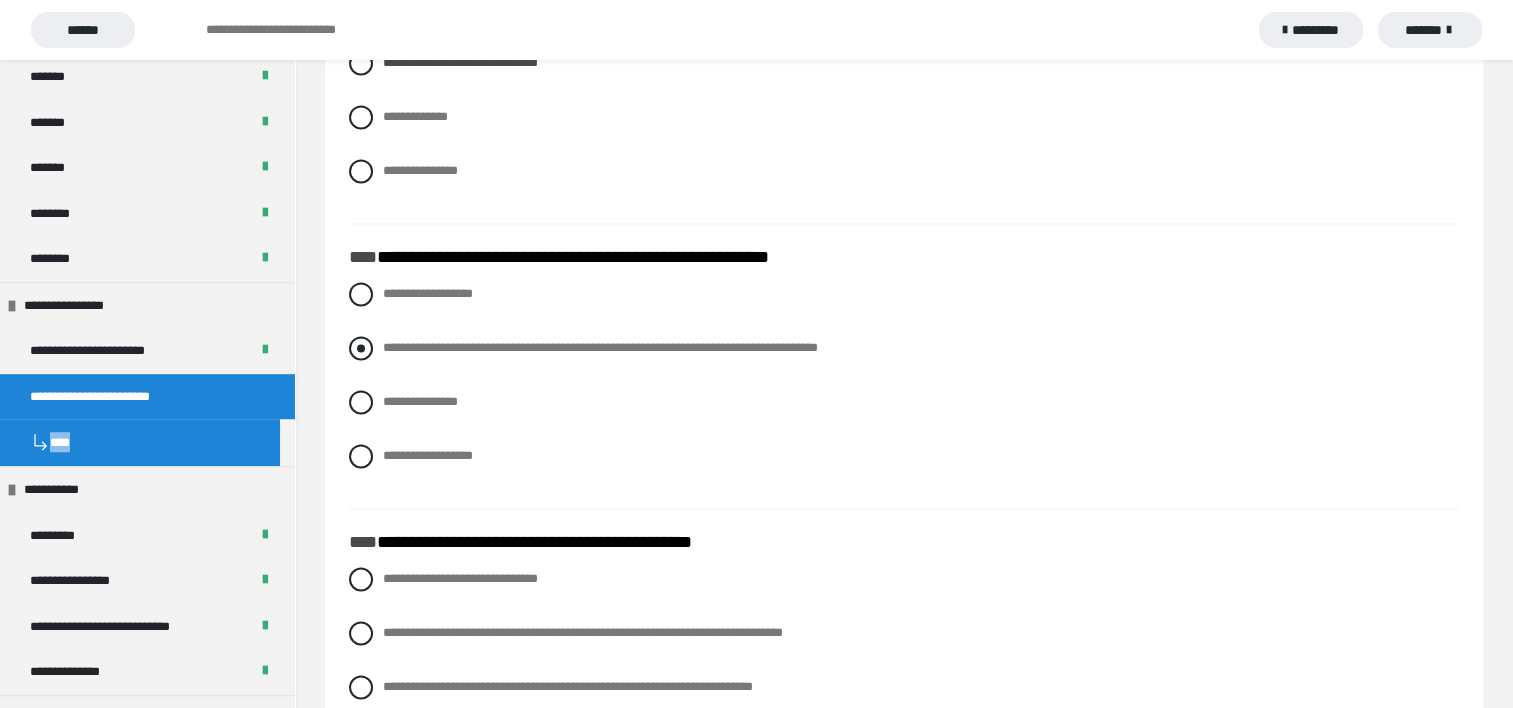 click at bounding box center [361, 348] 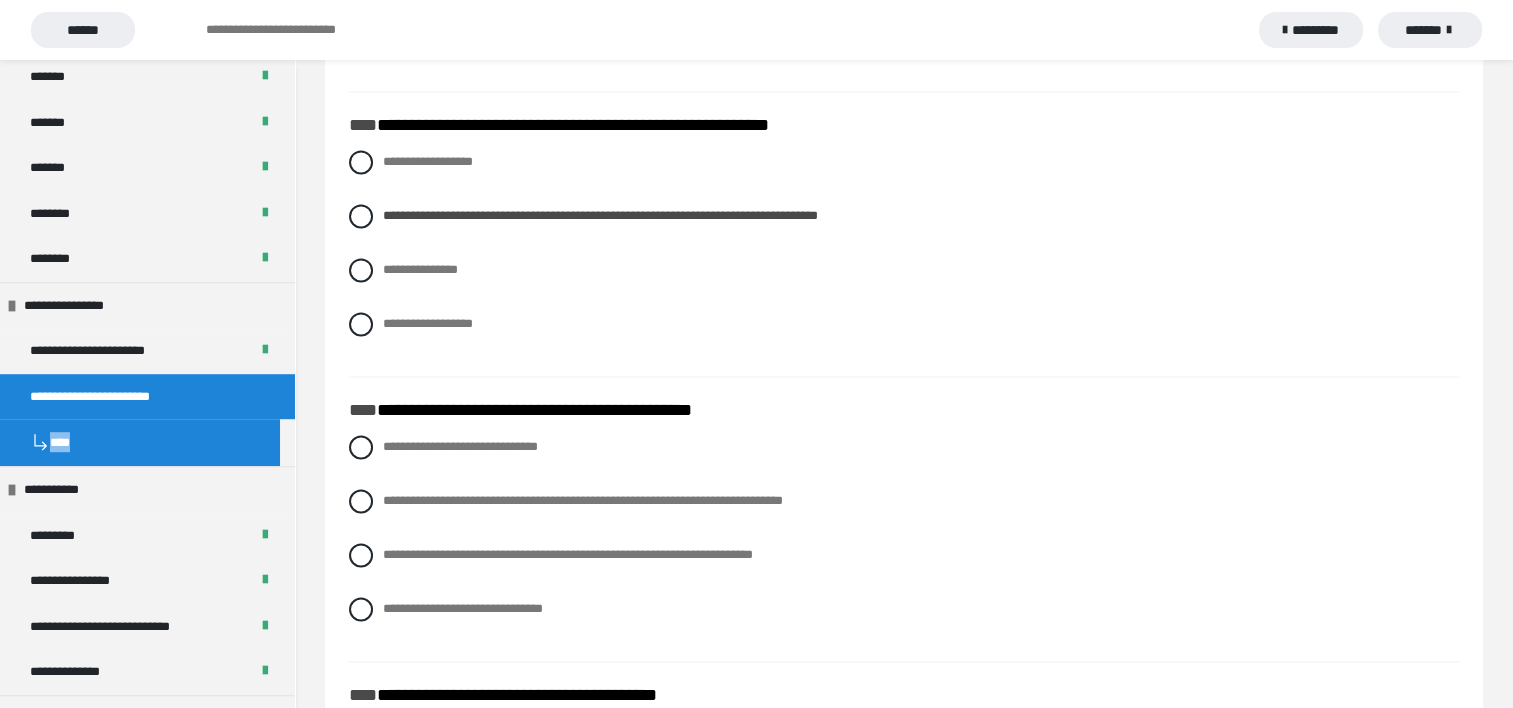 scroll, scrollTop: 3000, scrollLeft: 0, axis: vertical 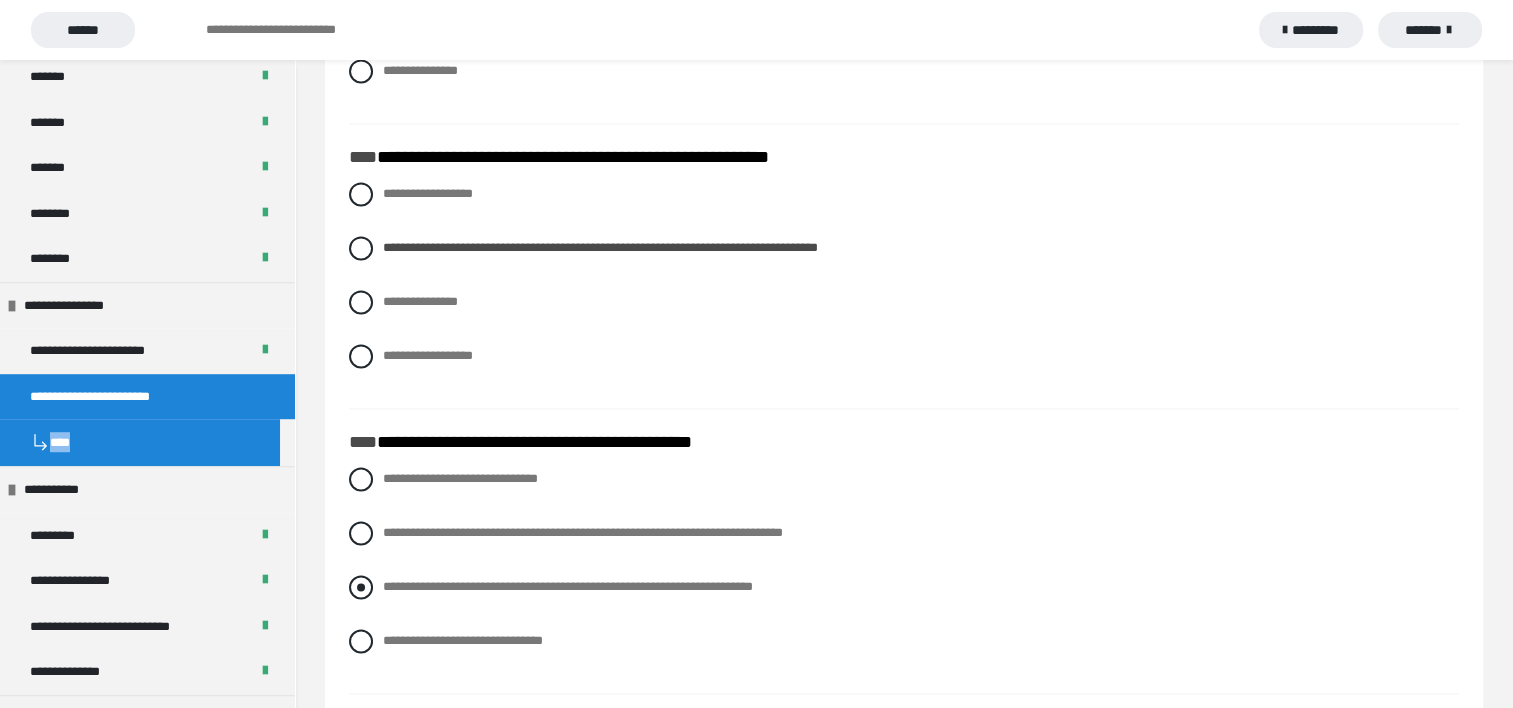 click on "**********" at bounding box center (904, 587) 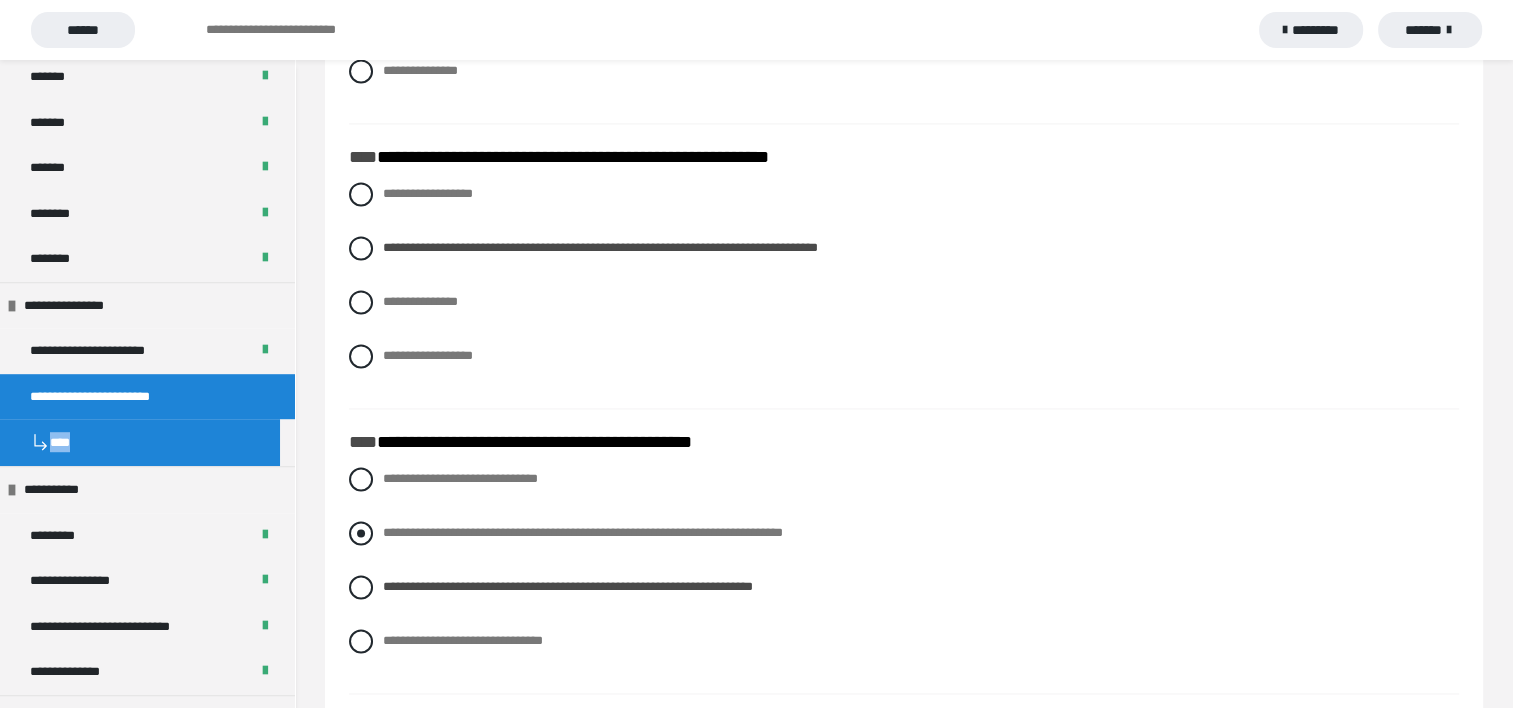 click at bounding box center (361, 533) 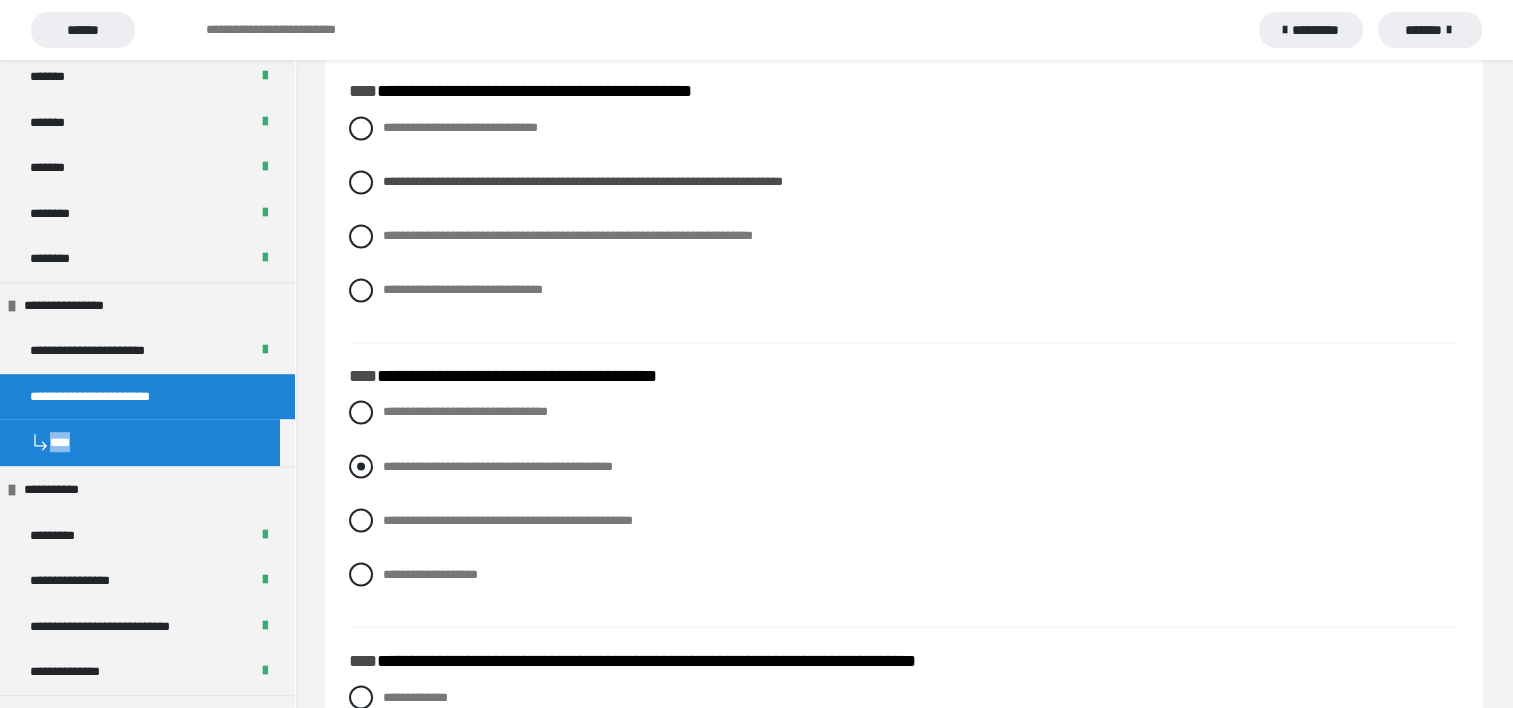 scroll, scrollTop: 3400, scrollLeft: 0, axis: vertical 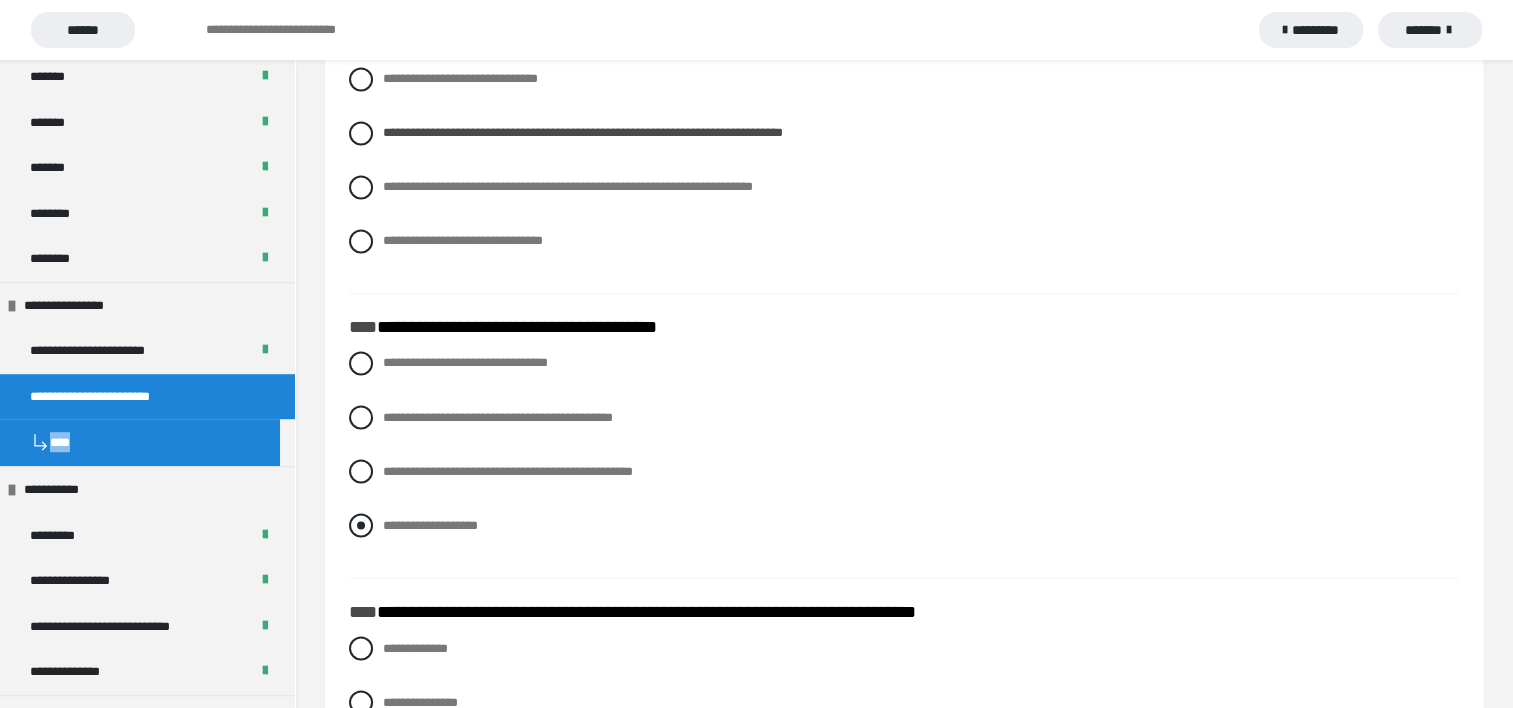 drag, startPoint x: 359, startPoint y: 528, endPoint x: 372, endPoint y: 527, distance: 13.038404 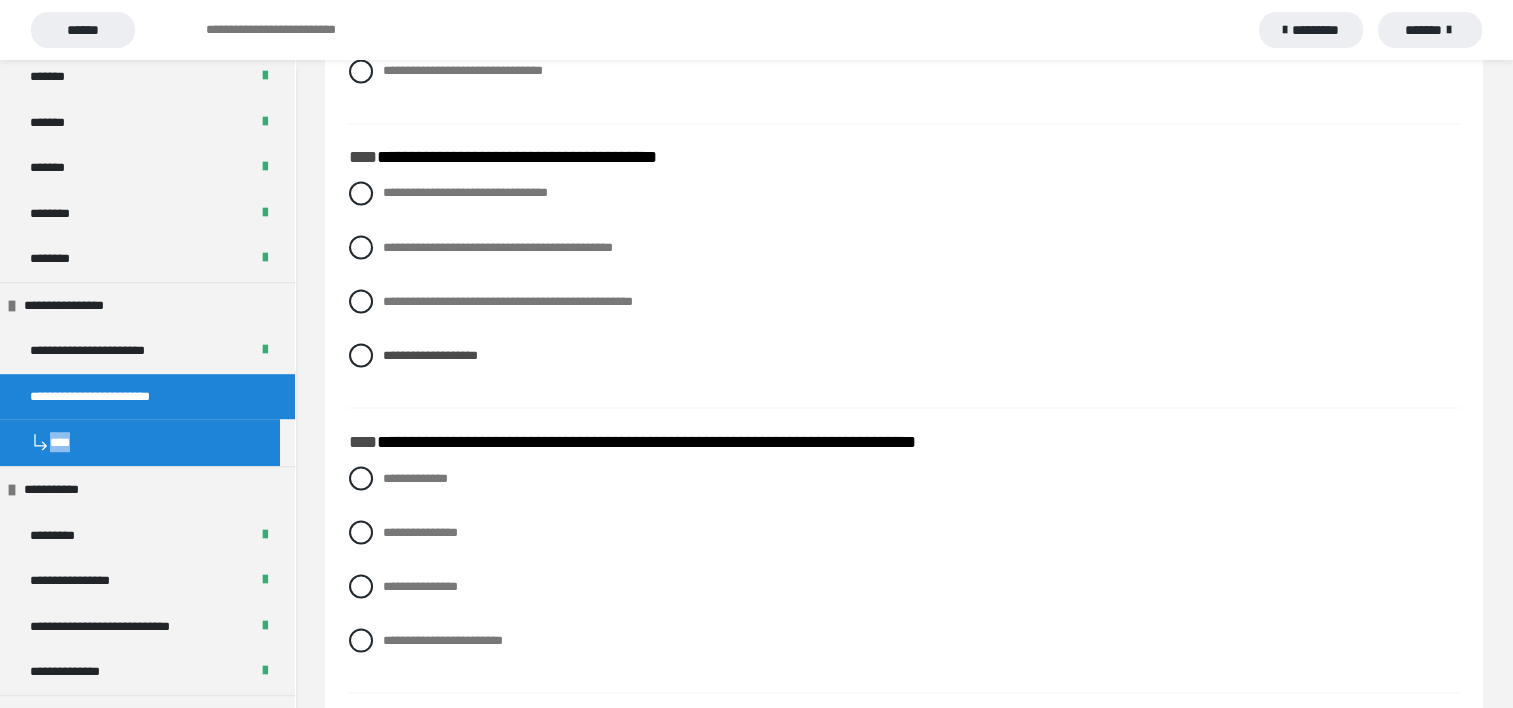 scroll, scrollTop: 3600, scrollLeft: 0, axis: vertical 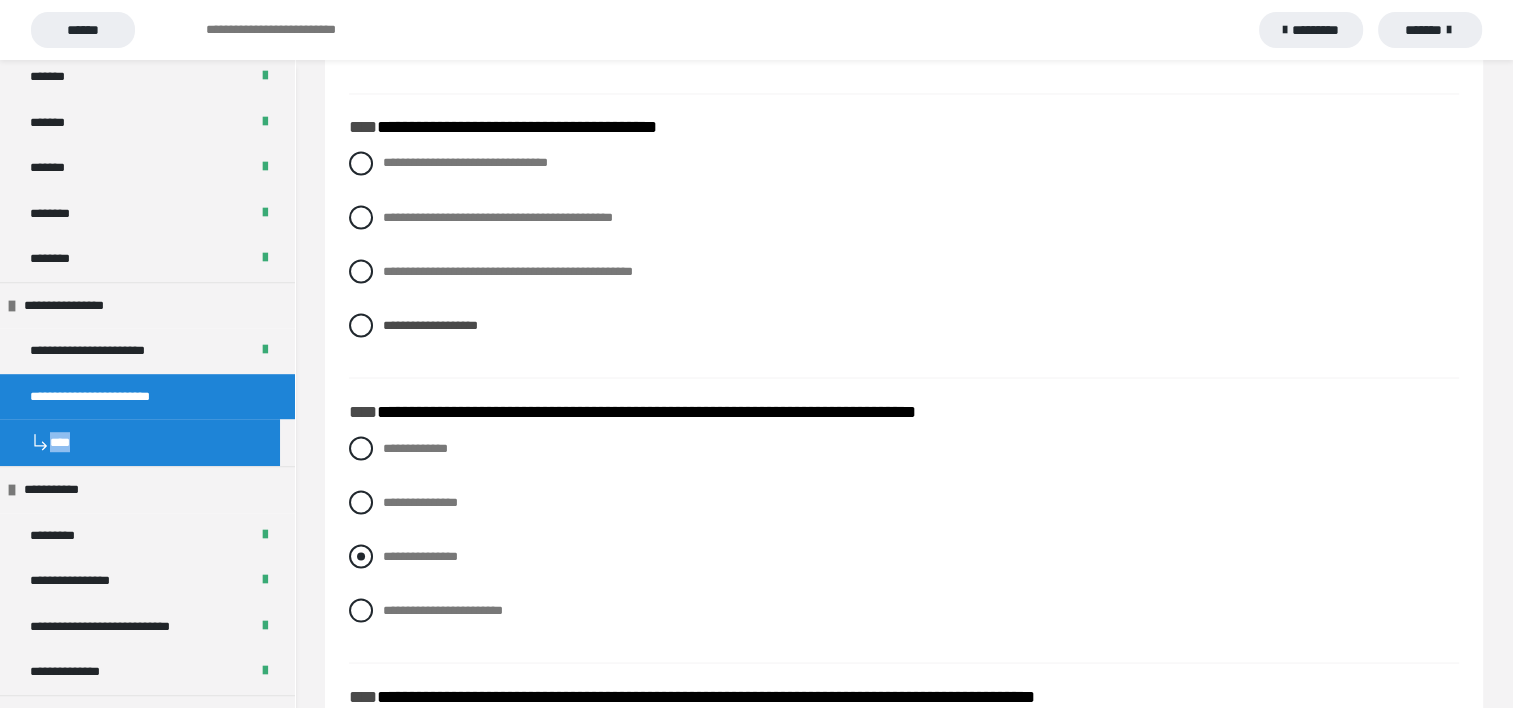 click at bounding box center [361, 556] 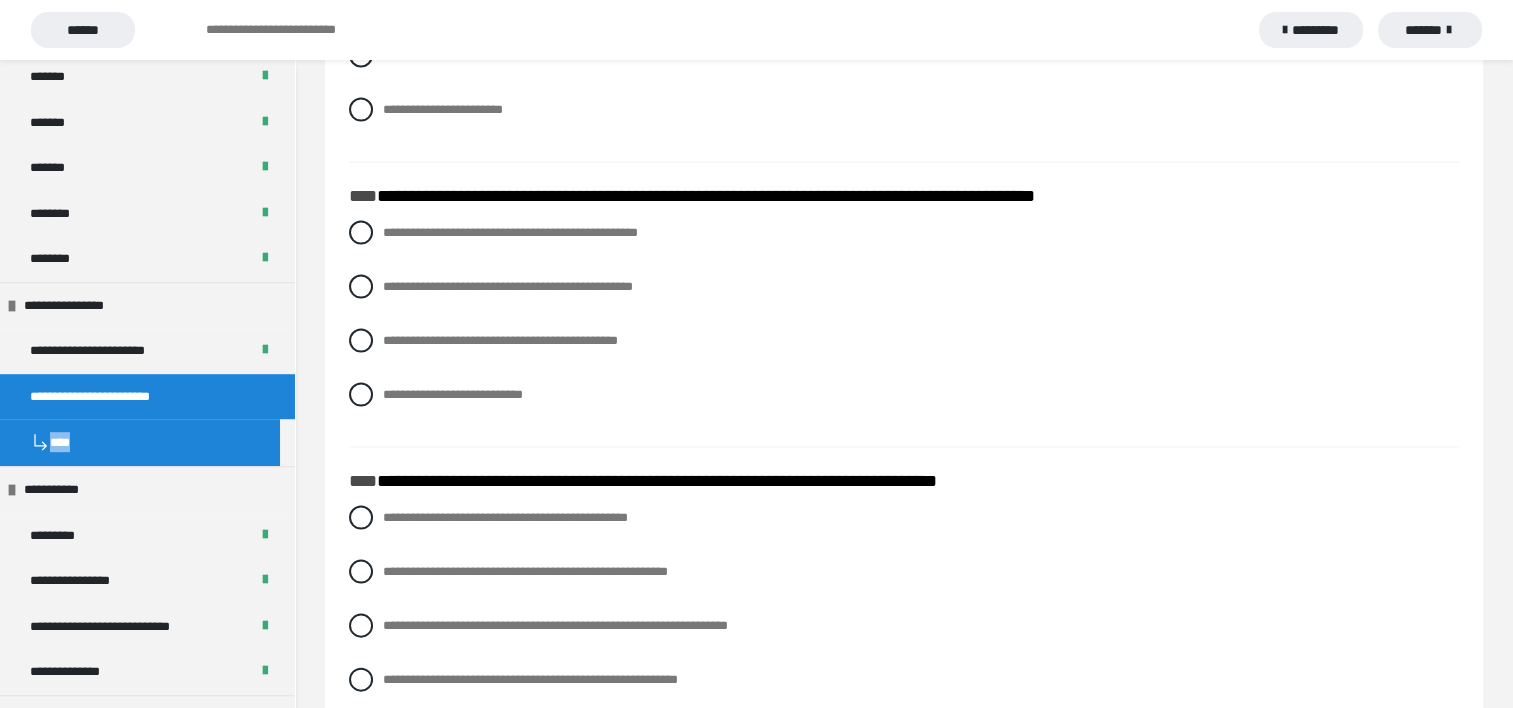 scroll, scrollTop: 4200, scrollLeft: 0, axis: vertical 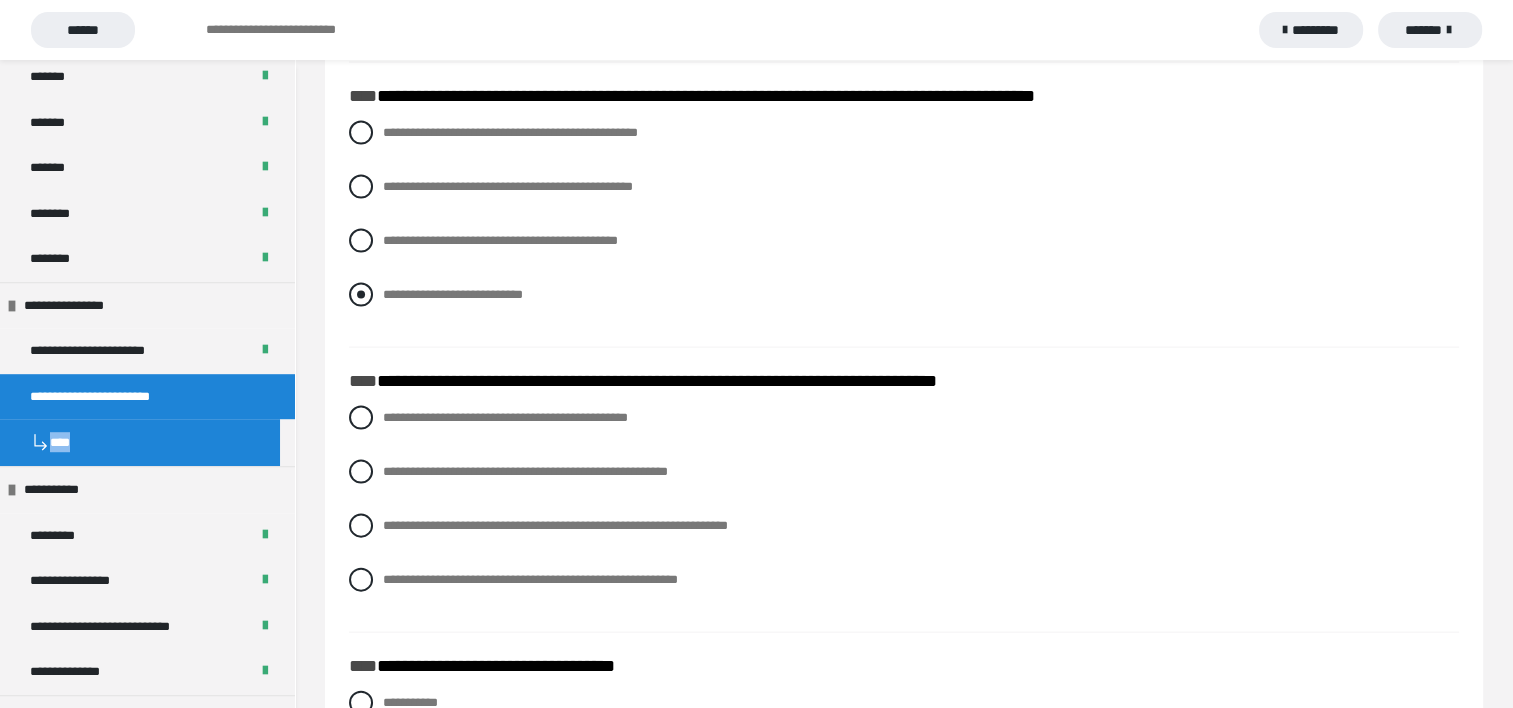 click on "**********" at bounding box center (389, 289) 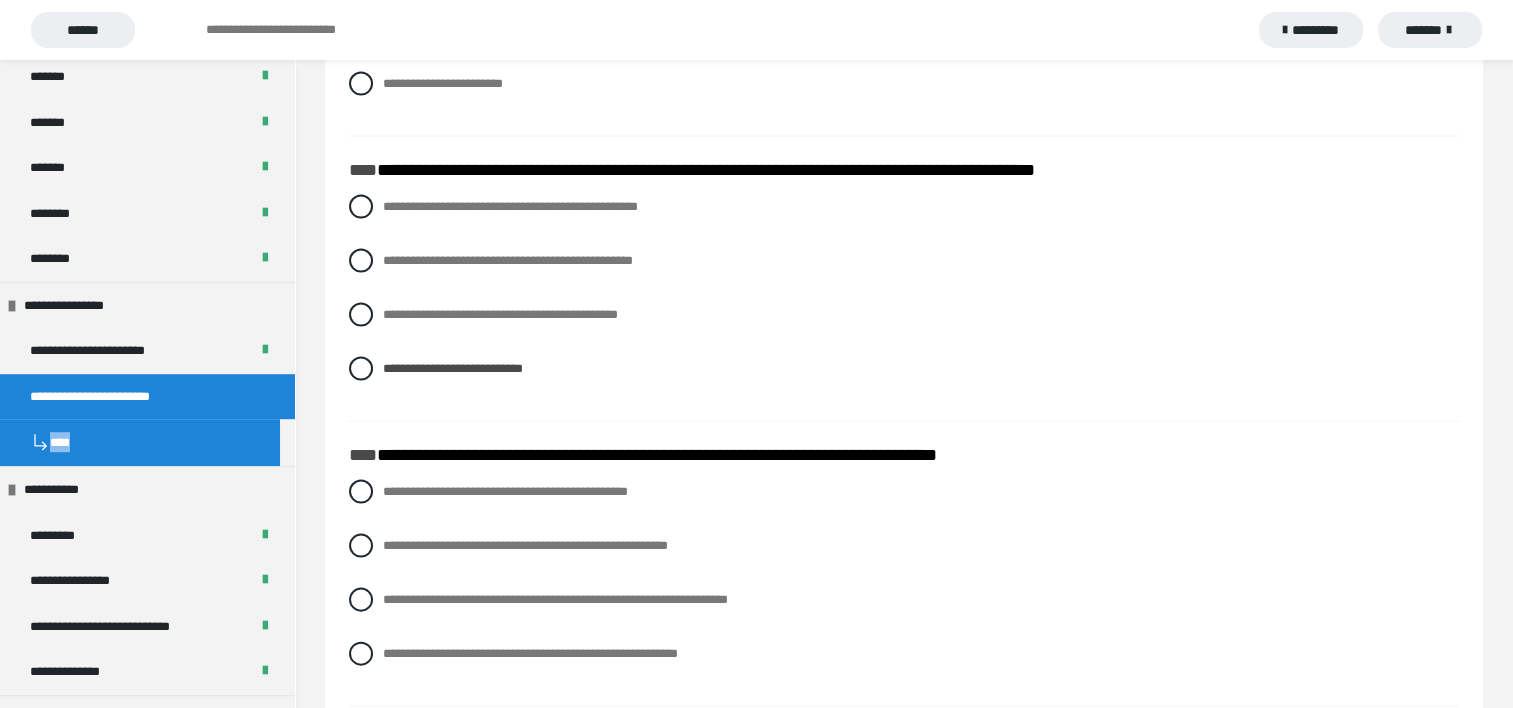 scroll, scrollTop: 4200, scrollLeft: 0, axis: vertical 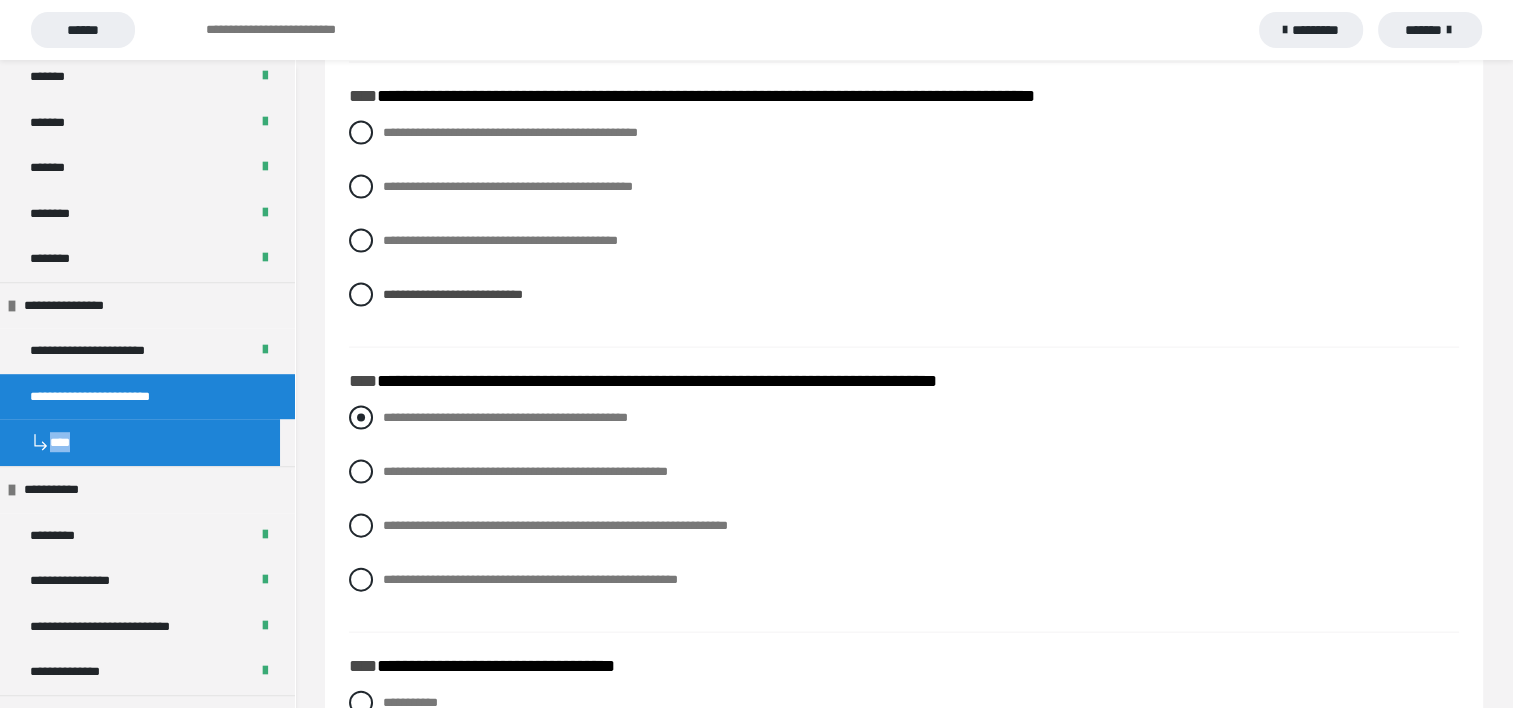 click at bounding box center [361, 418] 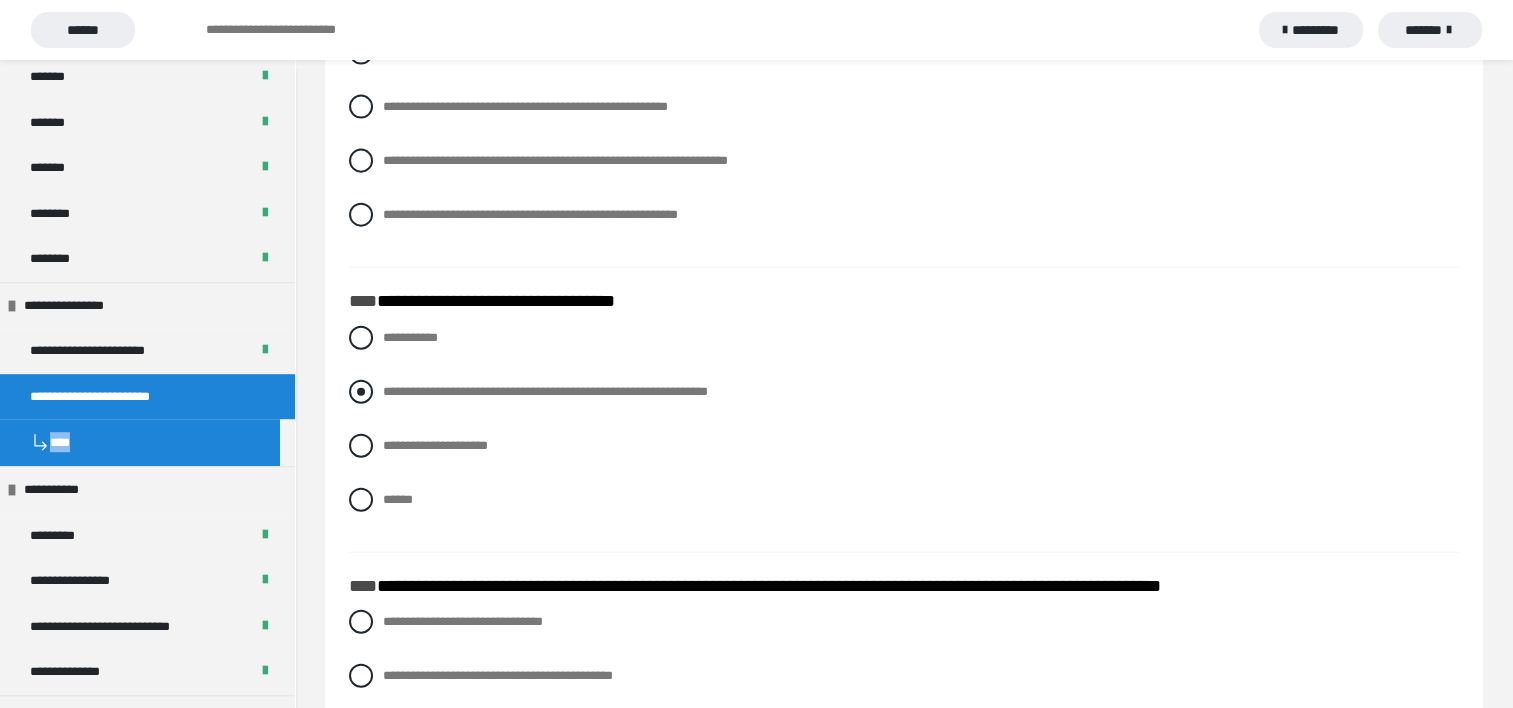 scroll, scrollTop: 4600, scrollLeft: 0, axis: vertical 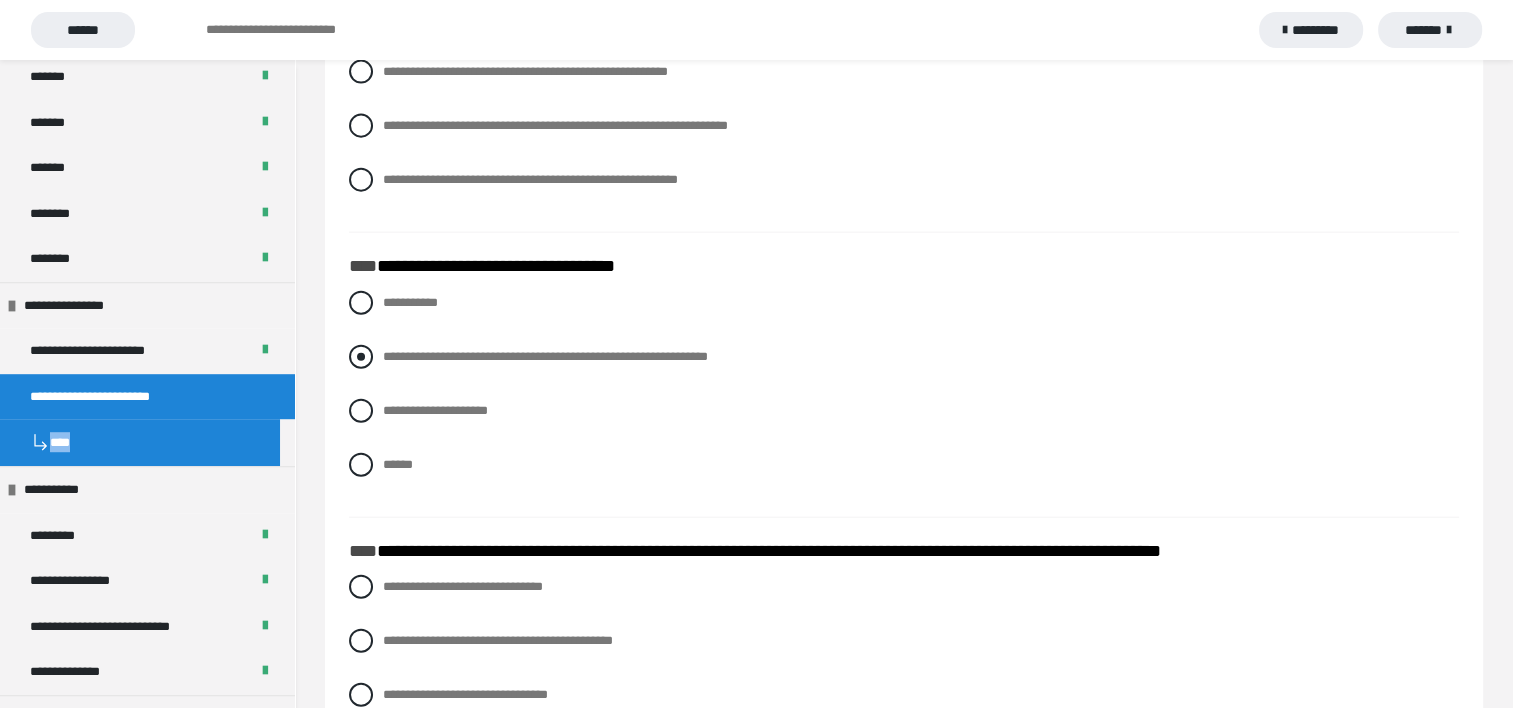 click on "**********" at bounding box center [904, 357] 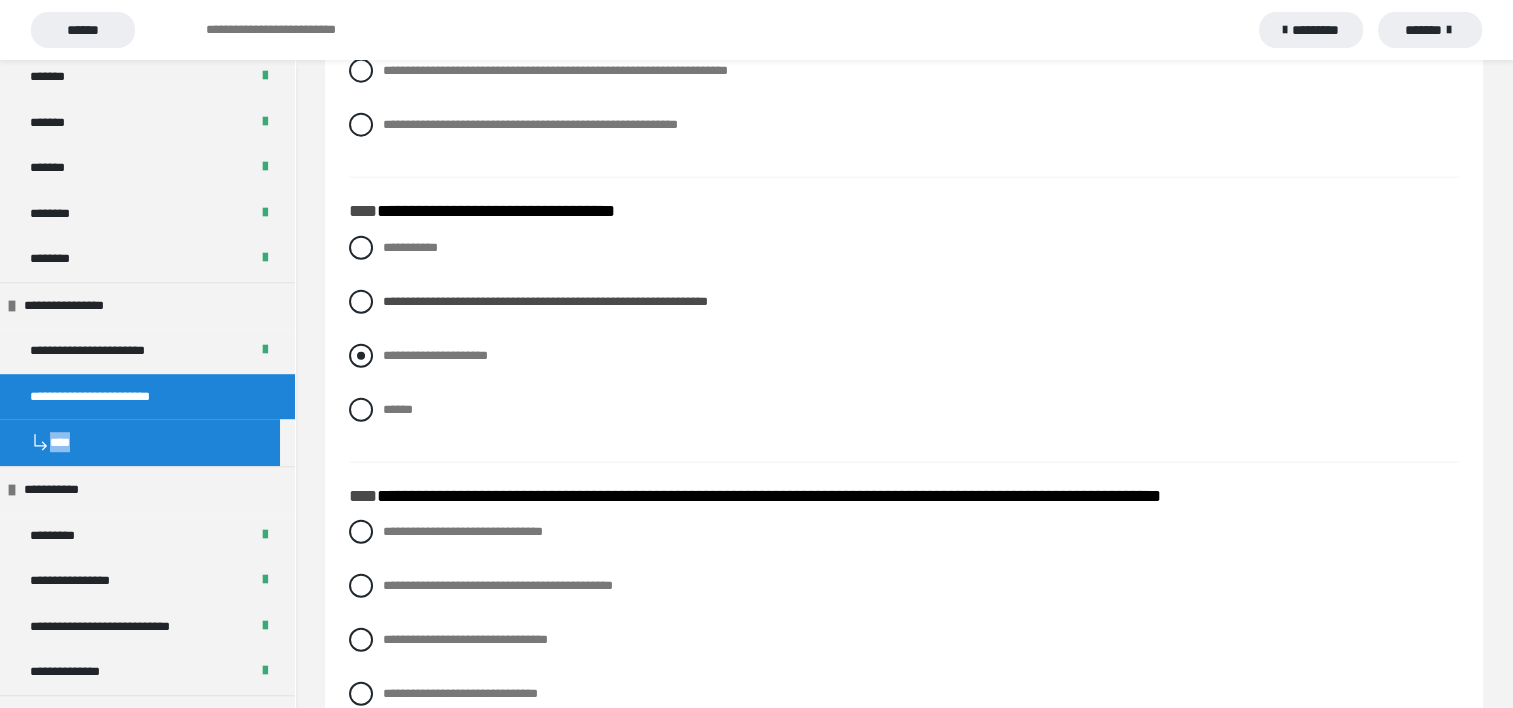 scroll, scrollTop: 4700, scrollLeft: 0, axis: vertical 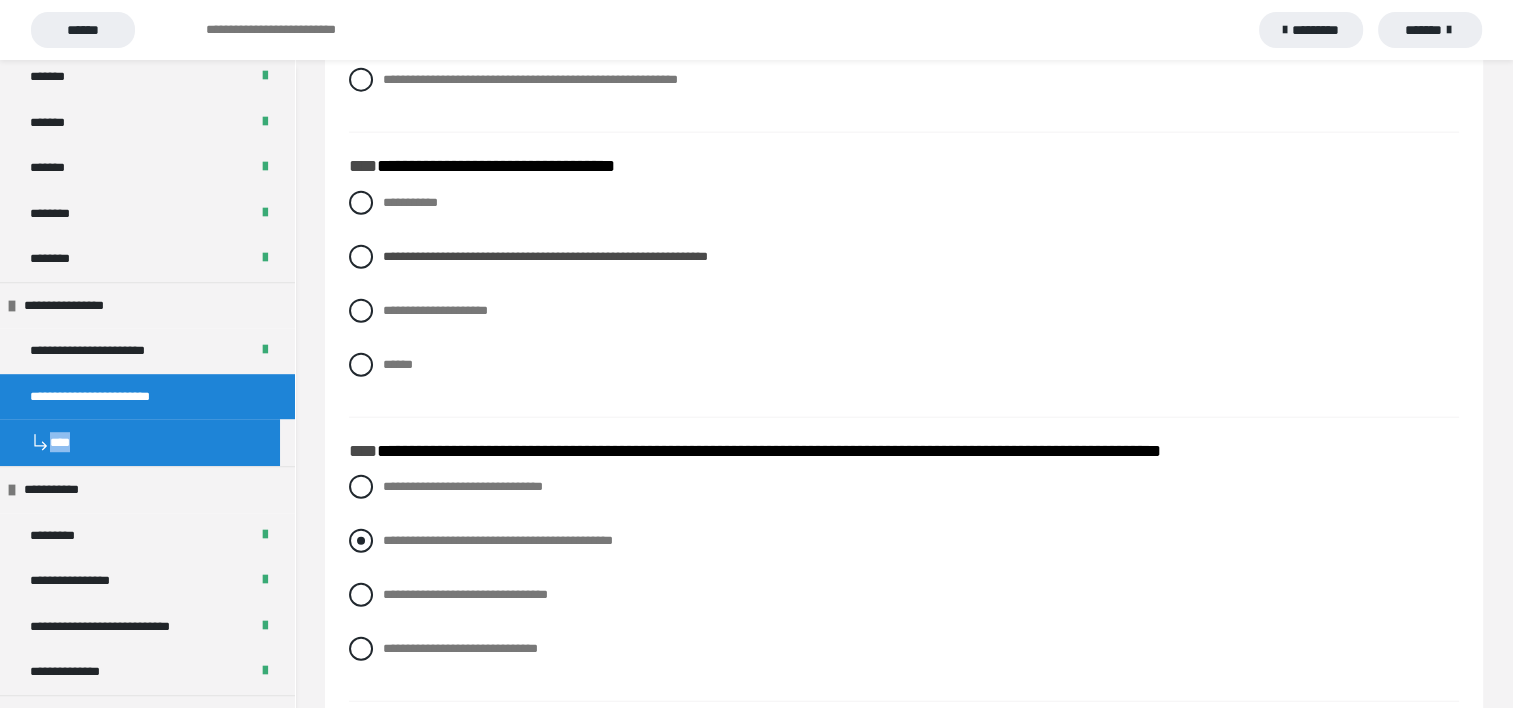 click at bounding box center (361, 541) 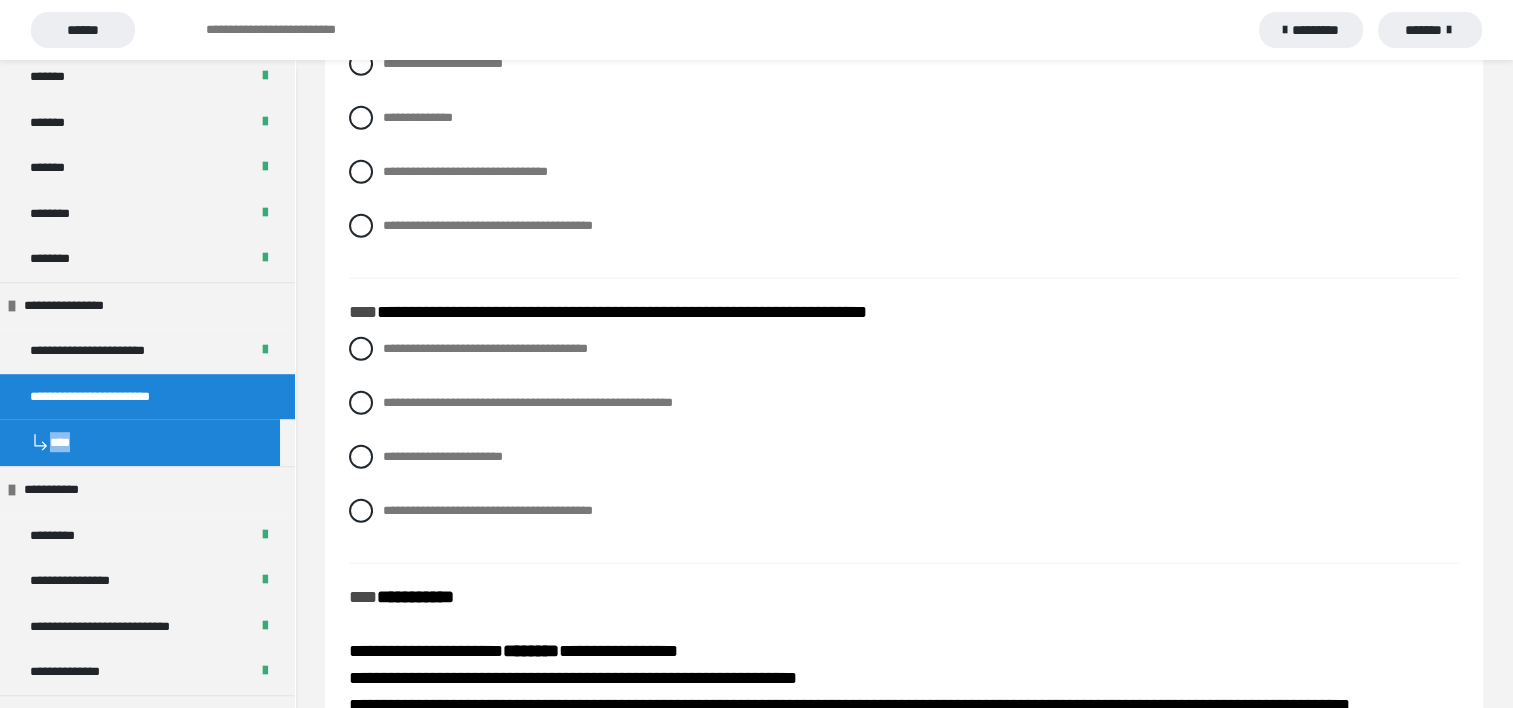 scroll, scrollTop: 5300, scrollLeft: 0, axis: vertical 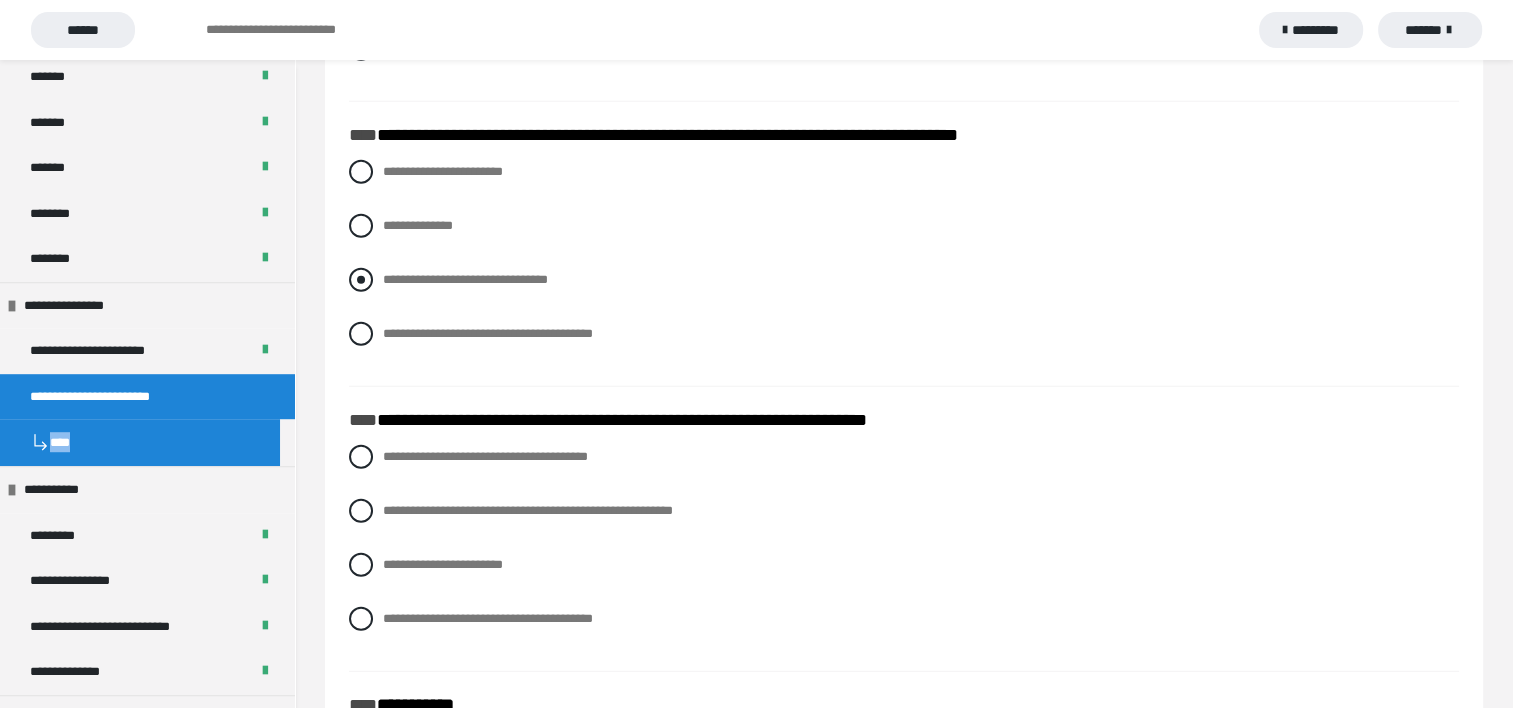 drag, startPoint x: 363, startPoint y: 282, endPoint x: 380, endPoint y: 287, distance: 17.720045 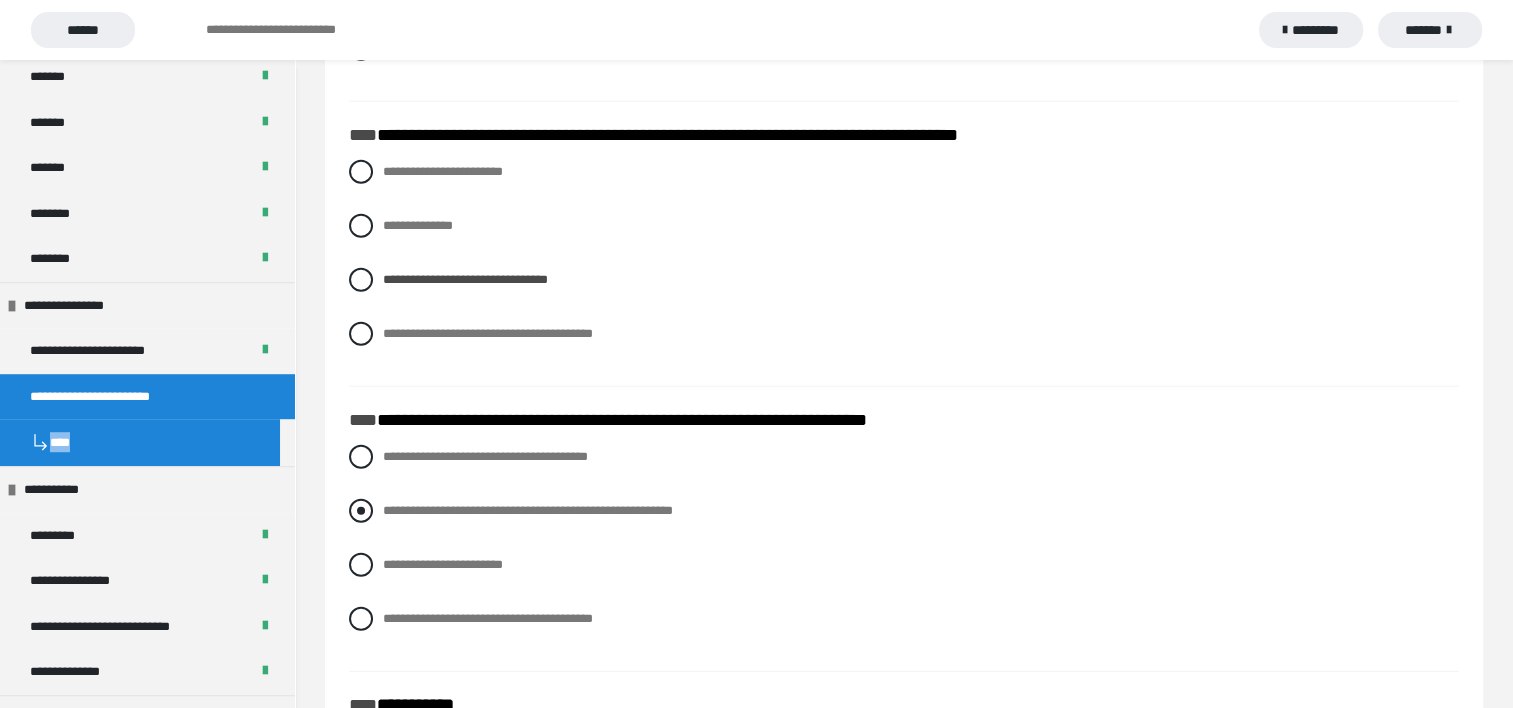 click at bounding box center (361, 511) 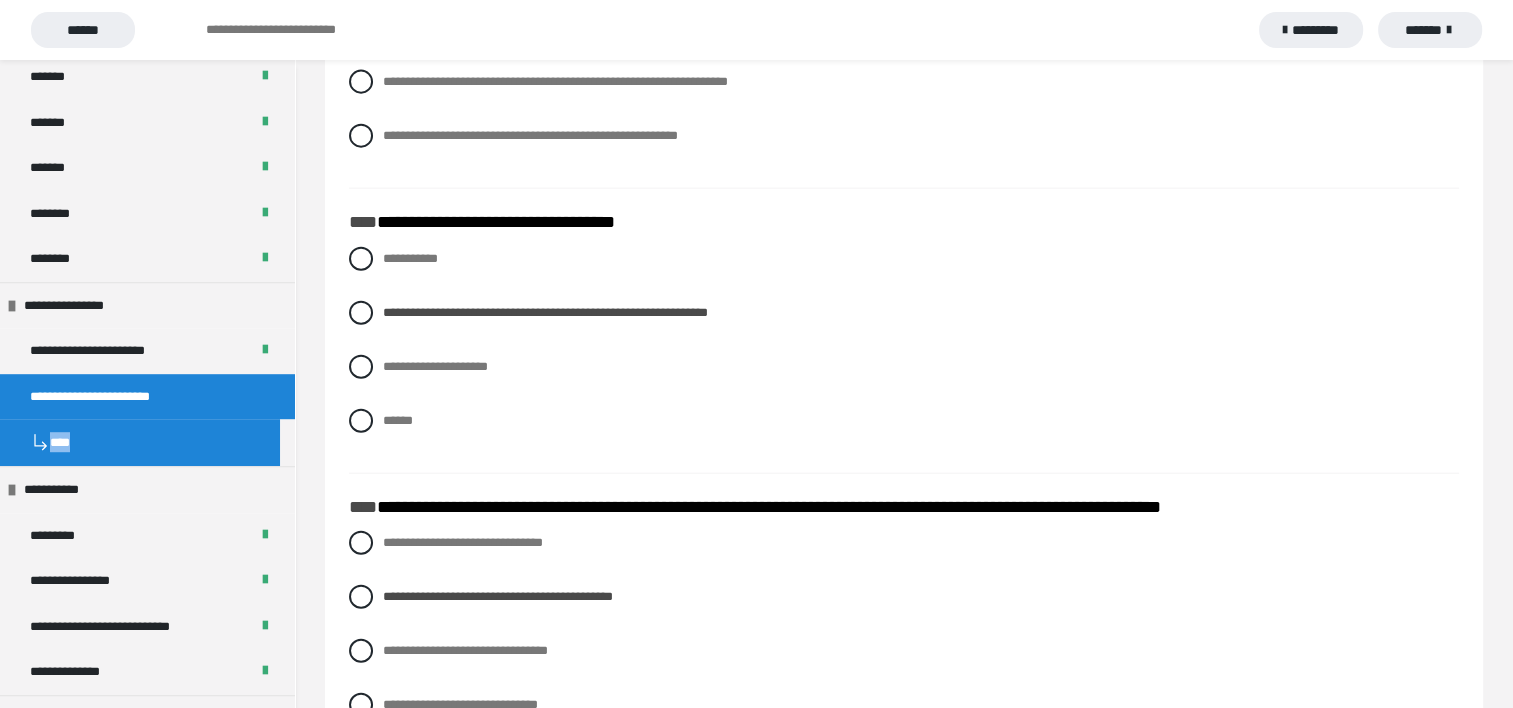 scroll, scrollTop: 4200, scrollLeft: 0, axis: vertical 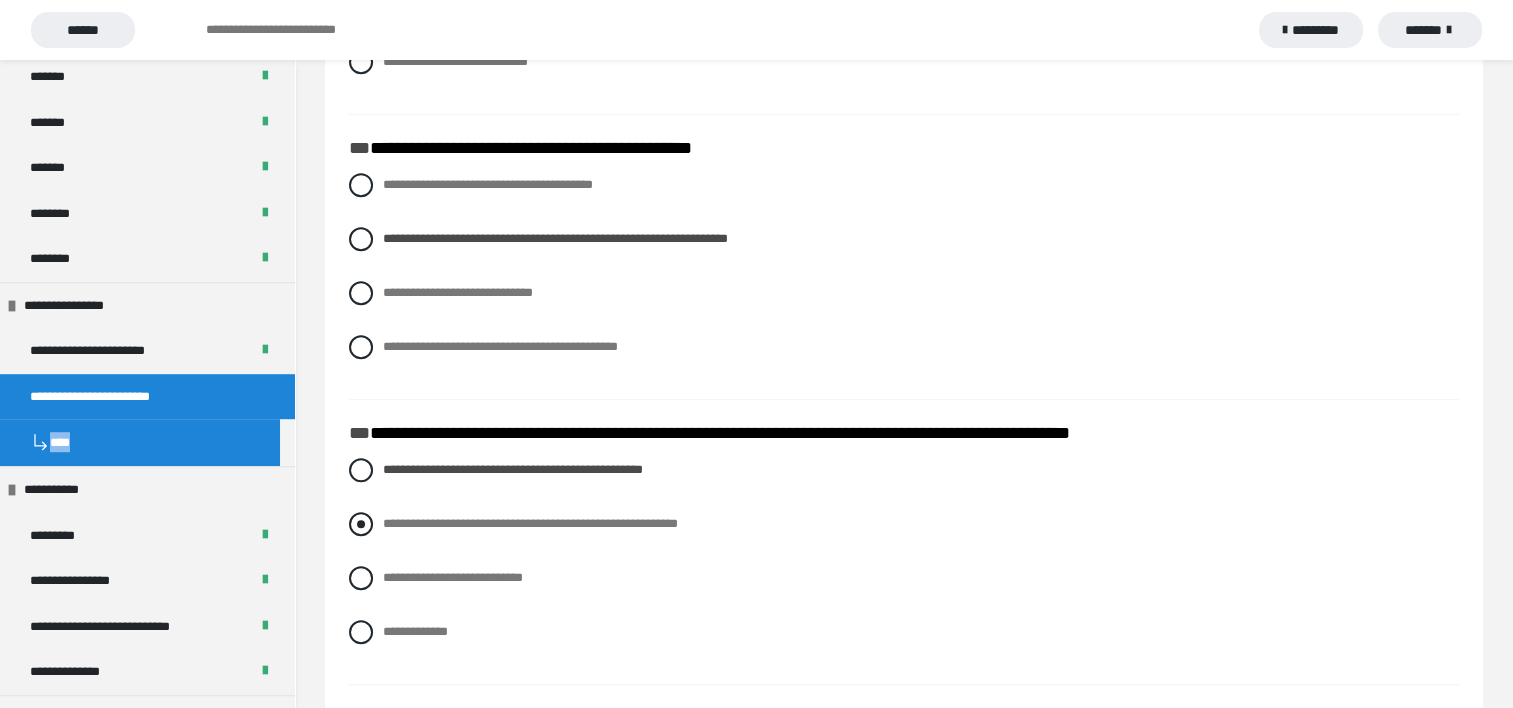 click at bounding box center [361, 524] 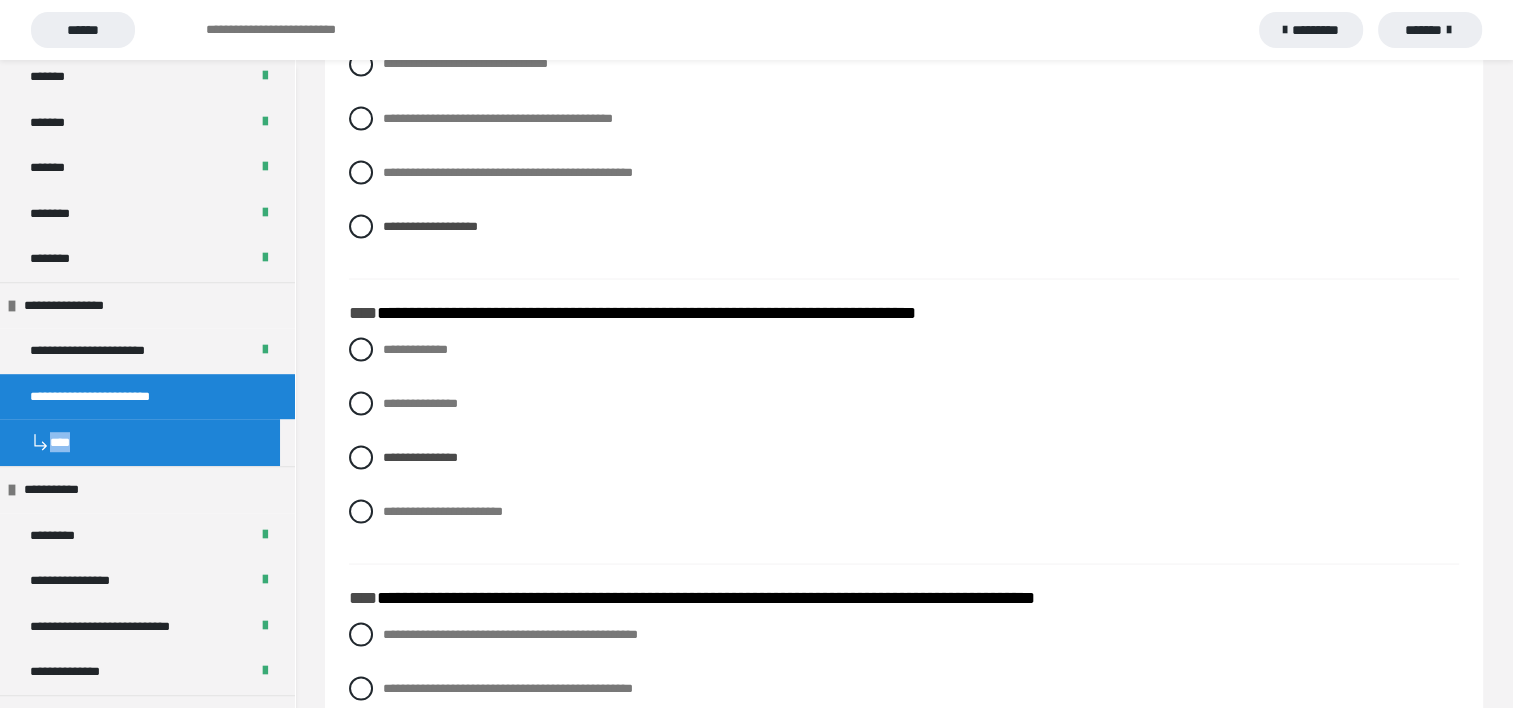 scroll, scrollTop: 3700, scrollLeft: 0, axis: vertical 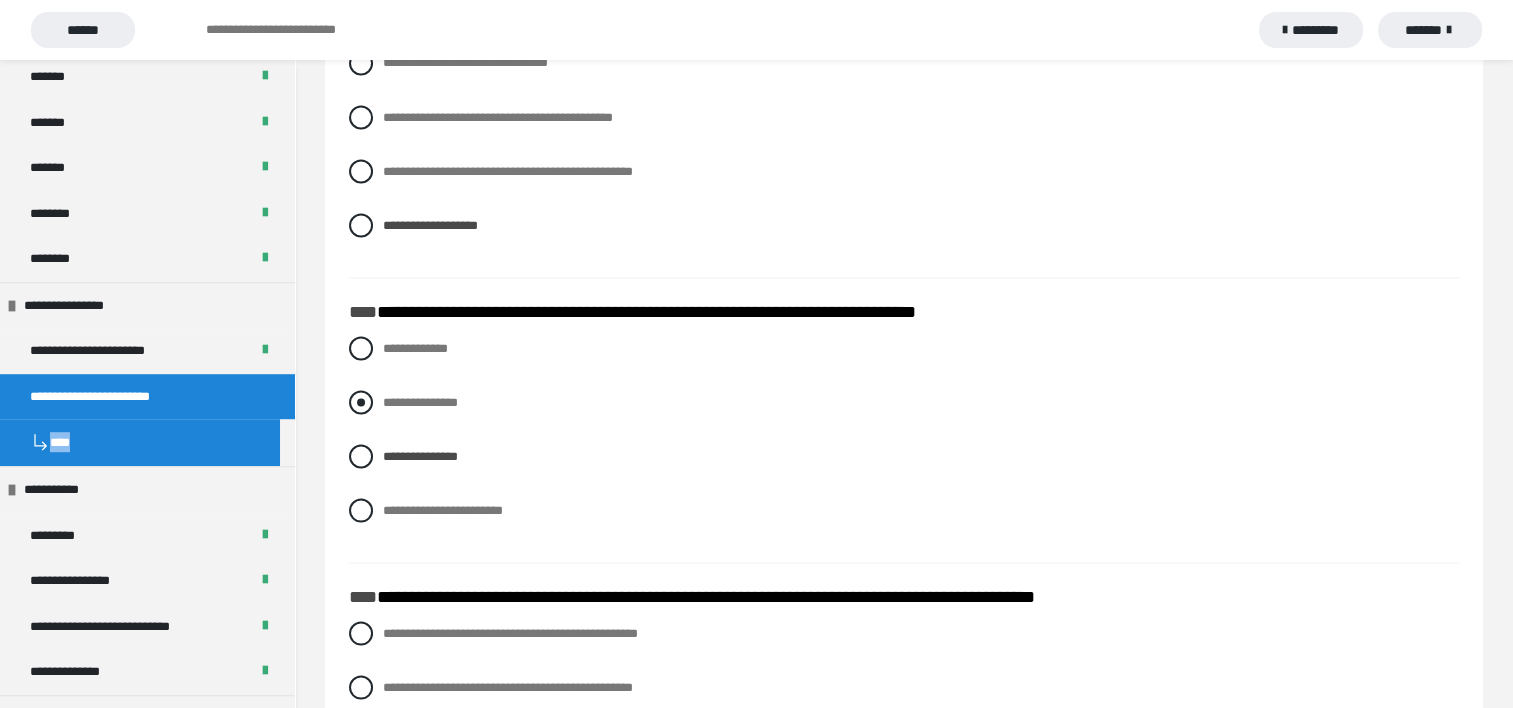 drag, startPoint x: 372, startPoint y: 398, endPoint x: 386, endPoint y: 403, distance: 14.866069 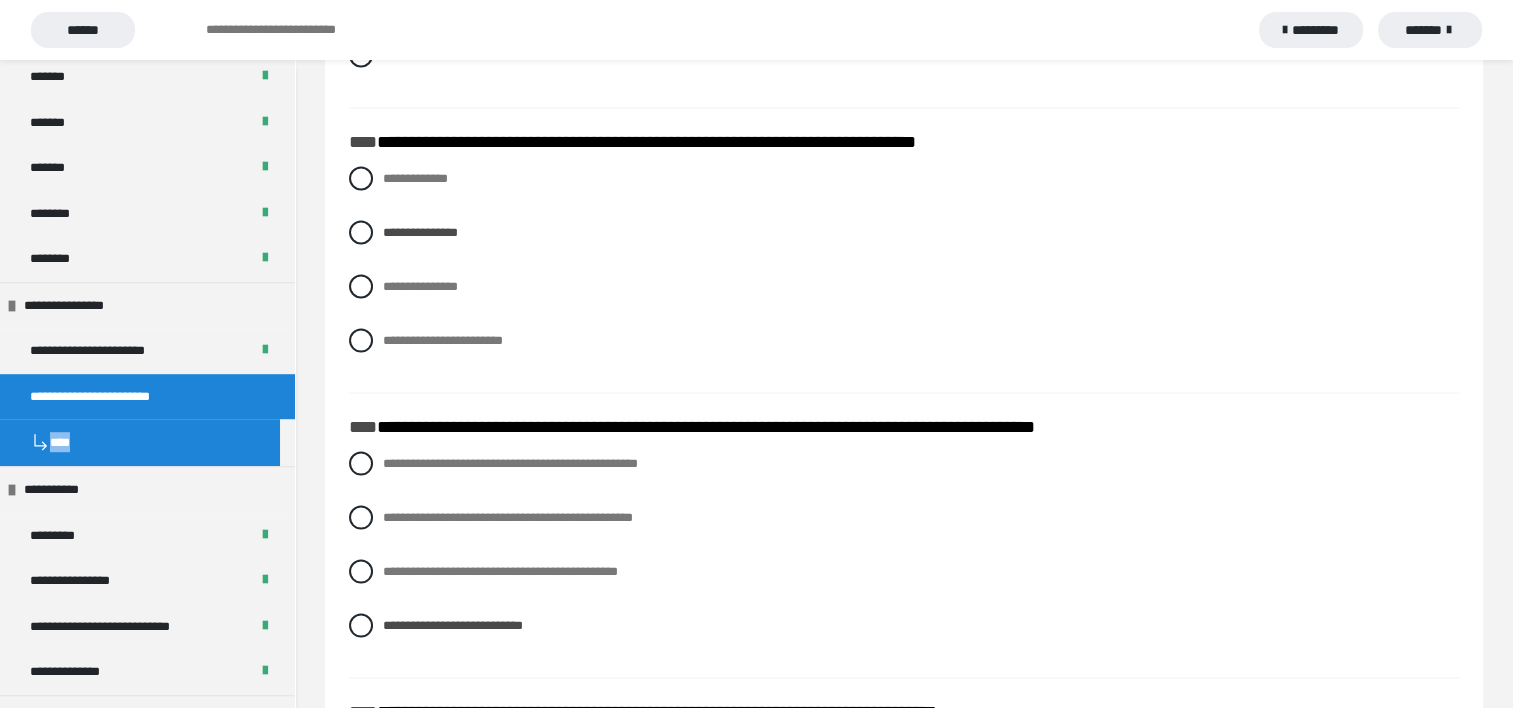 scroll, scrollTop: 3900, scrollLeft: 0, axis: vertical 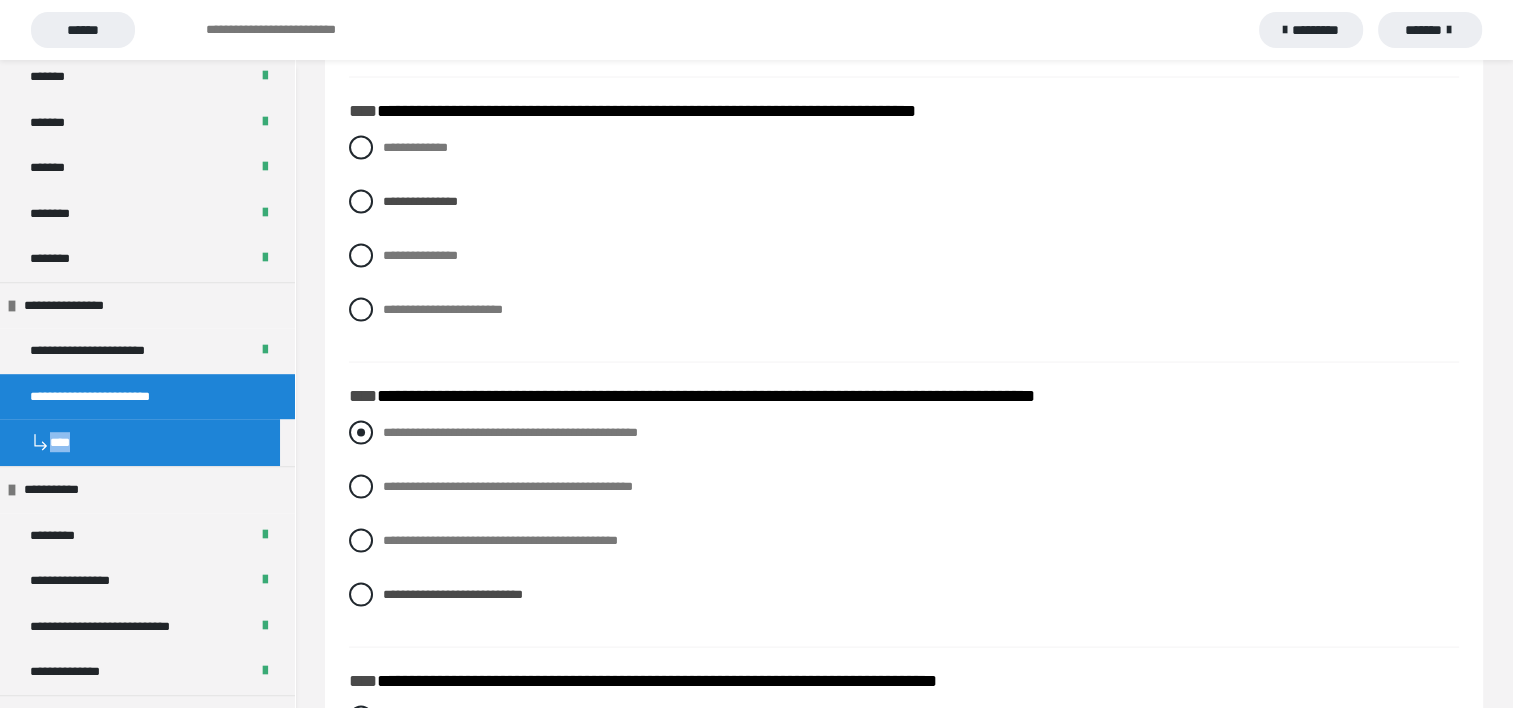 click at bounding box center [361, 433] 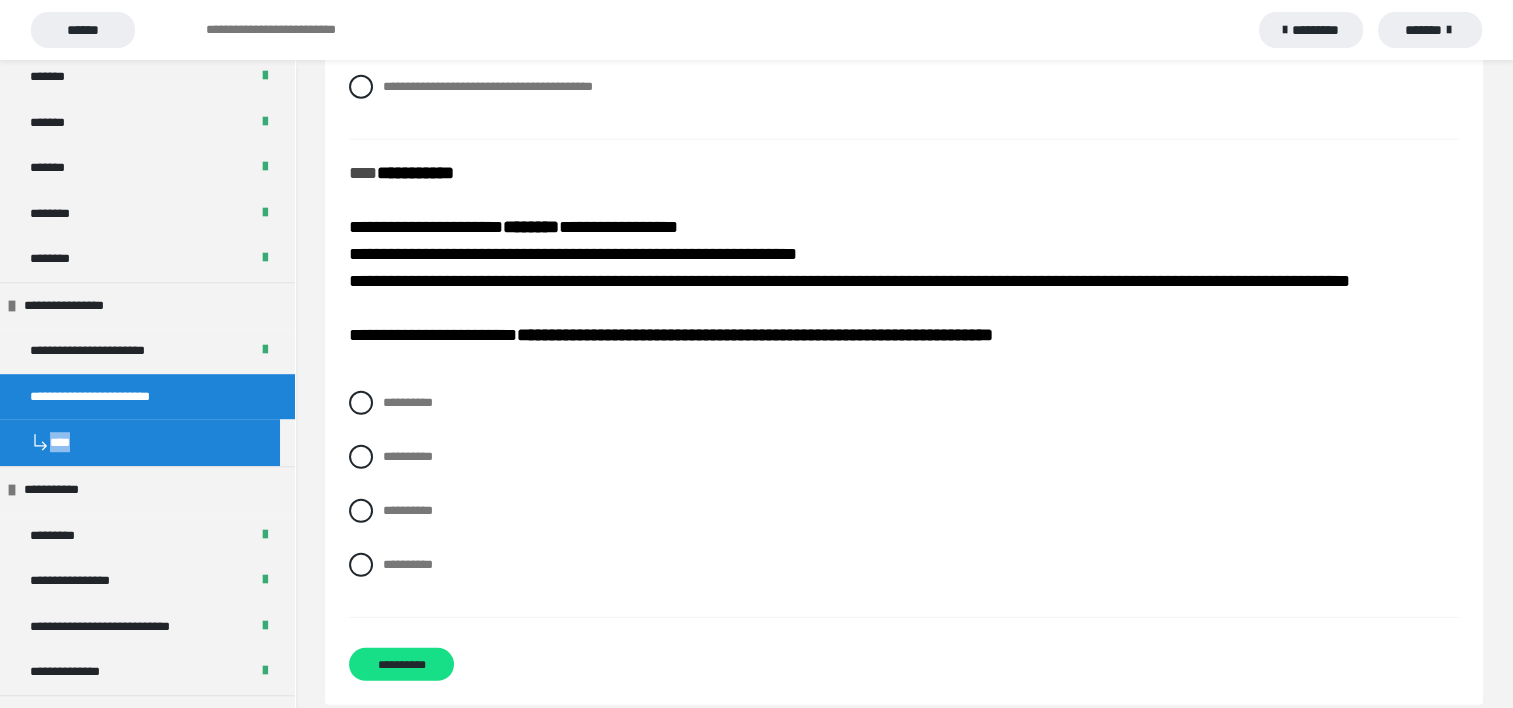 scroll, scrollTop: 5857, scrollLeft: 0, axis: vertical 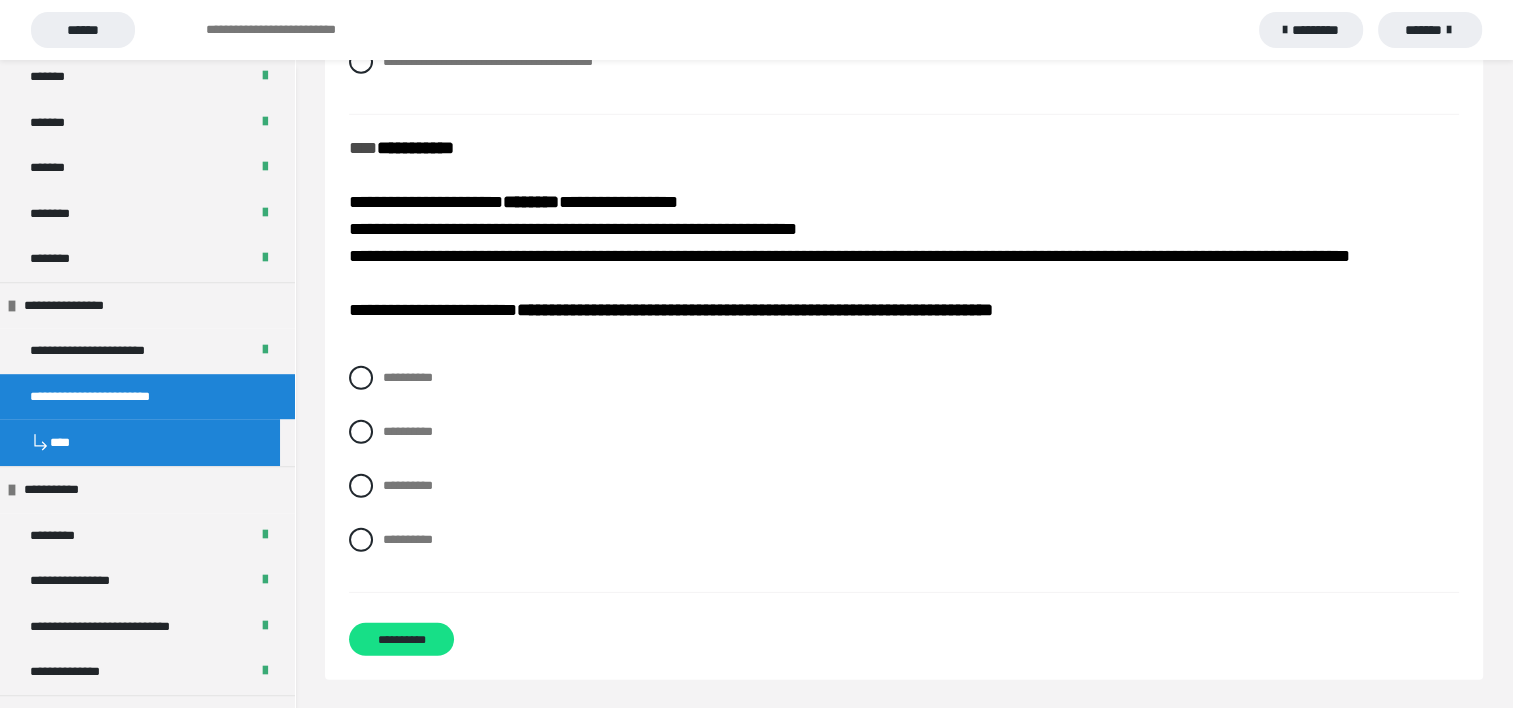 click on "**********" at bounding box center [904, 474] 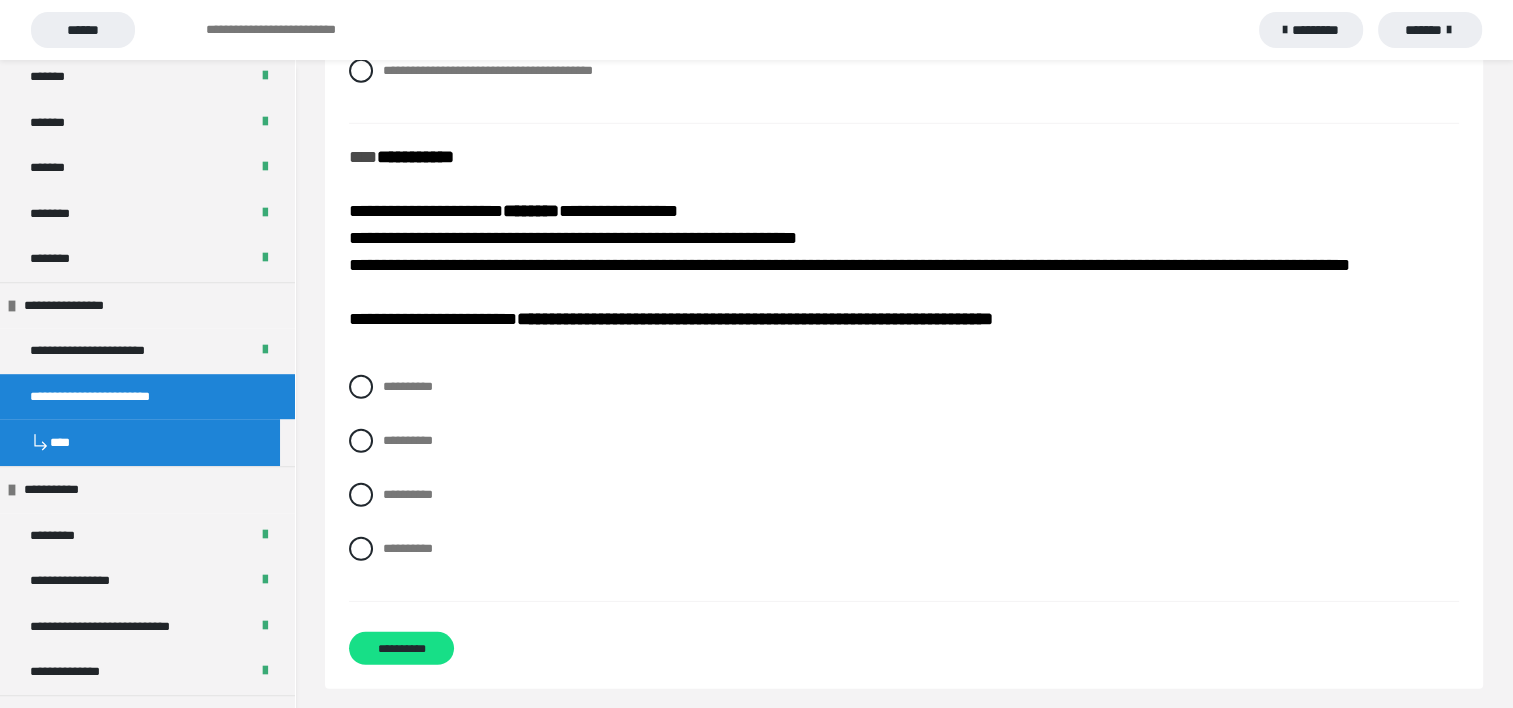 scroll, scrollTop: 5857, scrollLeft: 0, axis: vertical 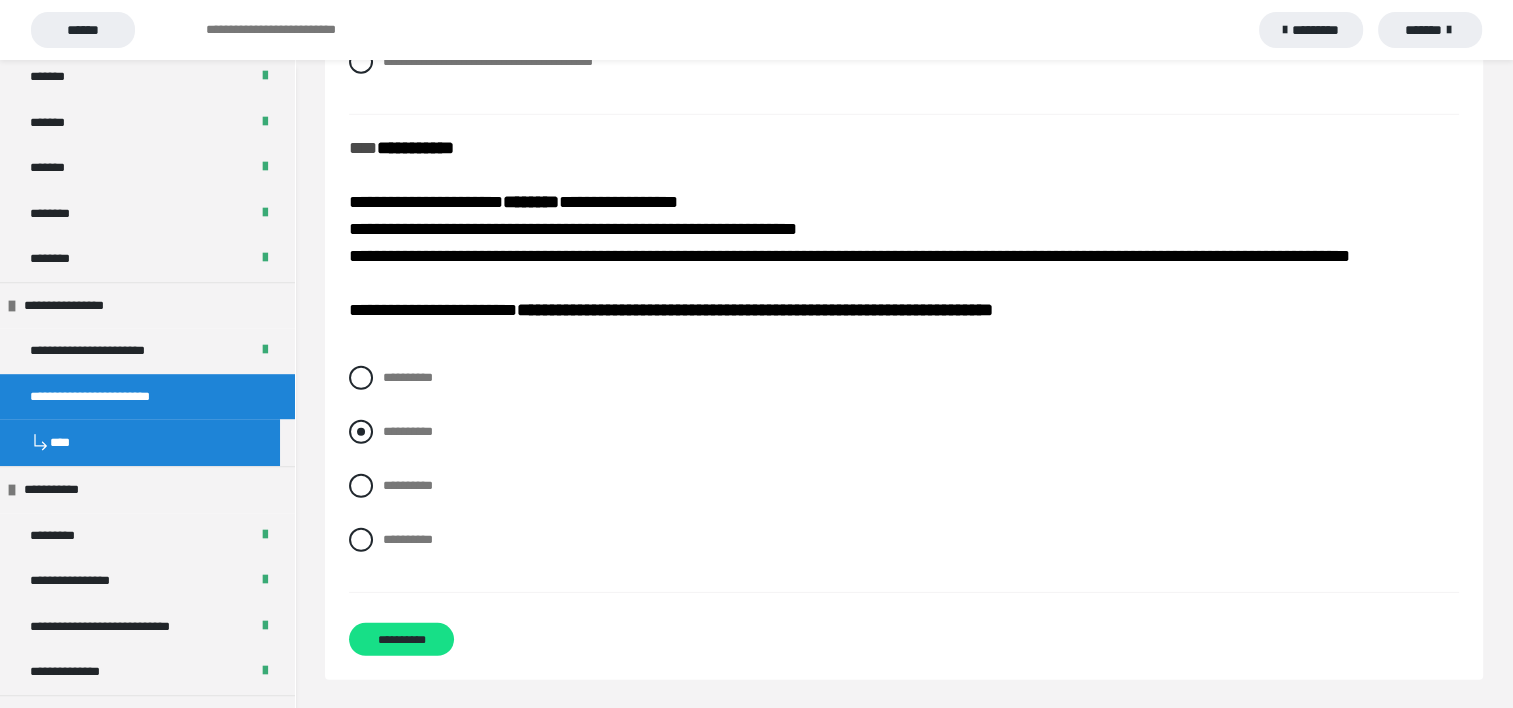 click at bounding box center [361, 432] 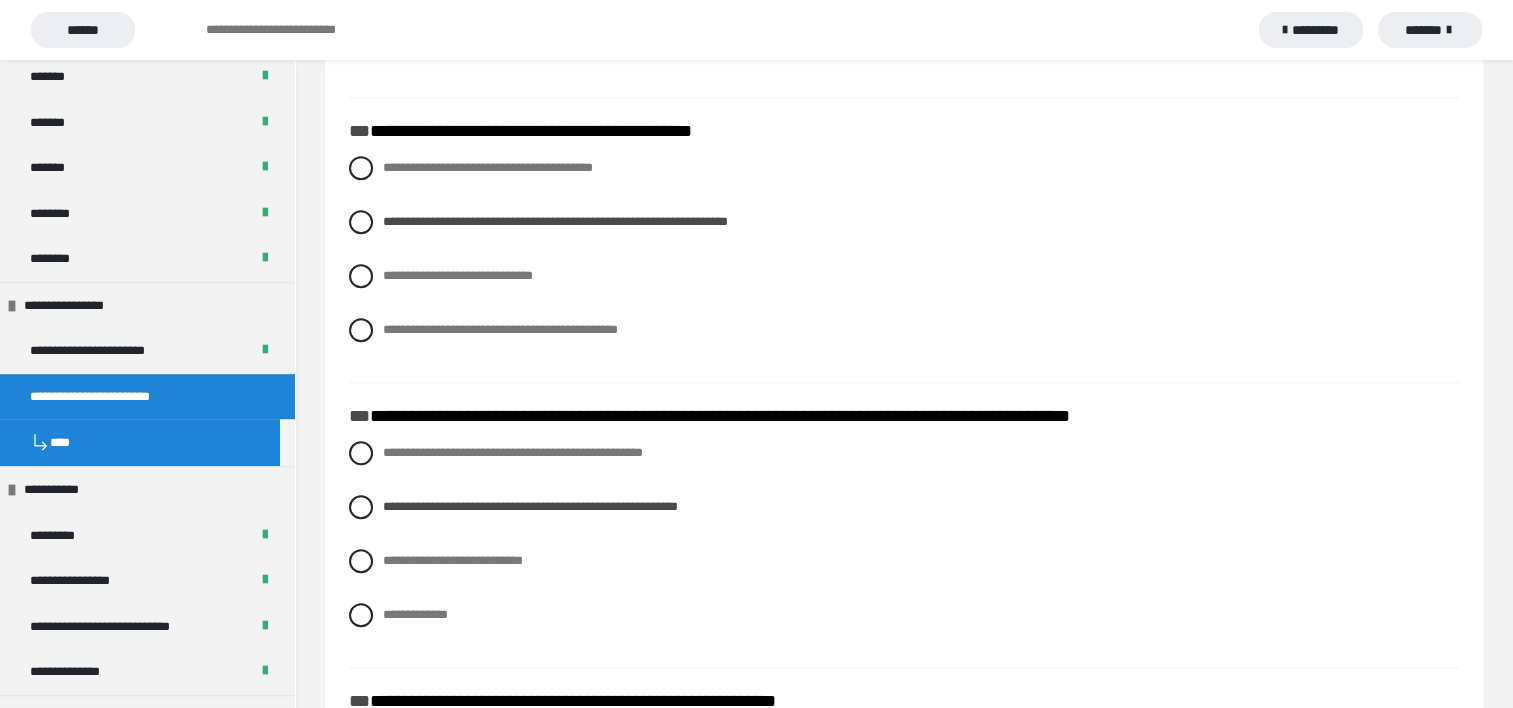 scroll, scrollTop: 0, scrollLeft: 0, axis: both 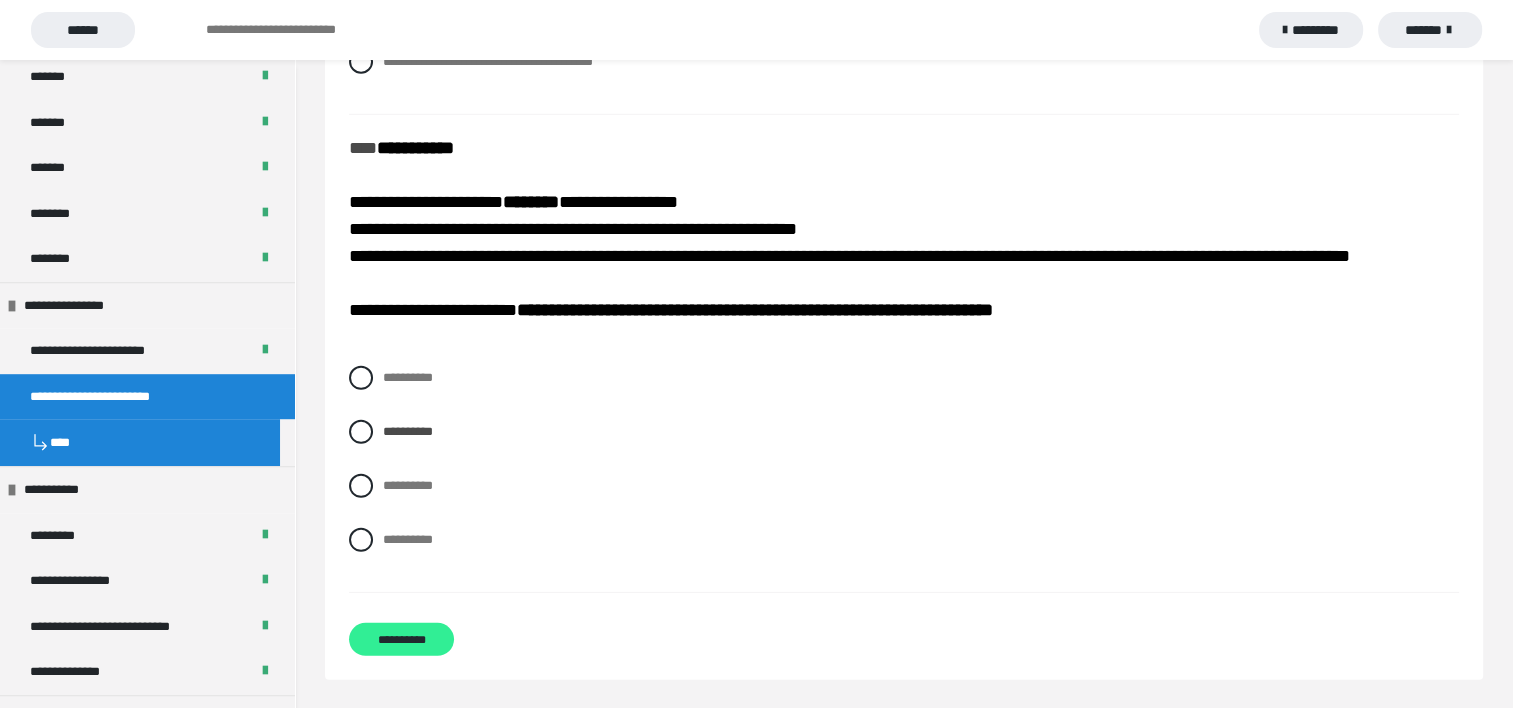 click on "**********" at bounding box center (401, 639) 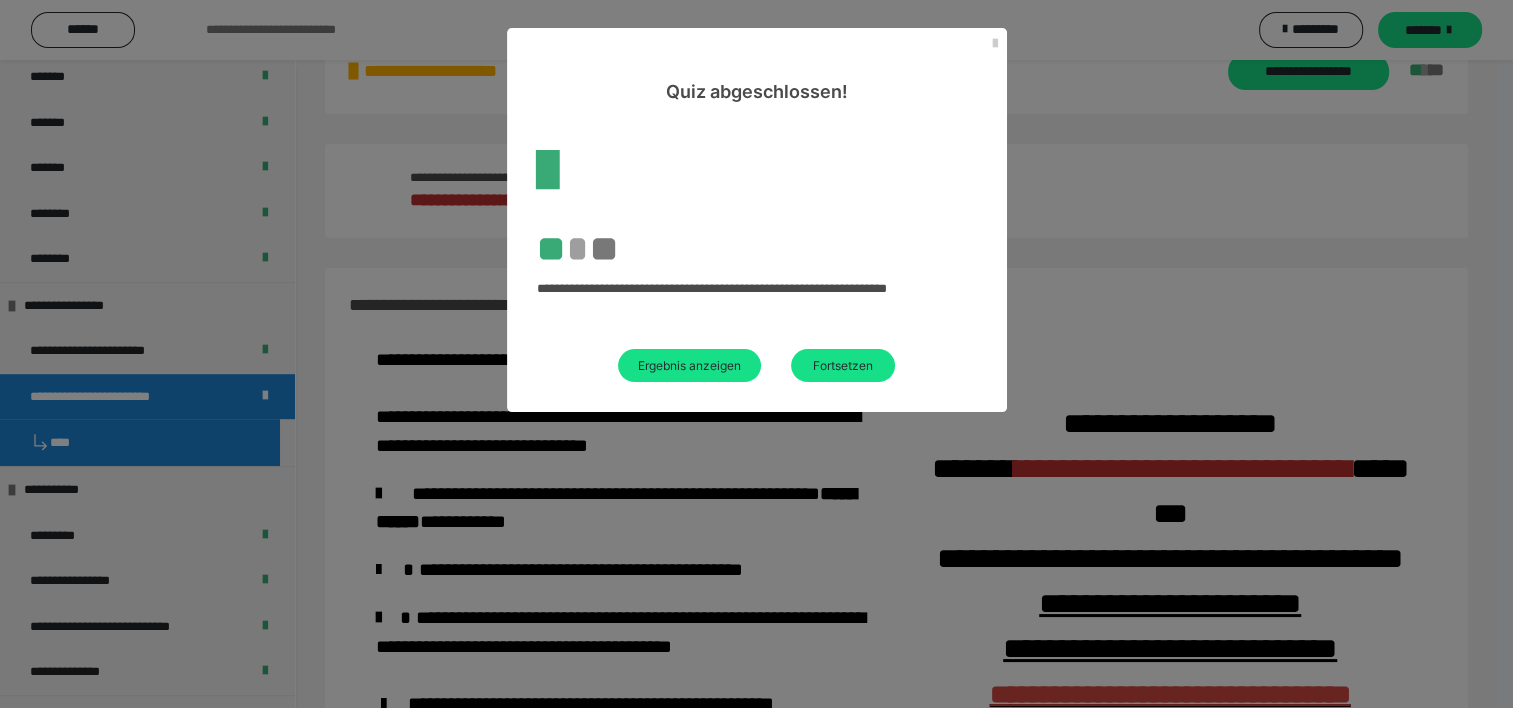 scroll, scrollTop: 599, scrollLeft: 0, axis: vertical 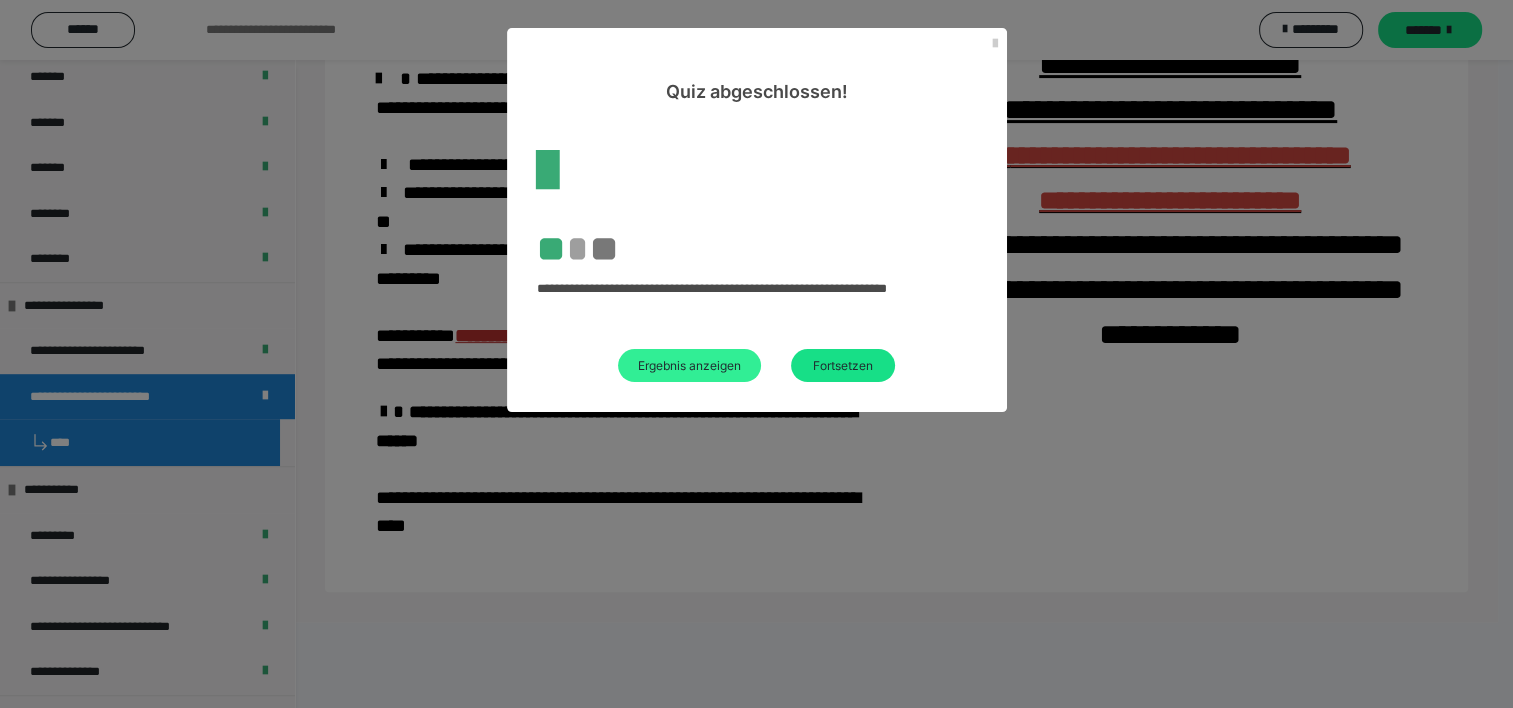 click on "Ergebnis anzeigen" at bounding box center [689, 365] 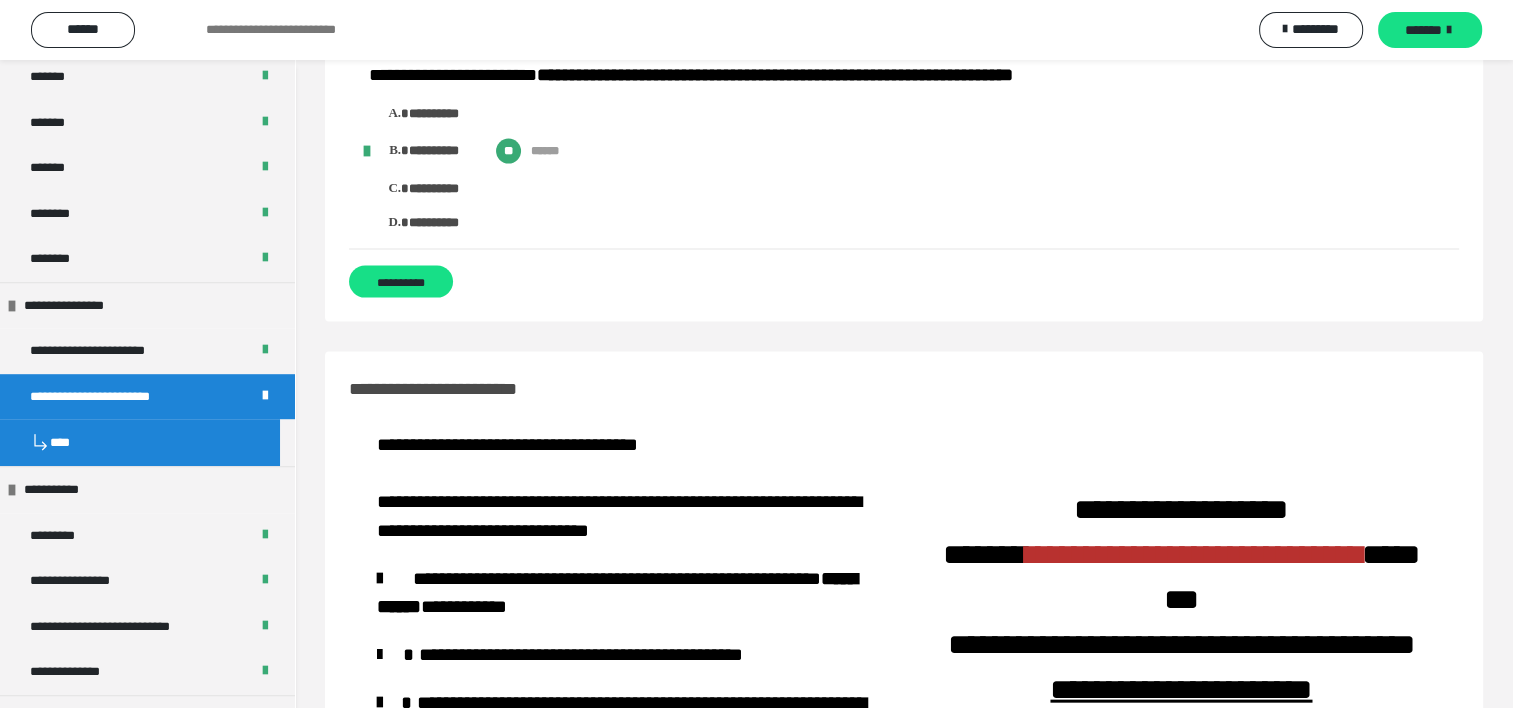 scroll, scrollTop: 4700, scrollLeft: 0, axis: vertical 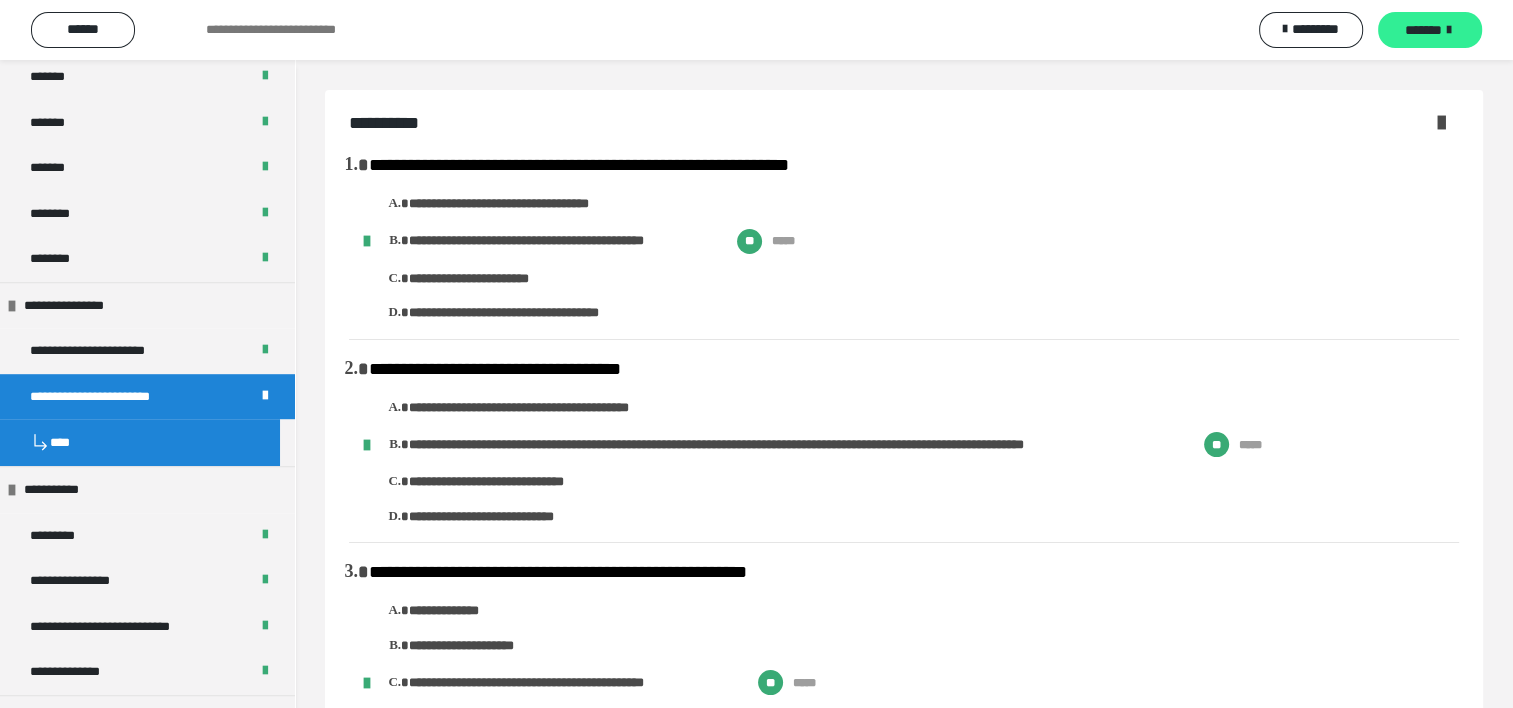 click on "*******" at bounding box center [1423, 30] 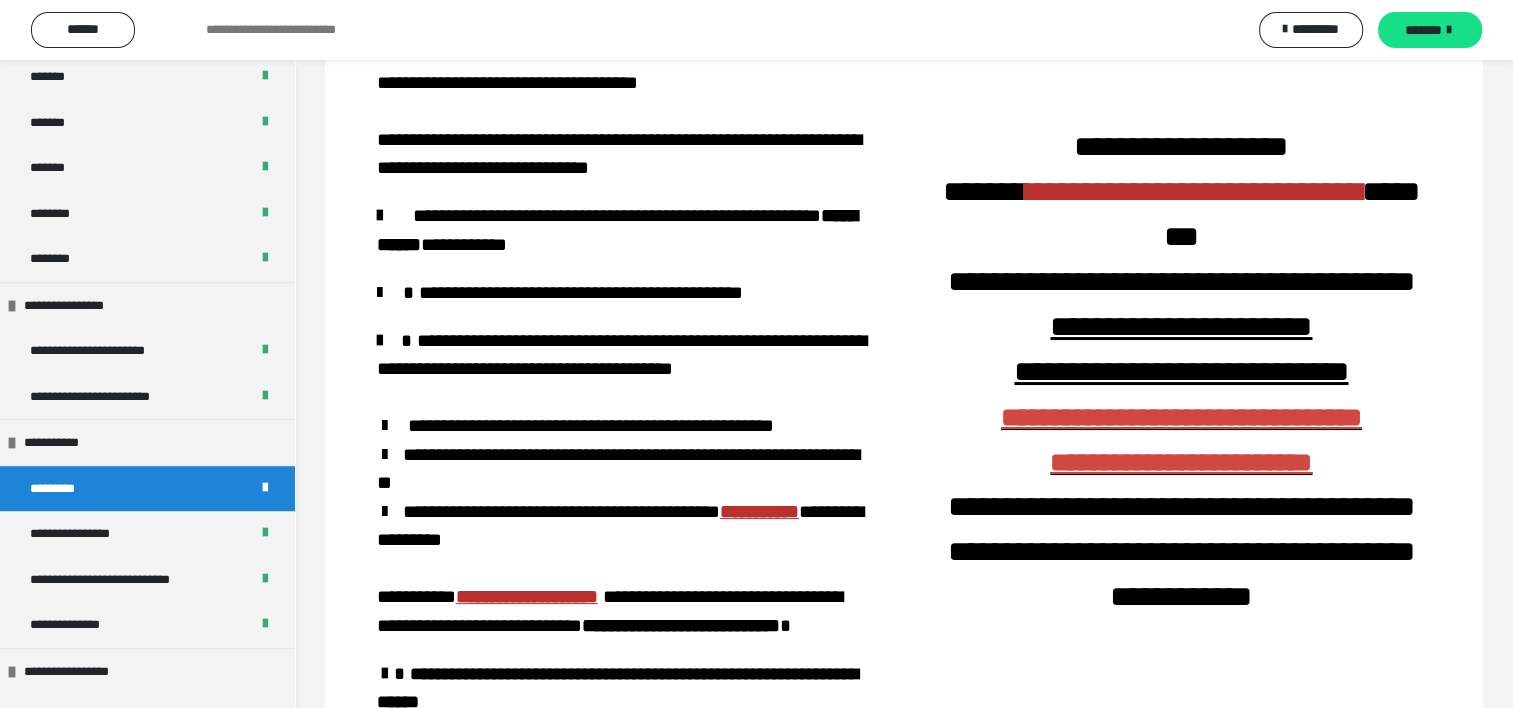 scroll, scrollTop: 60, scrollLeft: 0, axis: vertical 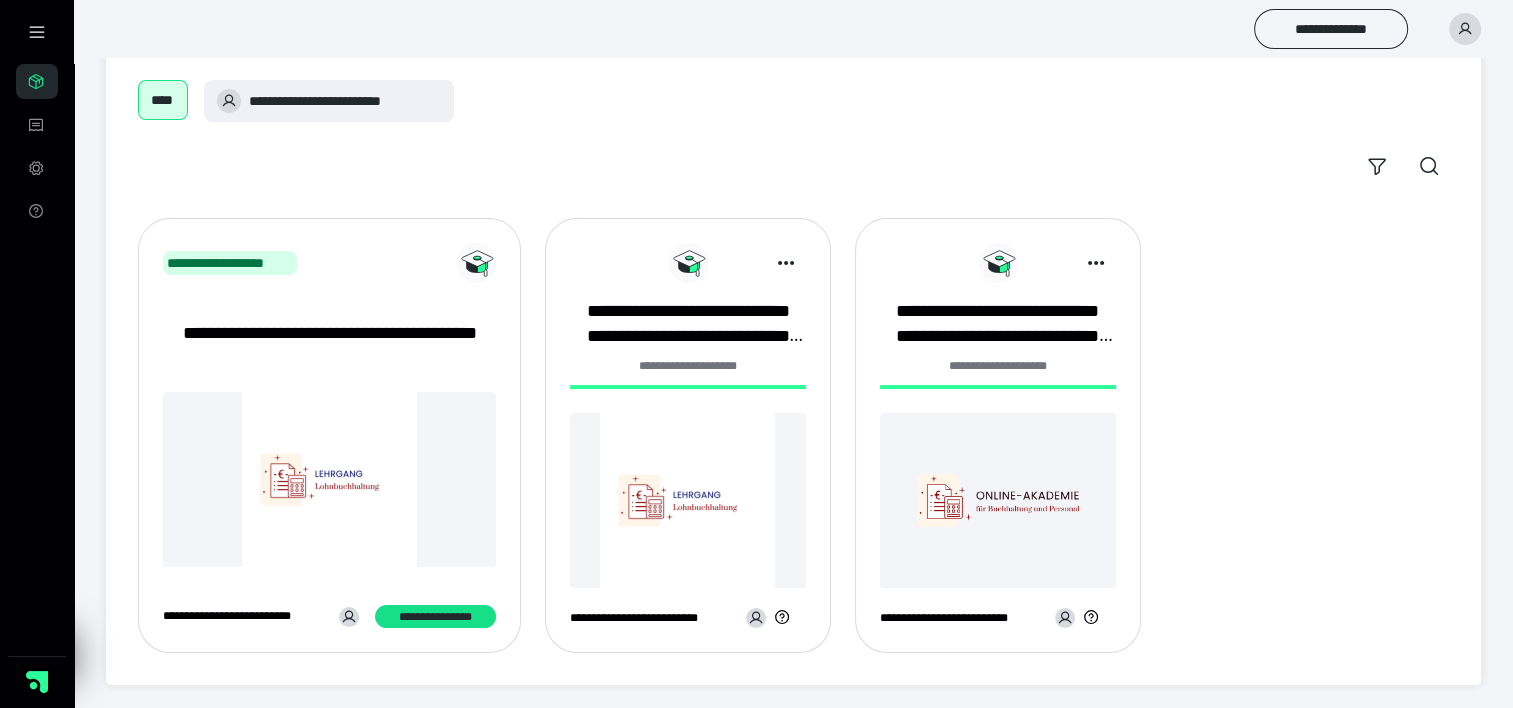 click at bounding box center [688, 500] 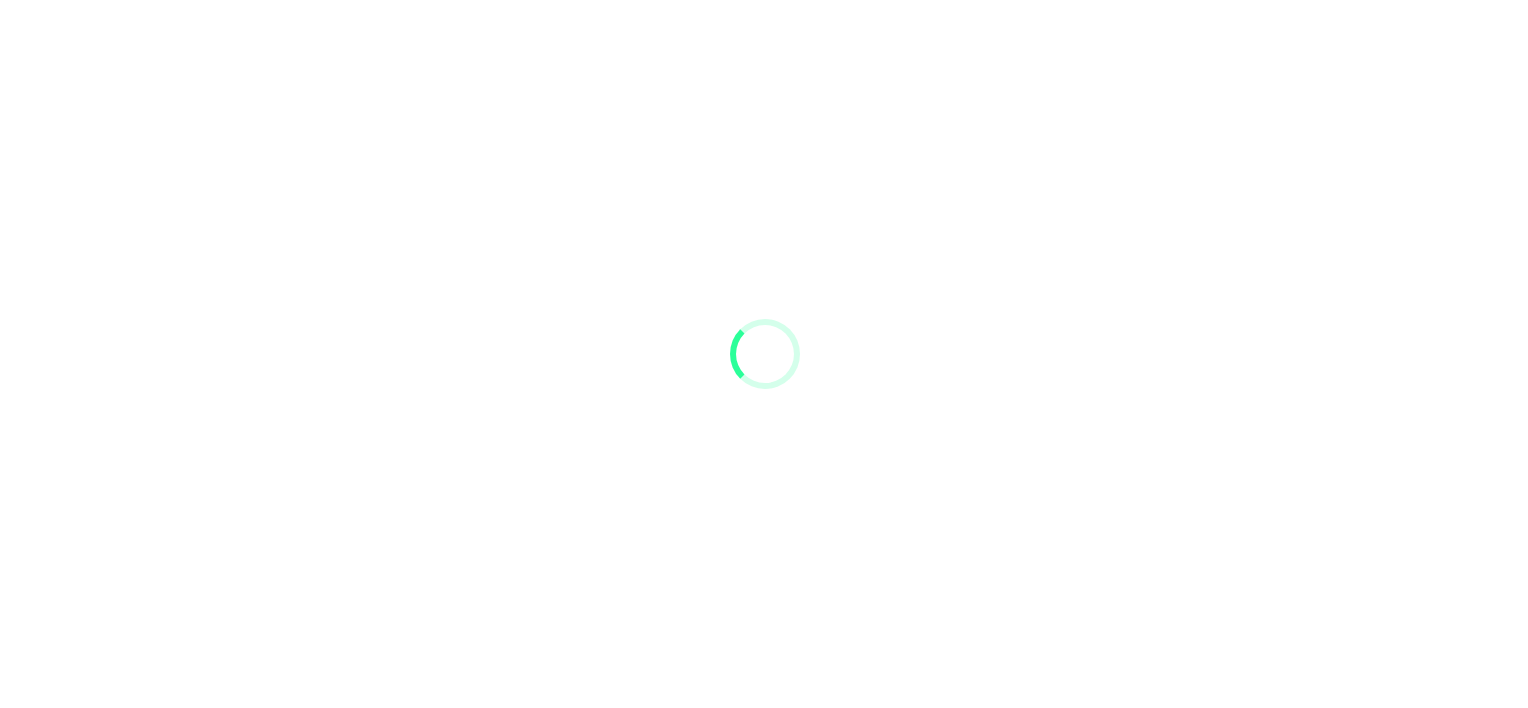 scroll, scrollTop: 0, scrollLeft: 0, axis: both 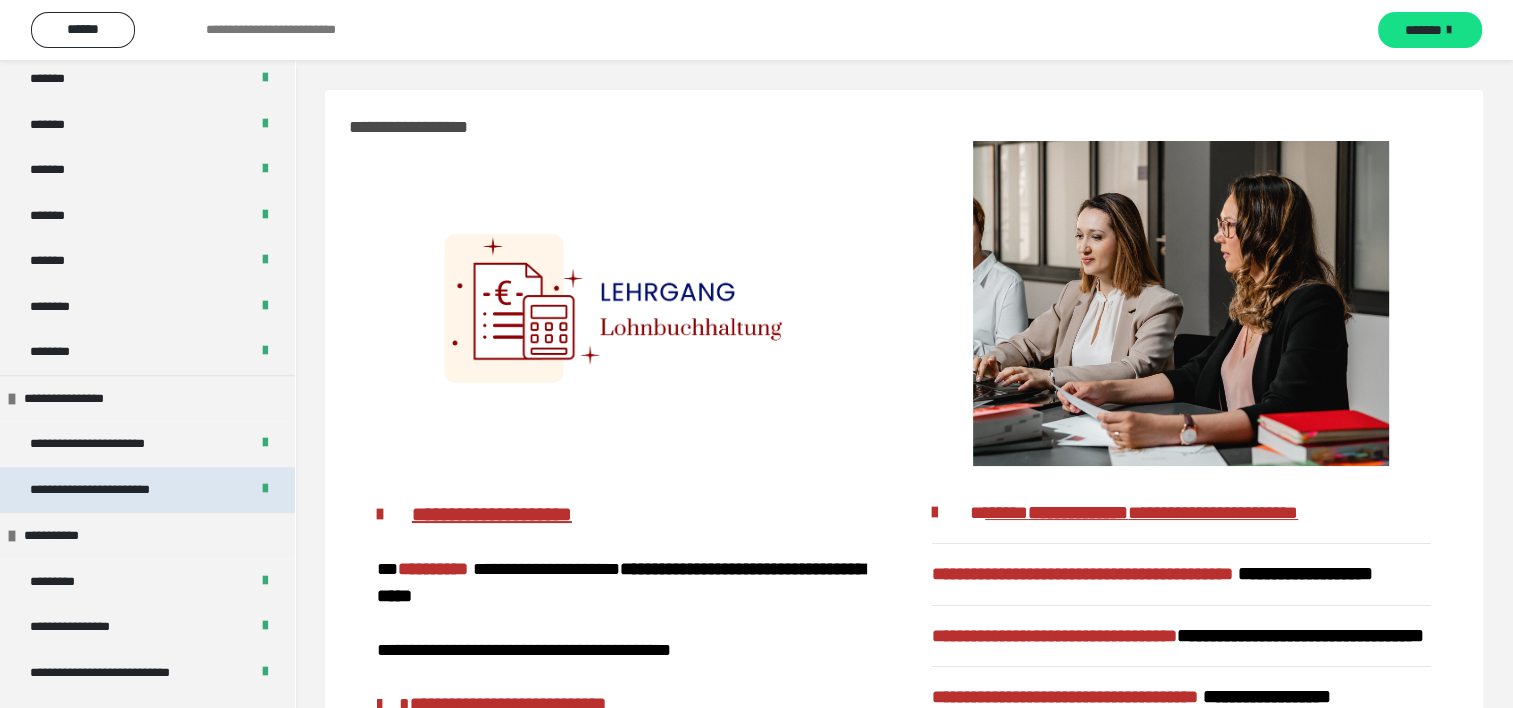 click on "**********" at bounding box center [147, 490] 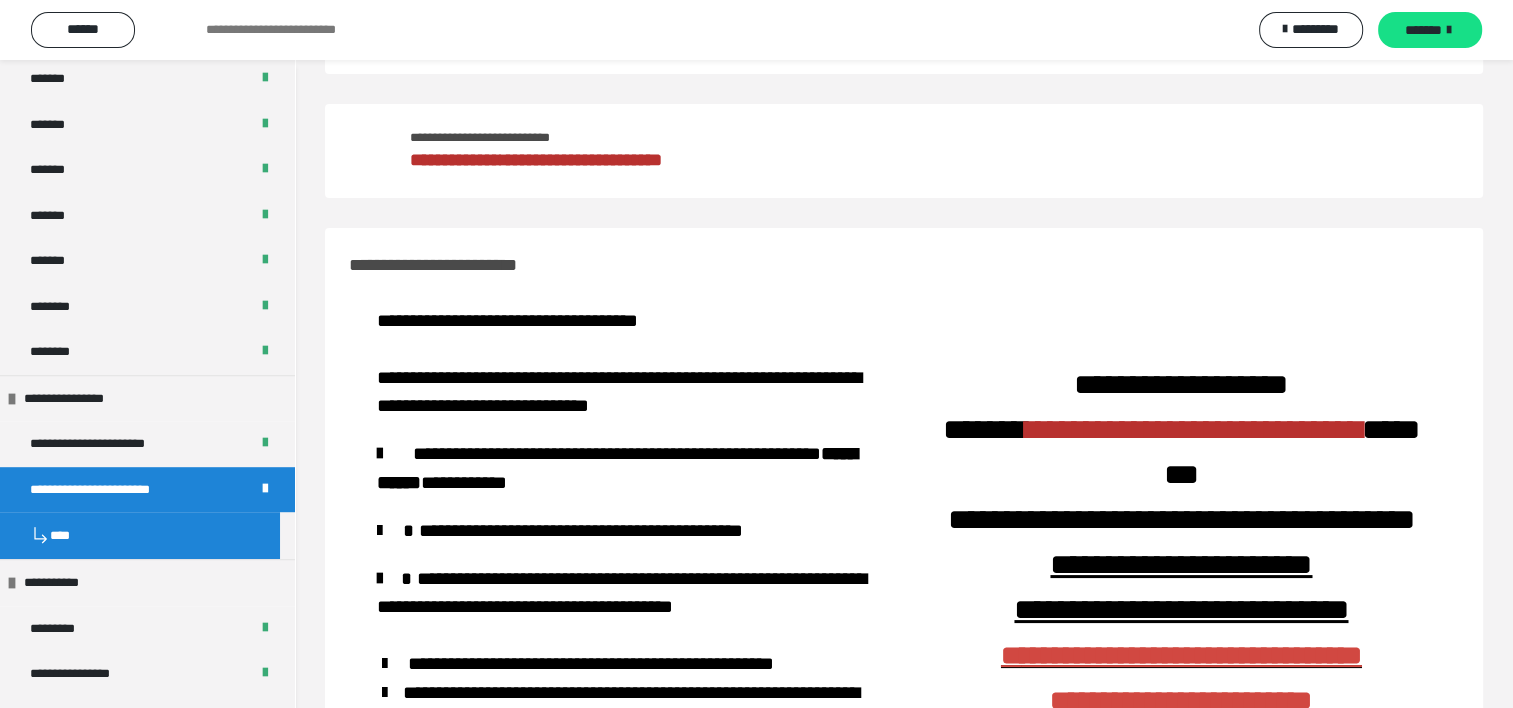 scroll, scrollTop: 0, scrollLeft: 0, axis: both 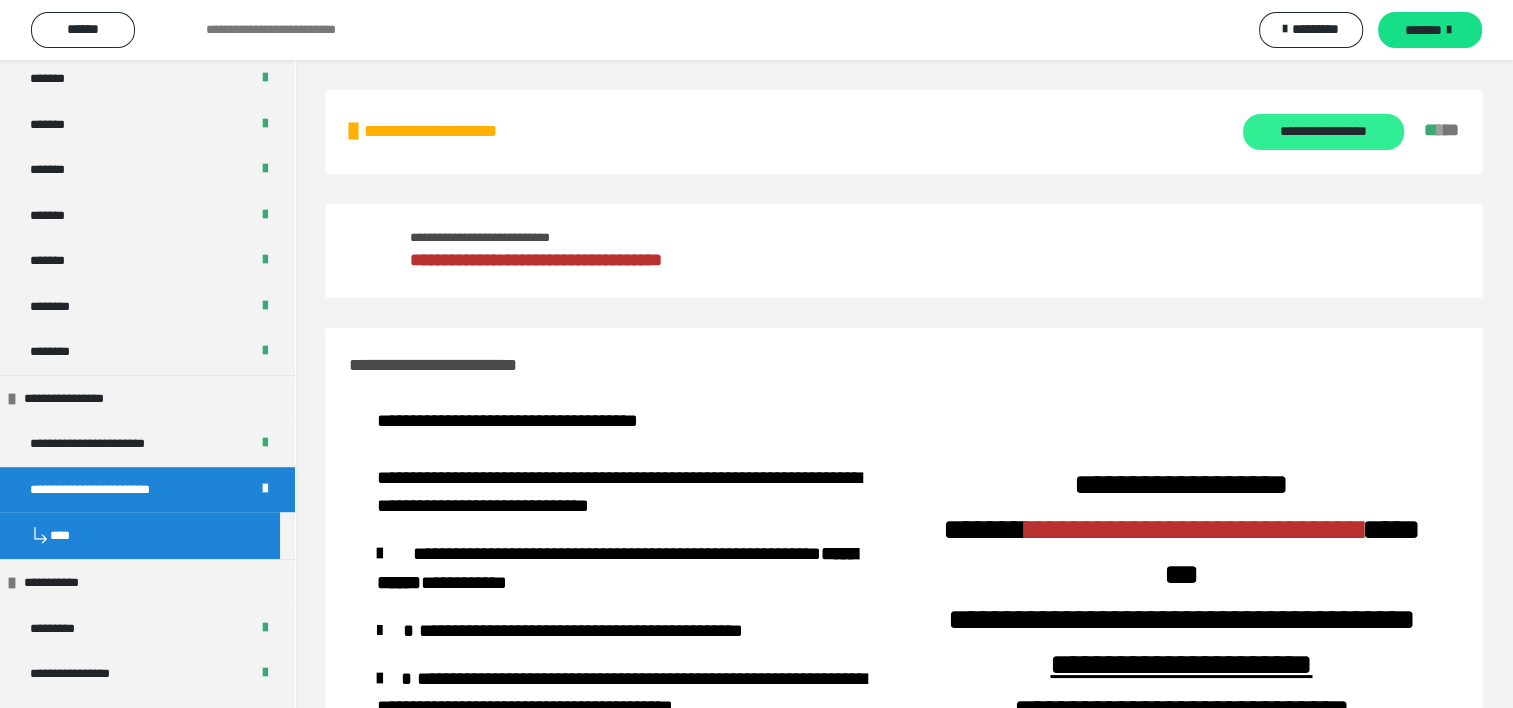 click on "**********" at bounding box center [1323, 132] 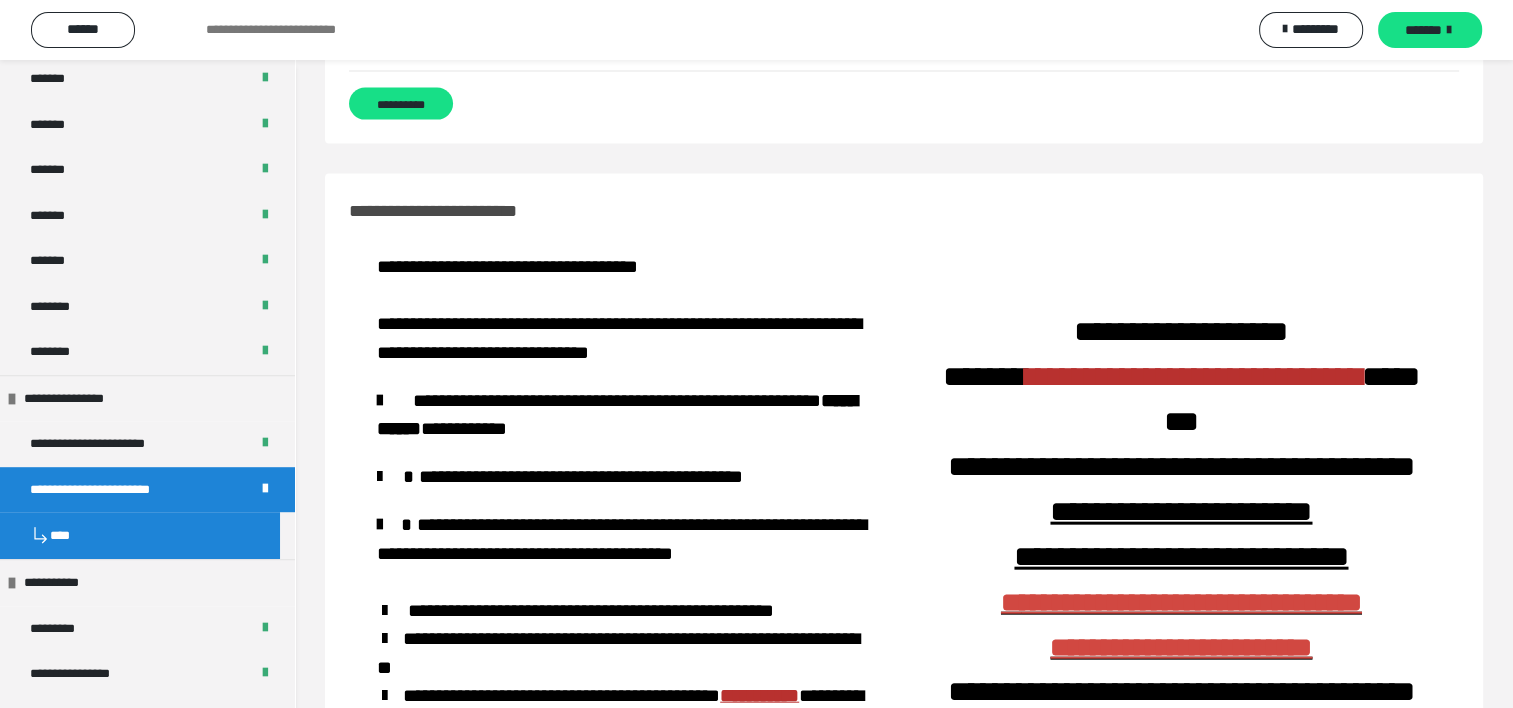 scroll, scrollTop: 4600, scrollLeft: 0, axis: vertical 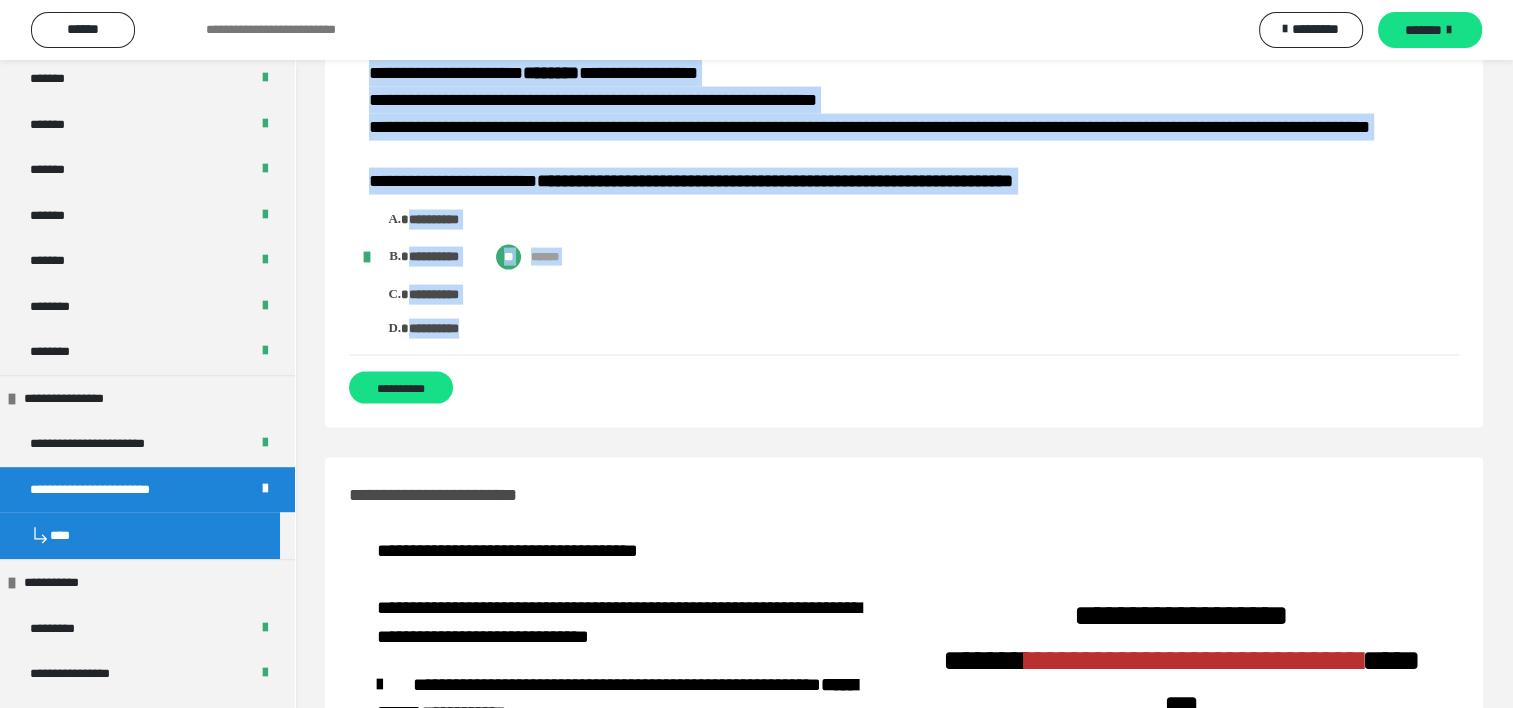 drag, startPoint x: 364, startPoint y: 120, endPoint x: 481, endPoint y: 372, distance: 277.83627 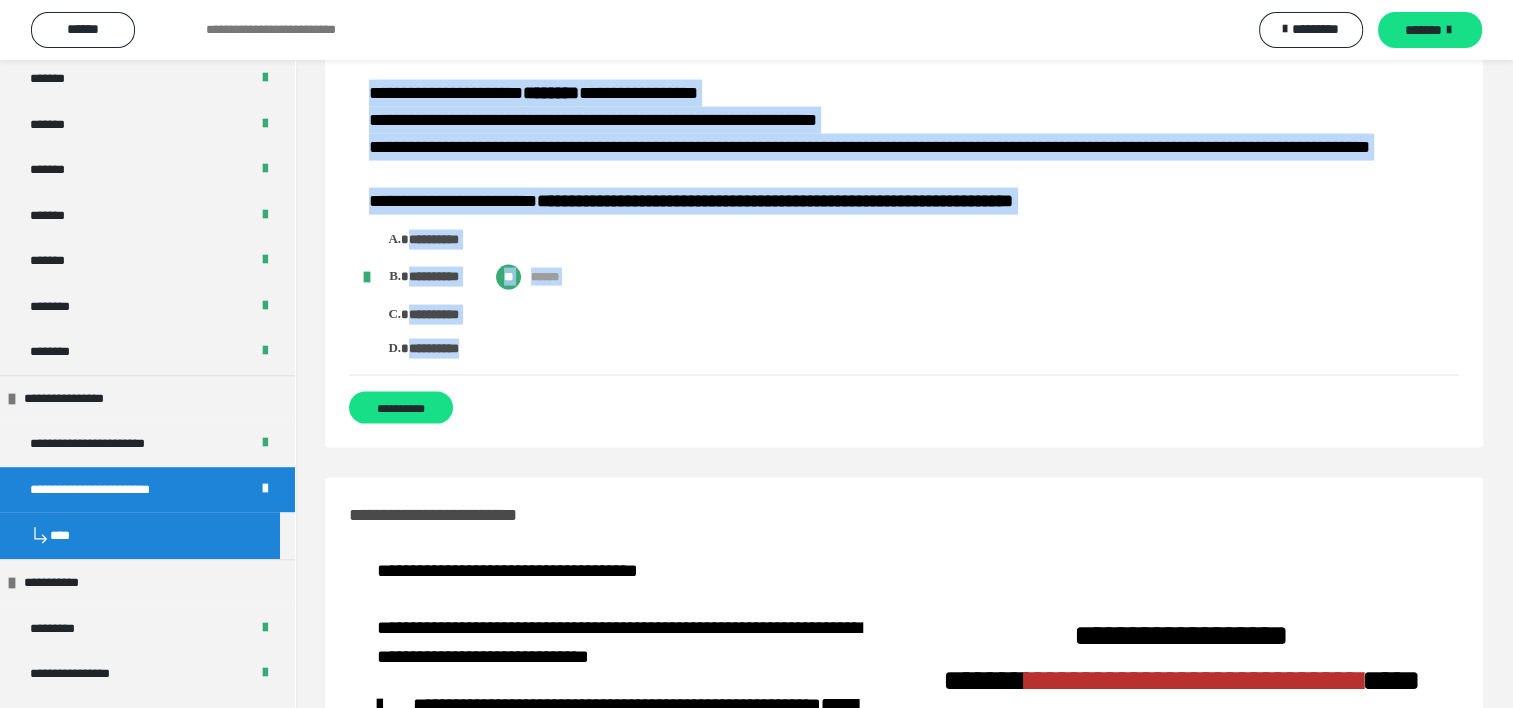 scroll, scrollTop: 4189, scrollLeft: 0, axis: vertical 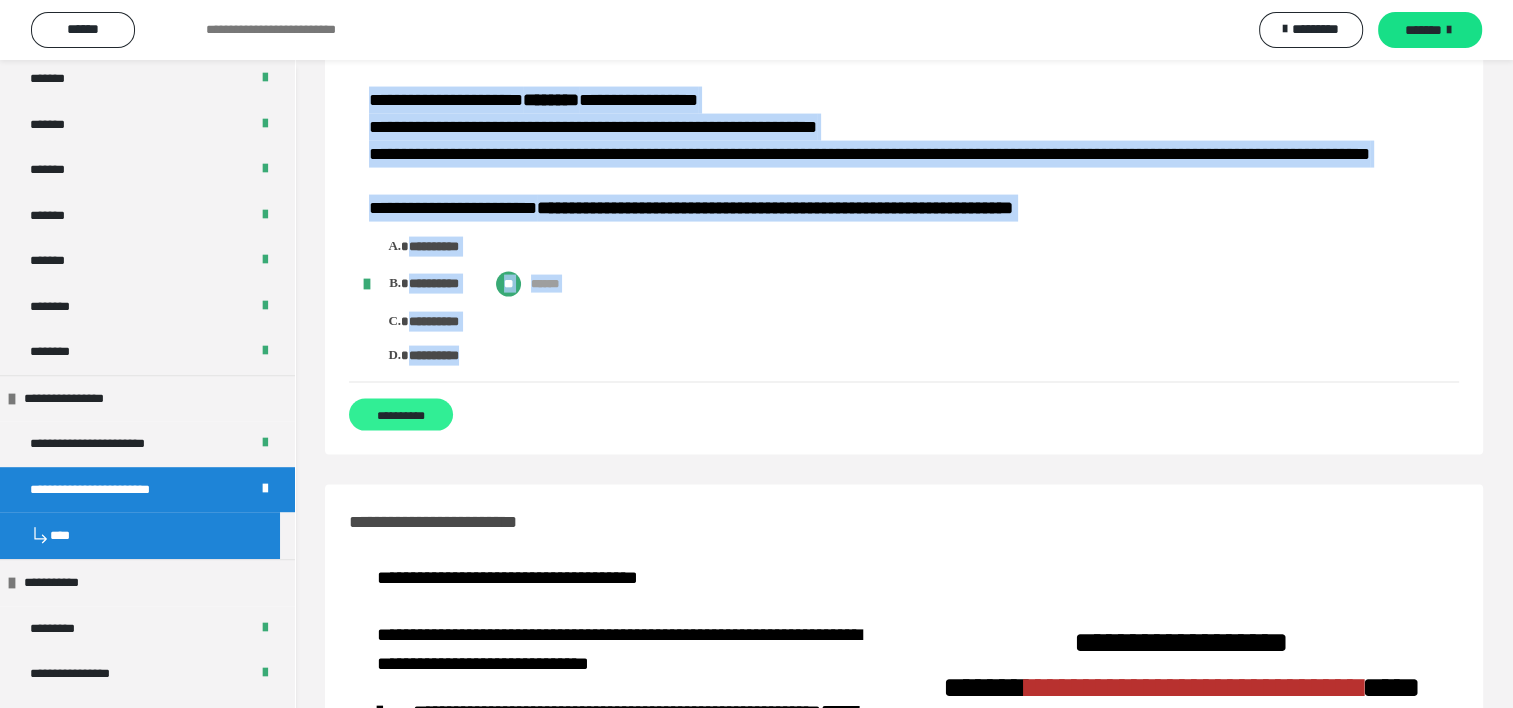 click on "**********" at bounding box center (401, 415) 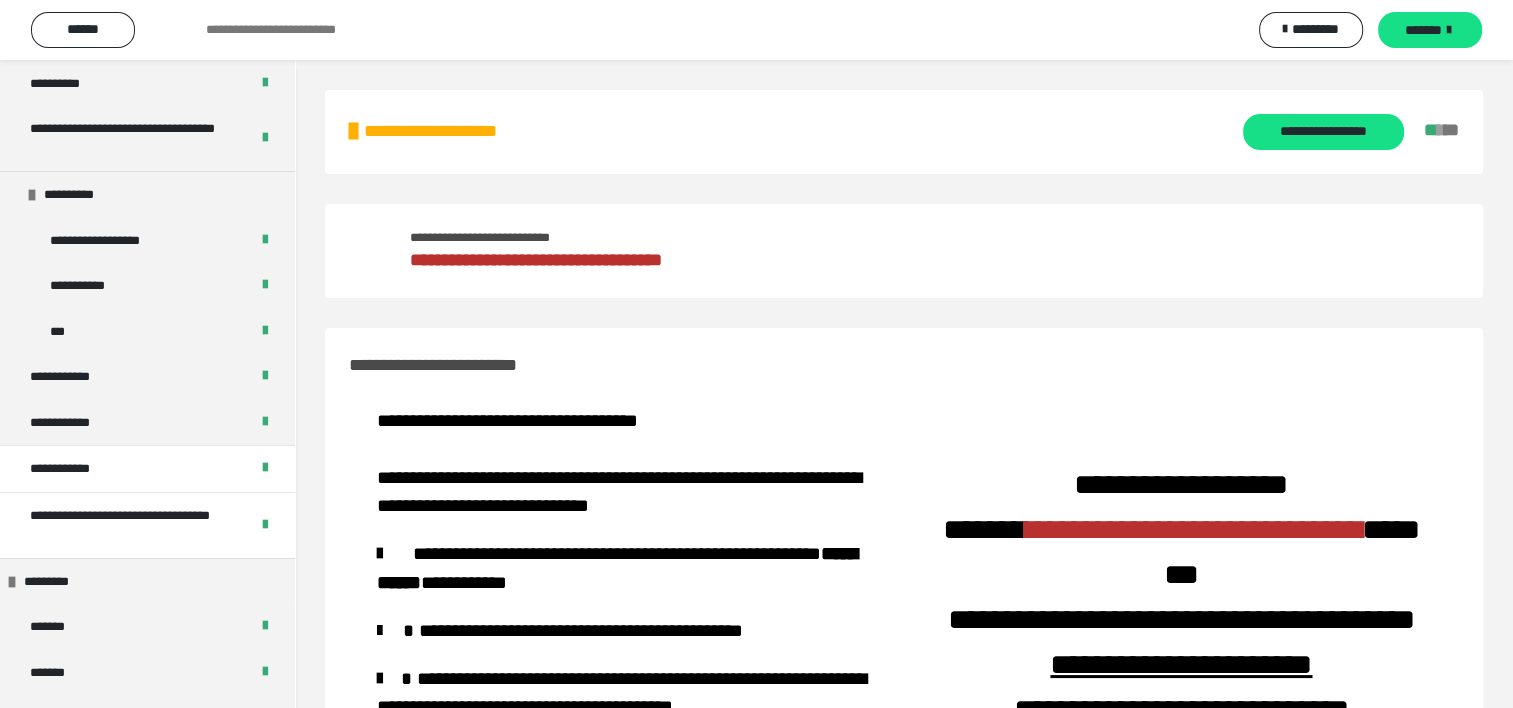 scroll, scrollTop: 0, scrollLeft: 0, axis: both 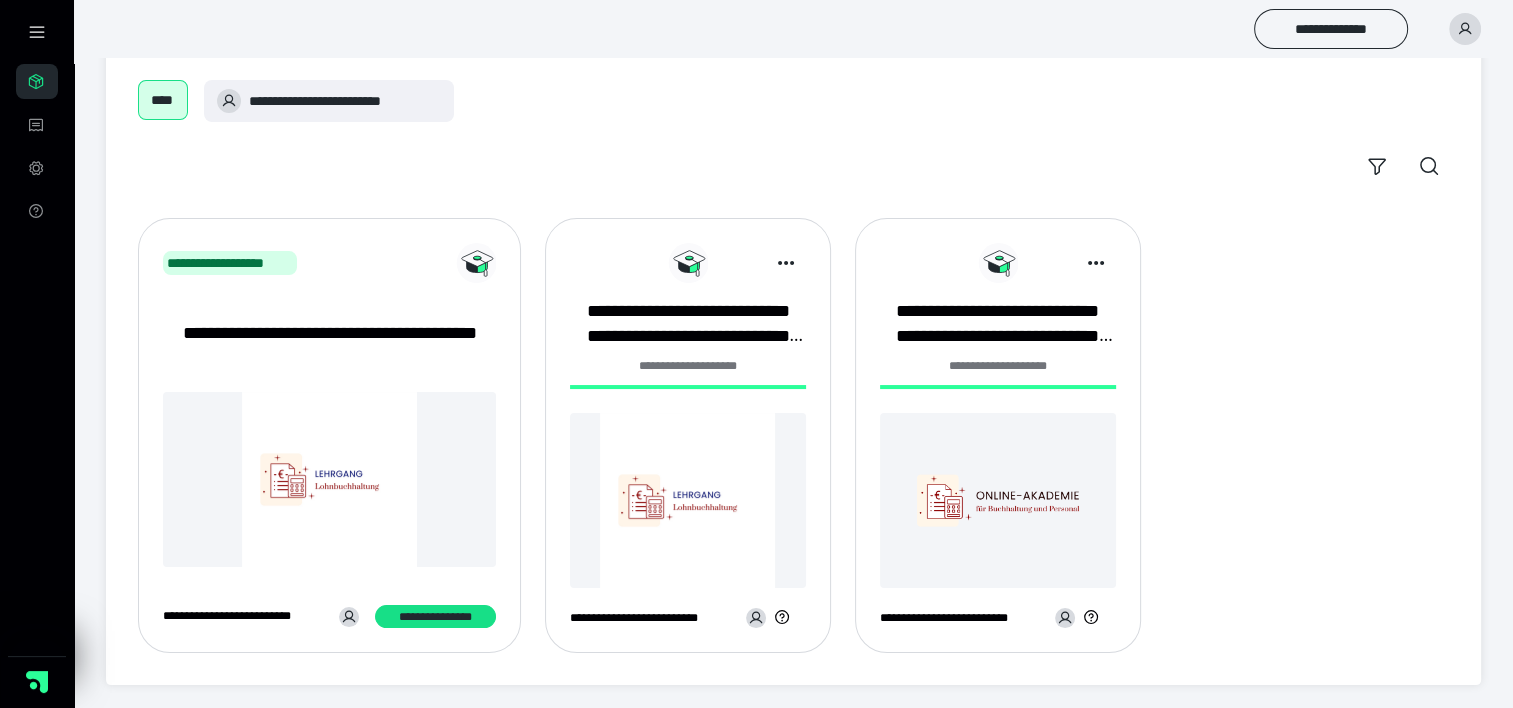click at bounding box center (688, 500) 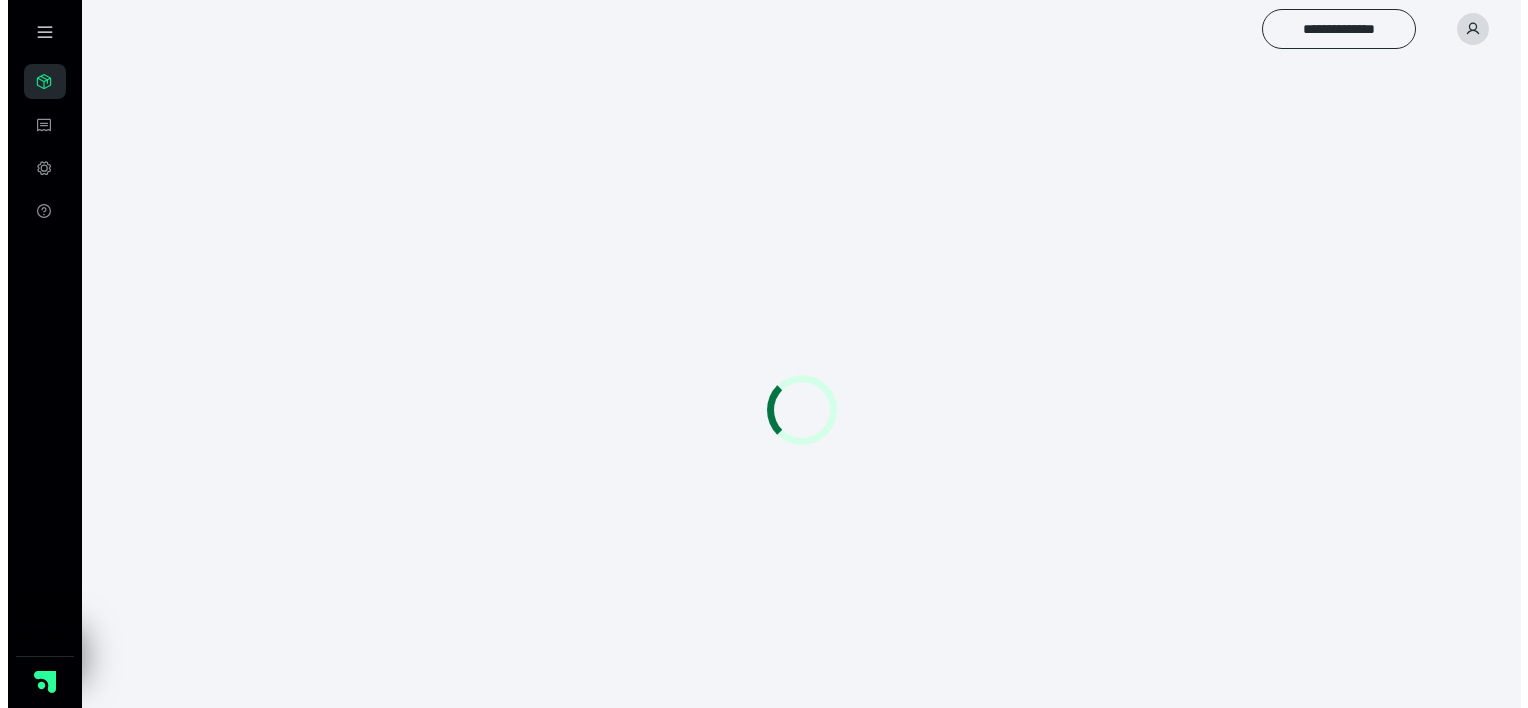 scroll, scrollTop: 0, scrollLeft: 0, axis: both 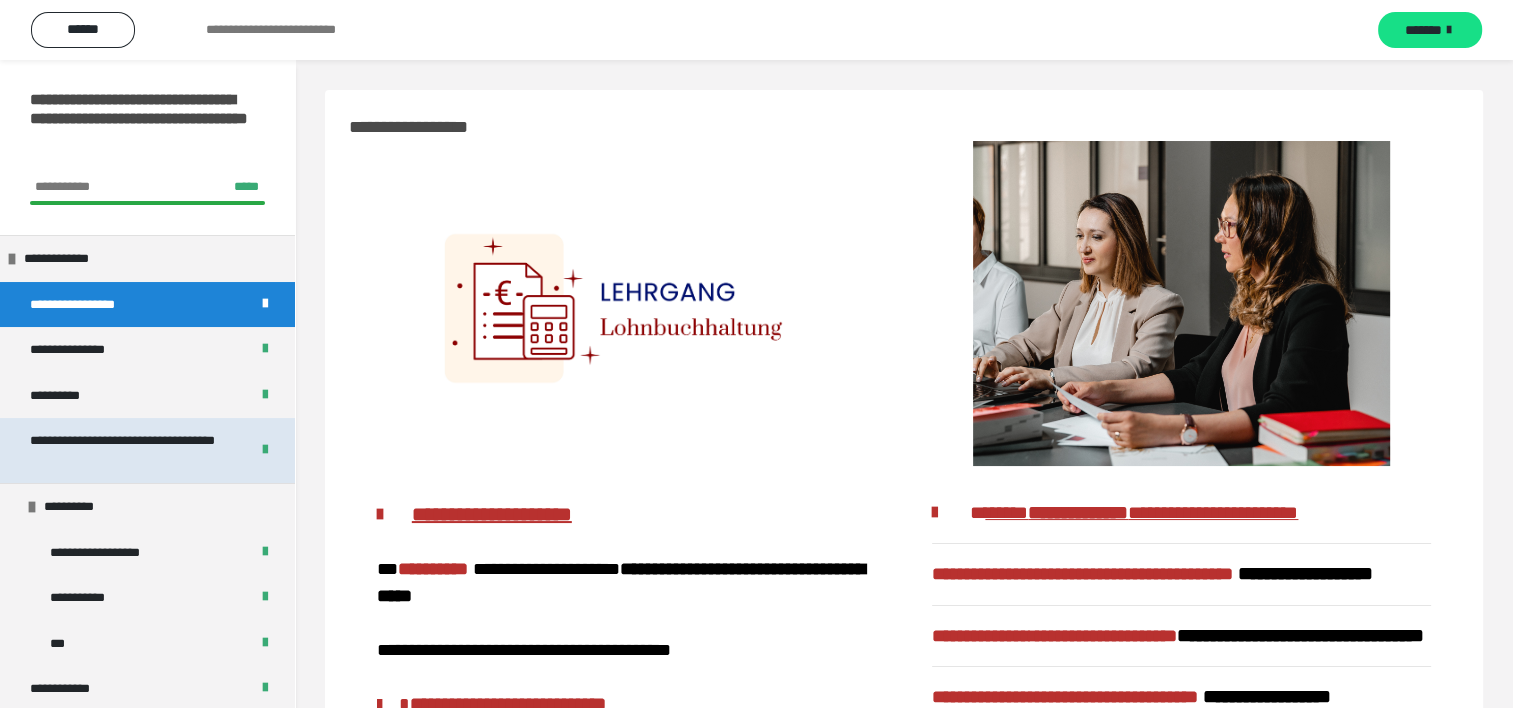 click on "**********" at bounding box center (124, 450) 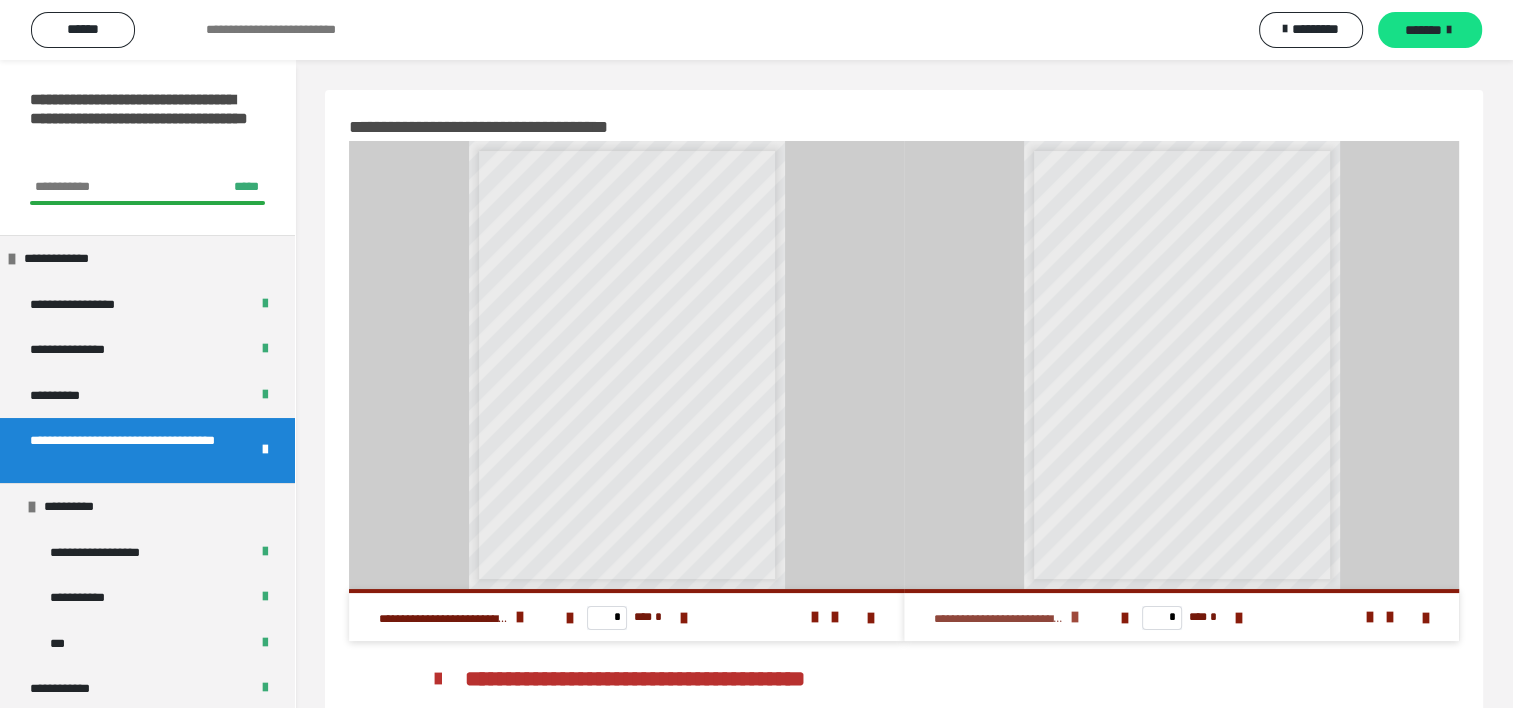 click at bounding box center [1075, 617] 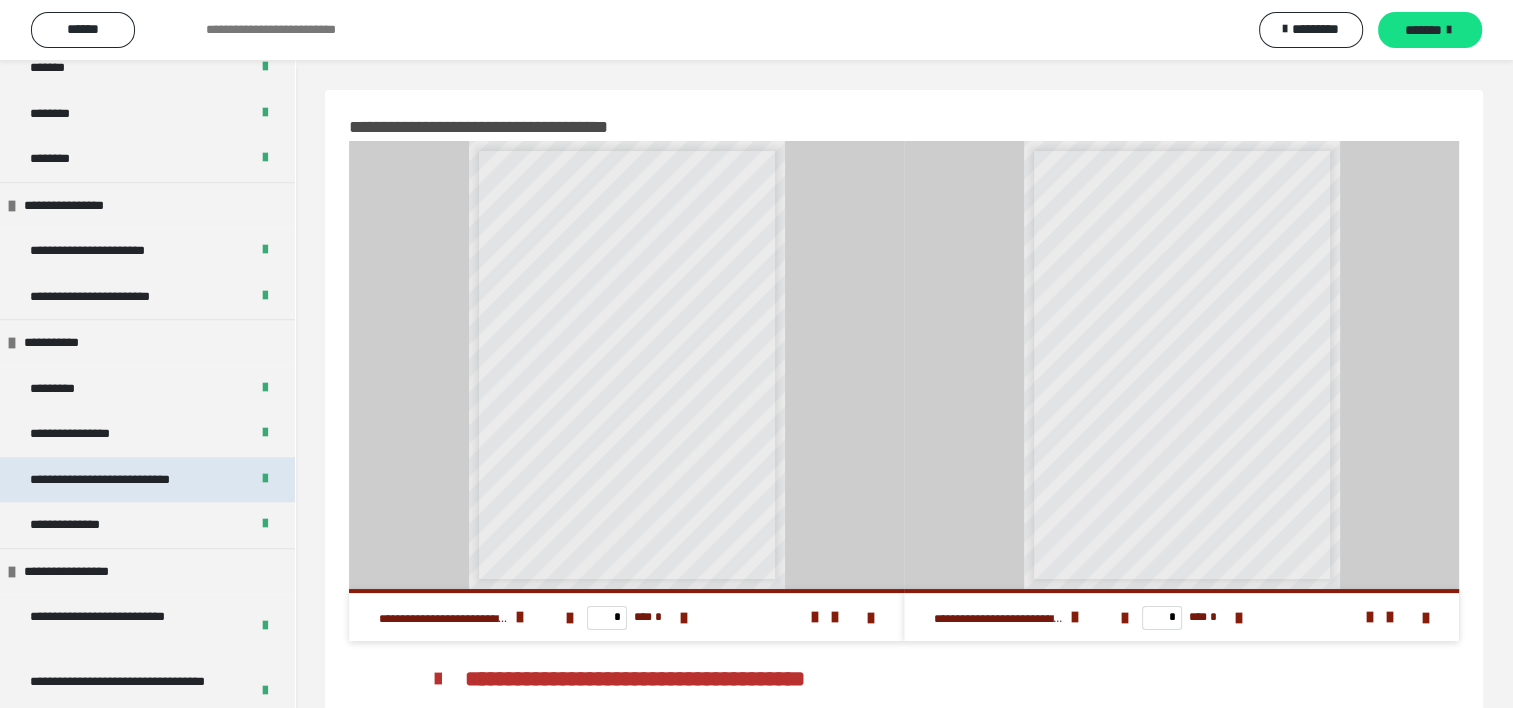 scroll, scrollTop: 1400, scrollLeft: 0, axis: vertical 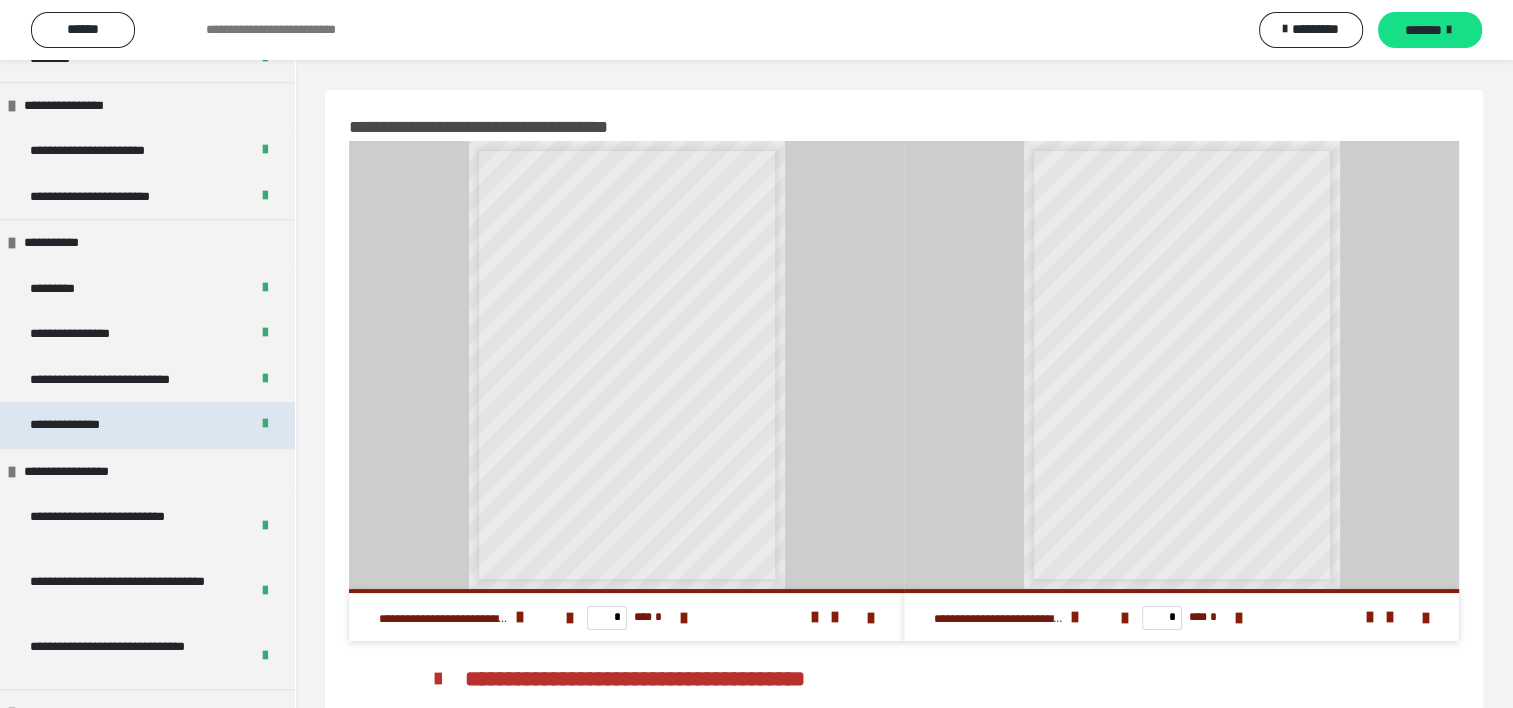 click on "**********" at bounding box center (147, 425) 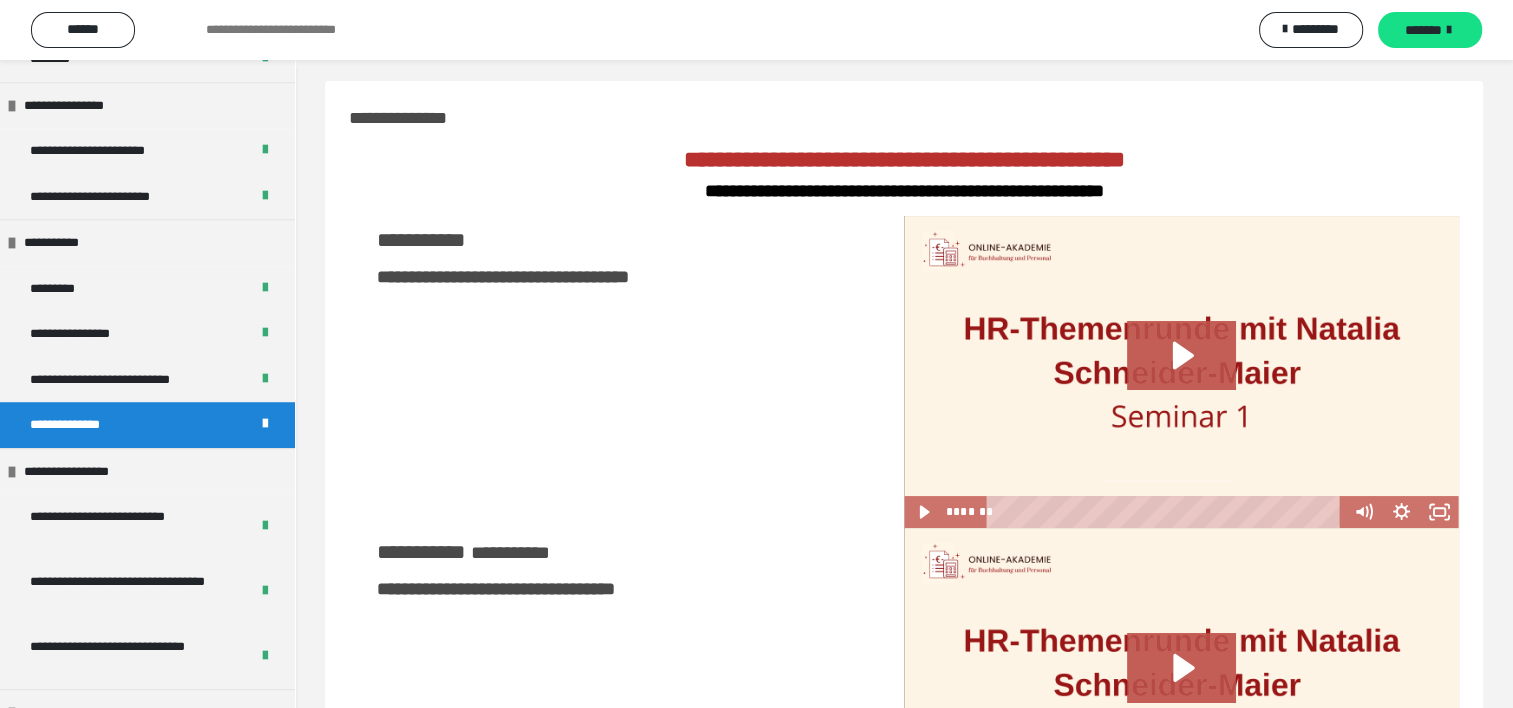 scroll, scrollTop: 0, scrollLeft: 0, axis: both 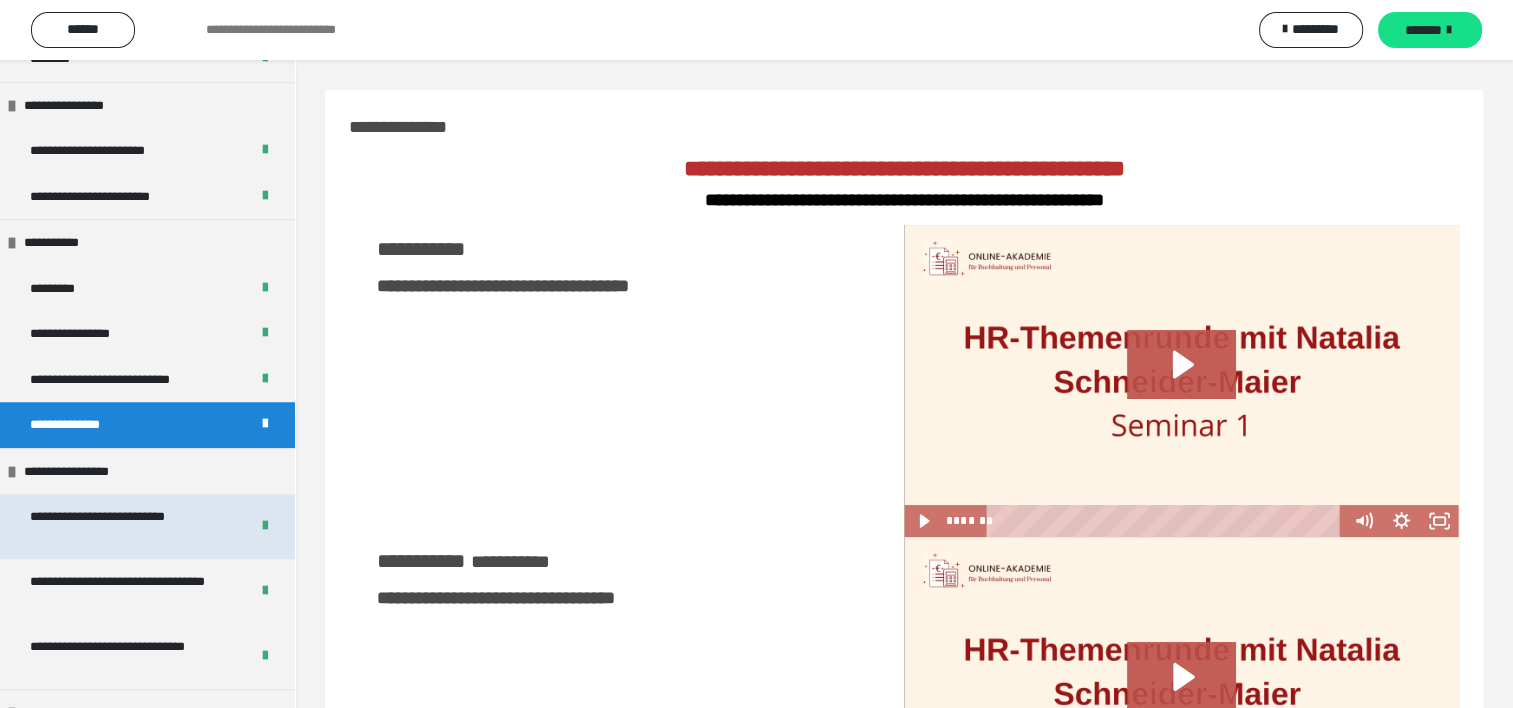click on "**********" at bounding box center (124, 526) 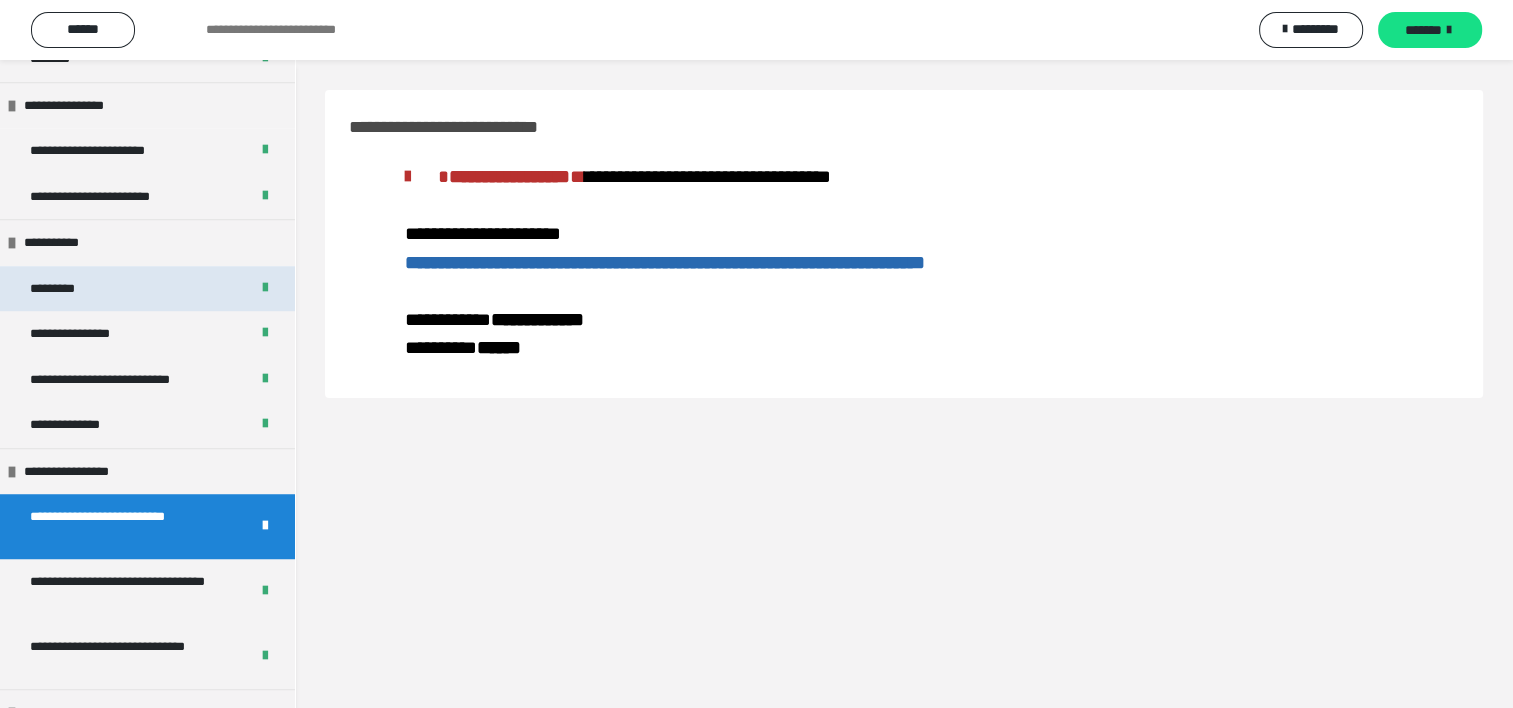 click on "*********" at bounding box center [147, 289] 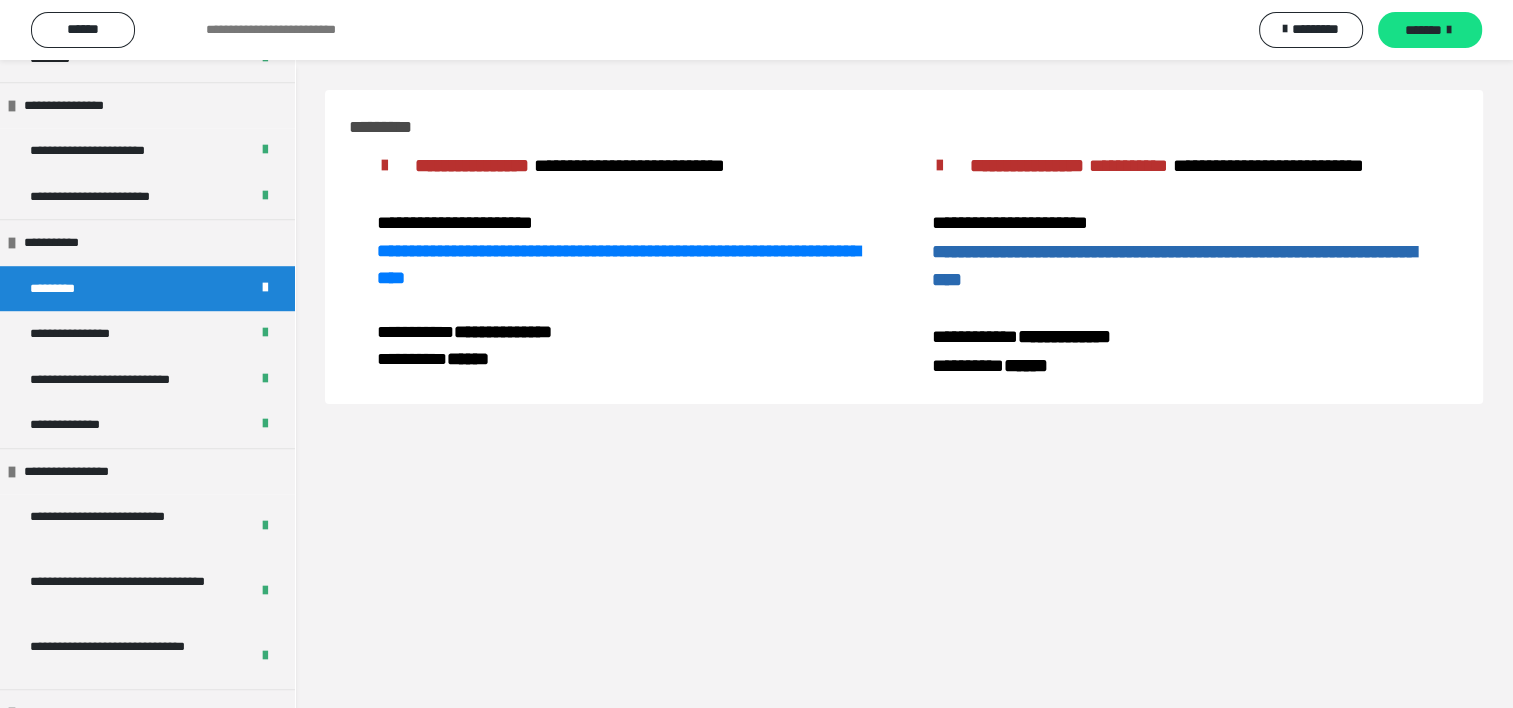 click on "**********" at bounding box center [1174, 266] 